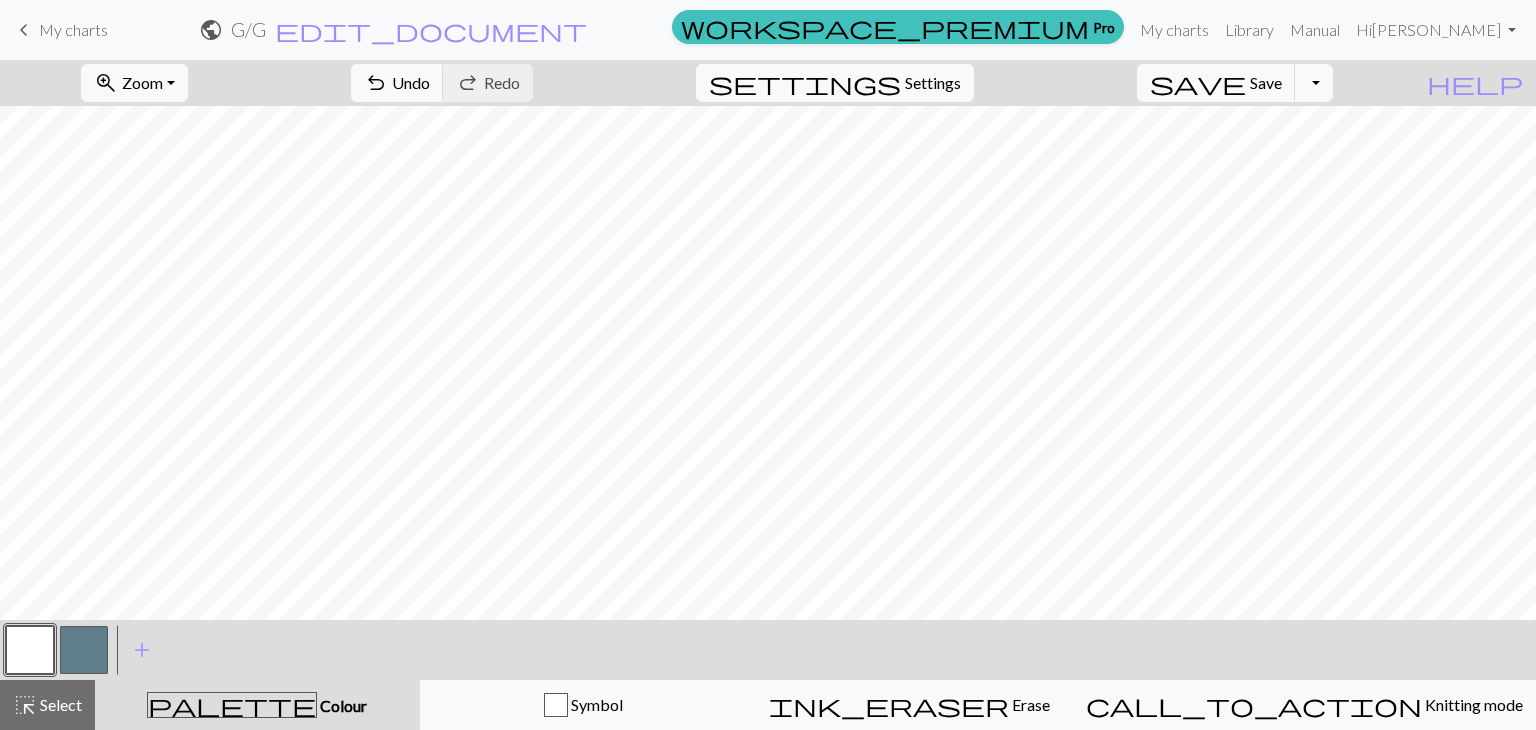 scroll, scrollTop: 0, scrollLeft: 0, axis: both 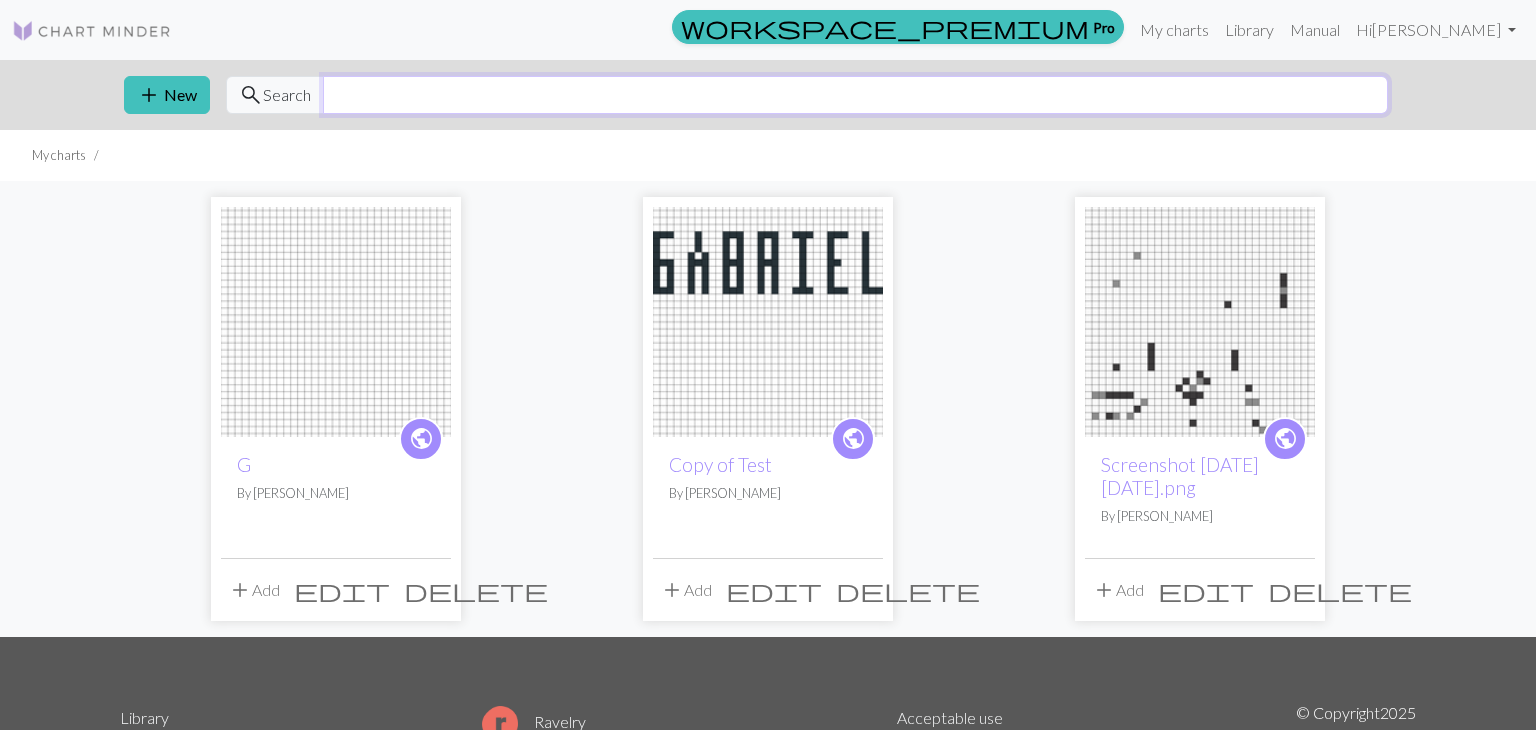 click at bounding box center [855, 95] 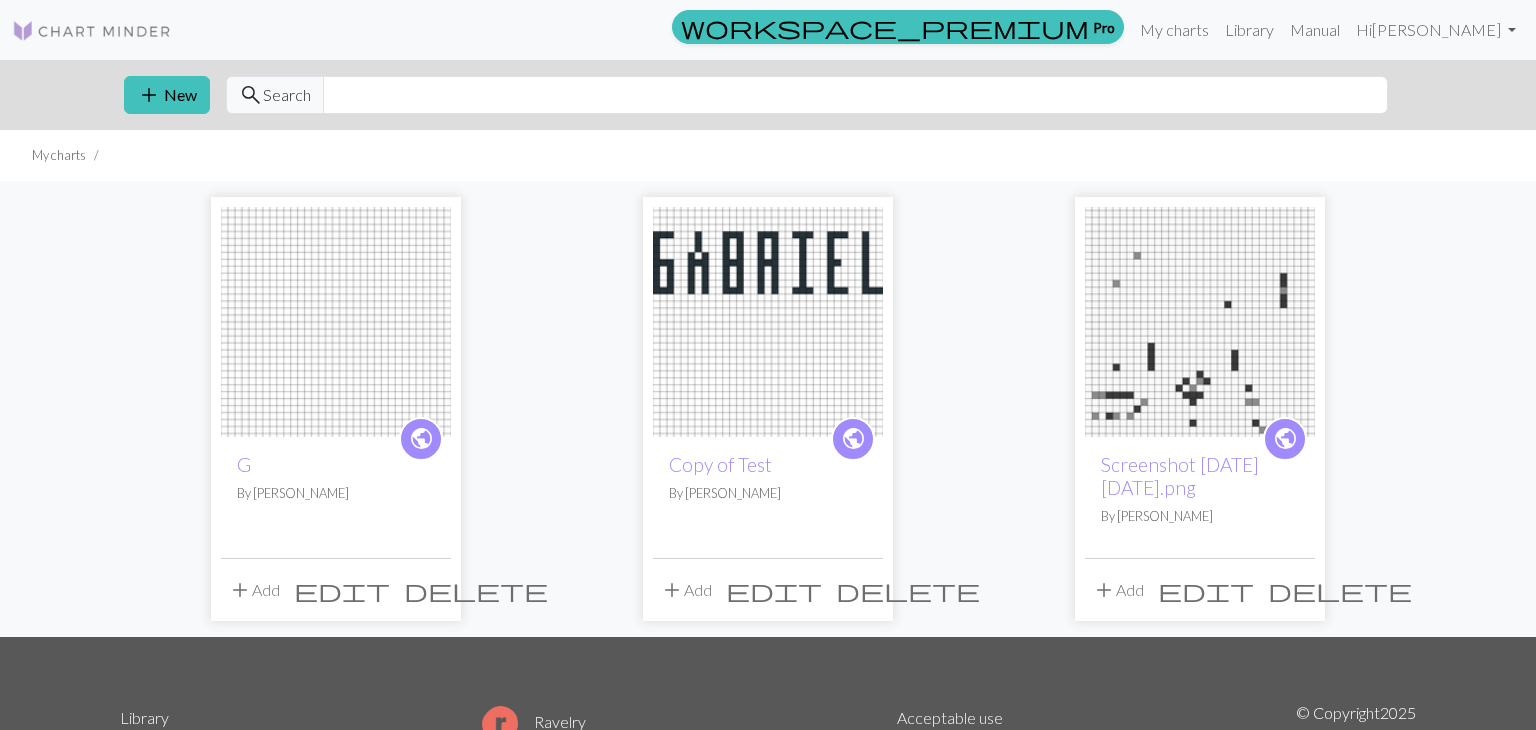click at bounding box center [92, 31] 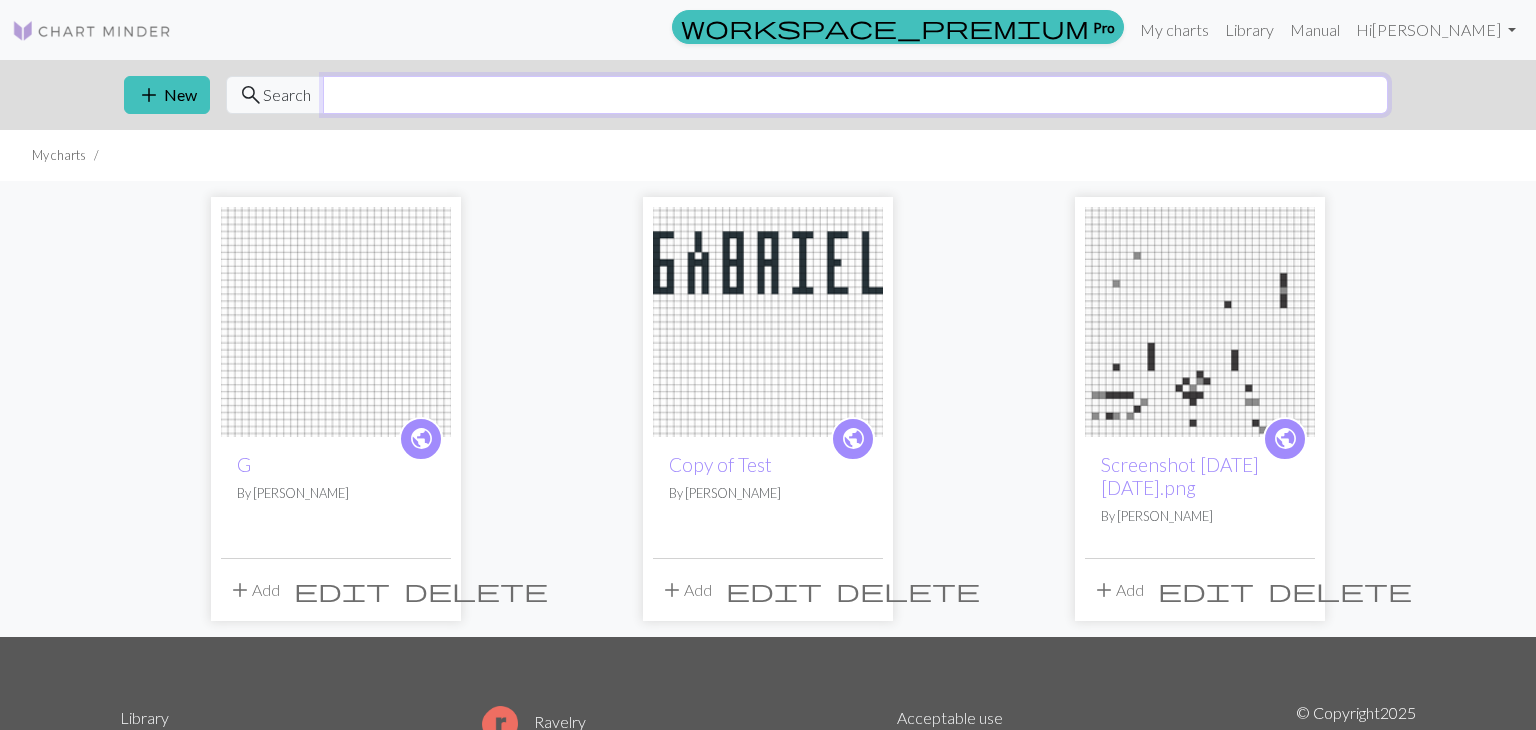 click at bounding box center (855, 95) 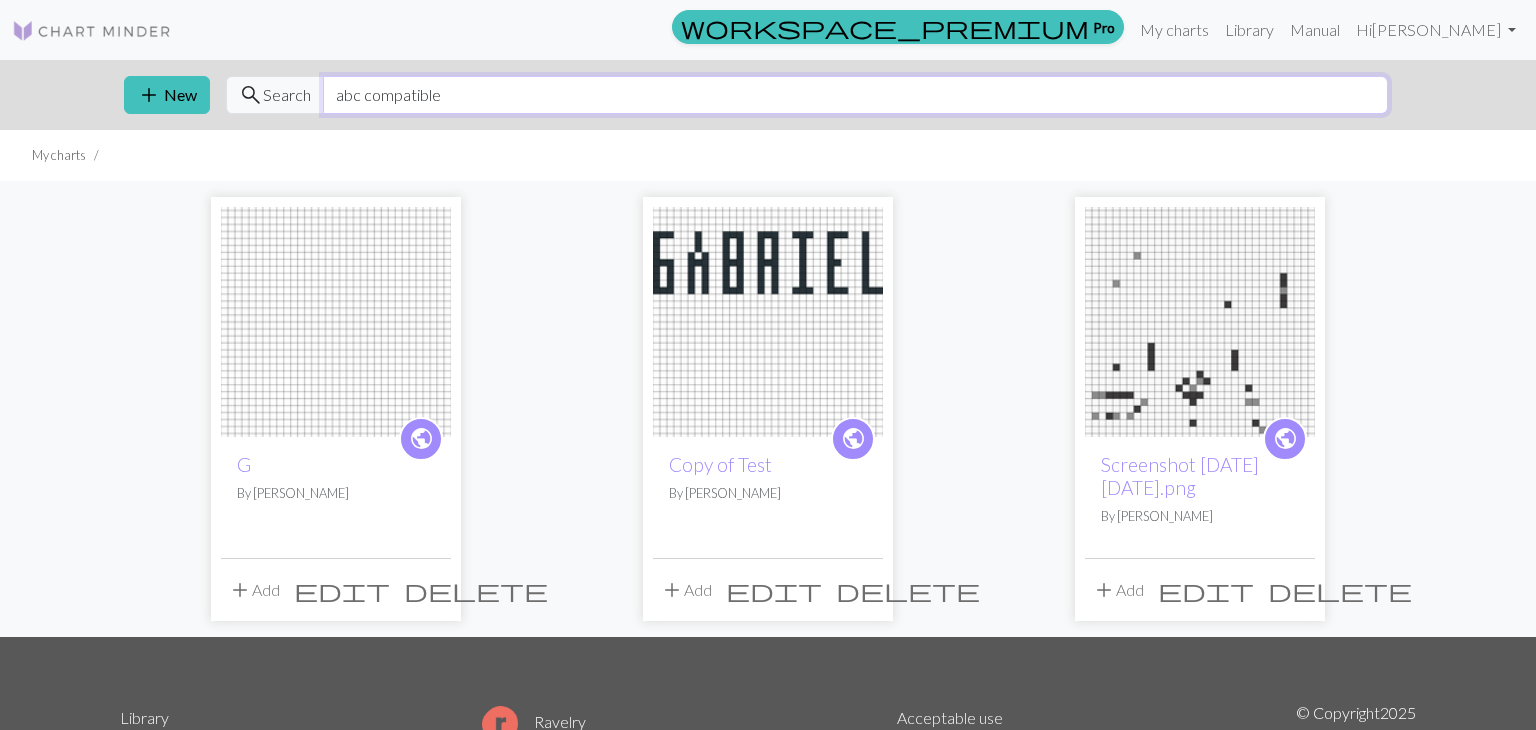 type on "abc compatible" 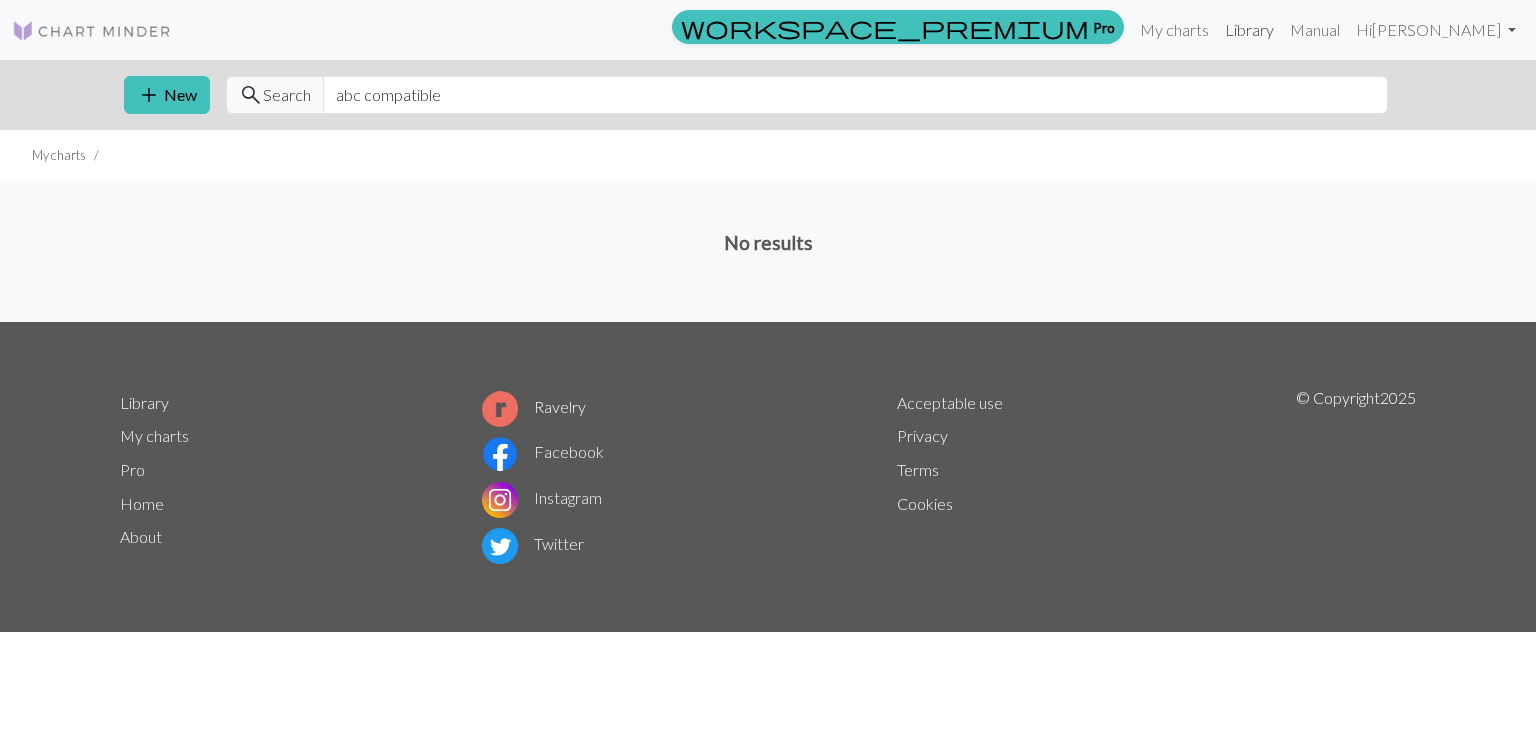 click on "Library" at bounding box center (1249, 30) 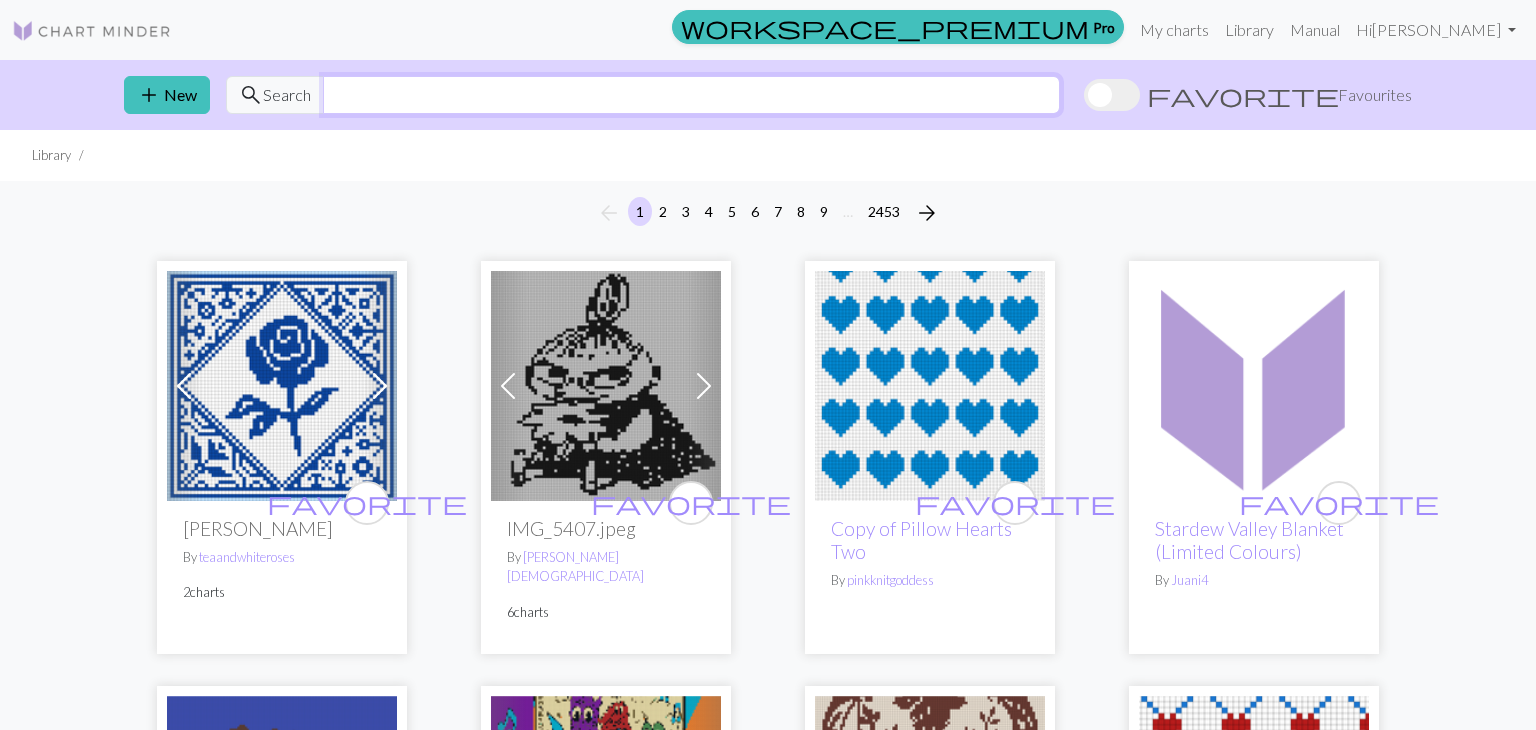 click at bounding box center [691, 95] 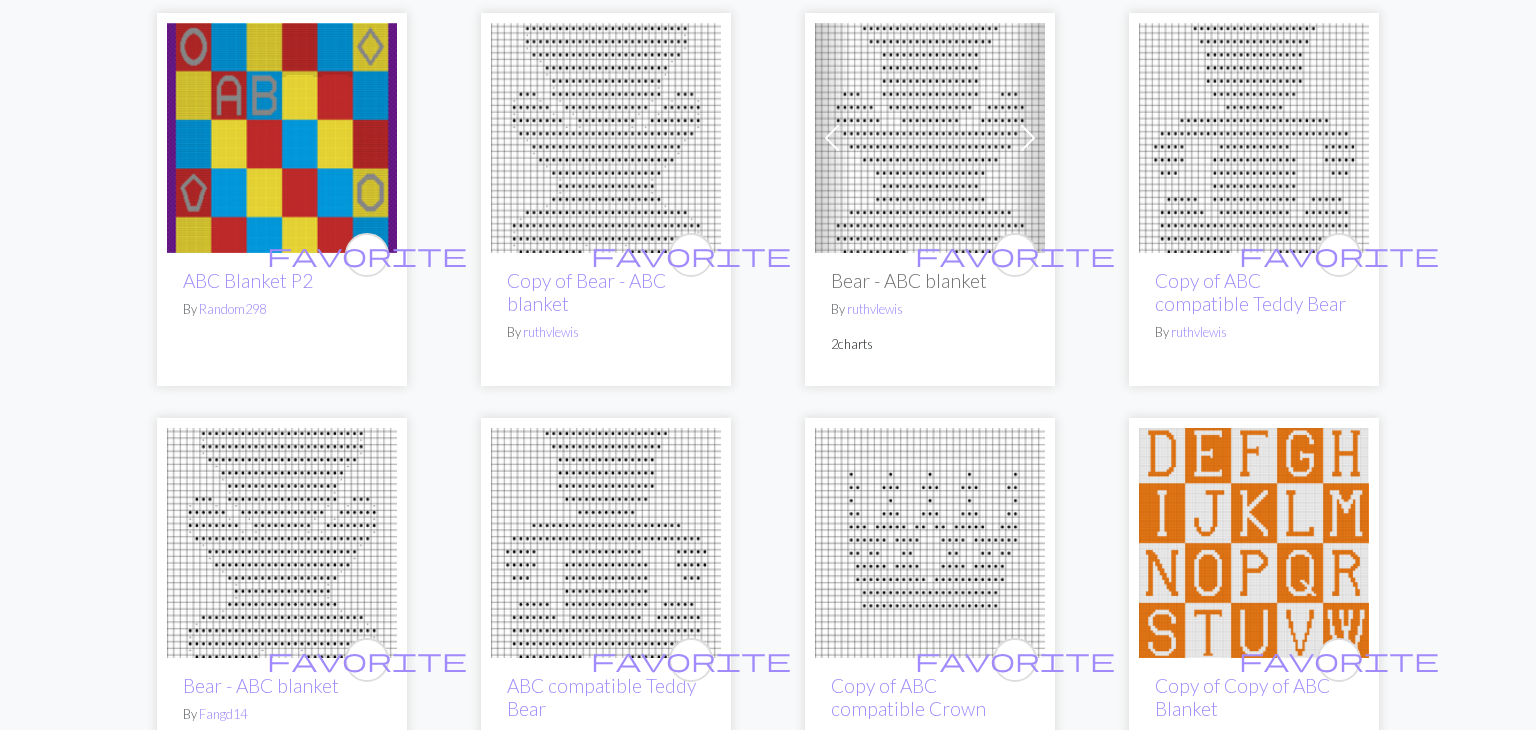 scroll, scrollTop: 0, scrollLeft: 0, axis: both 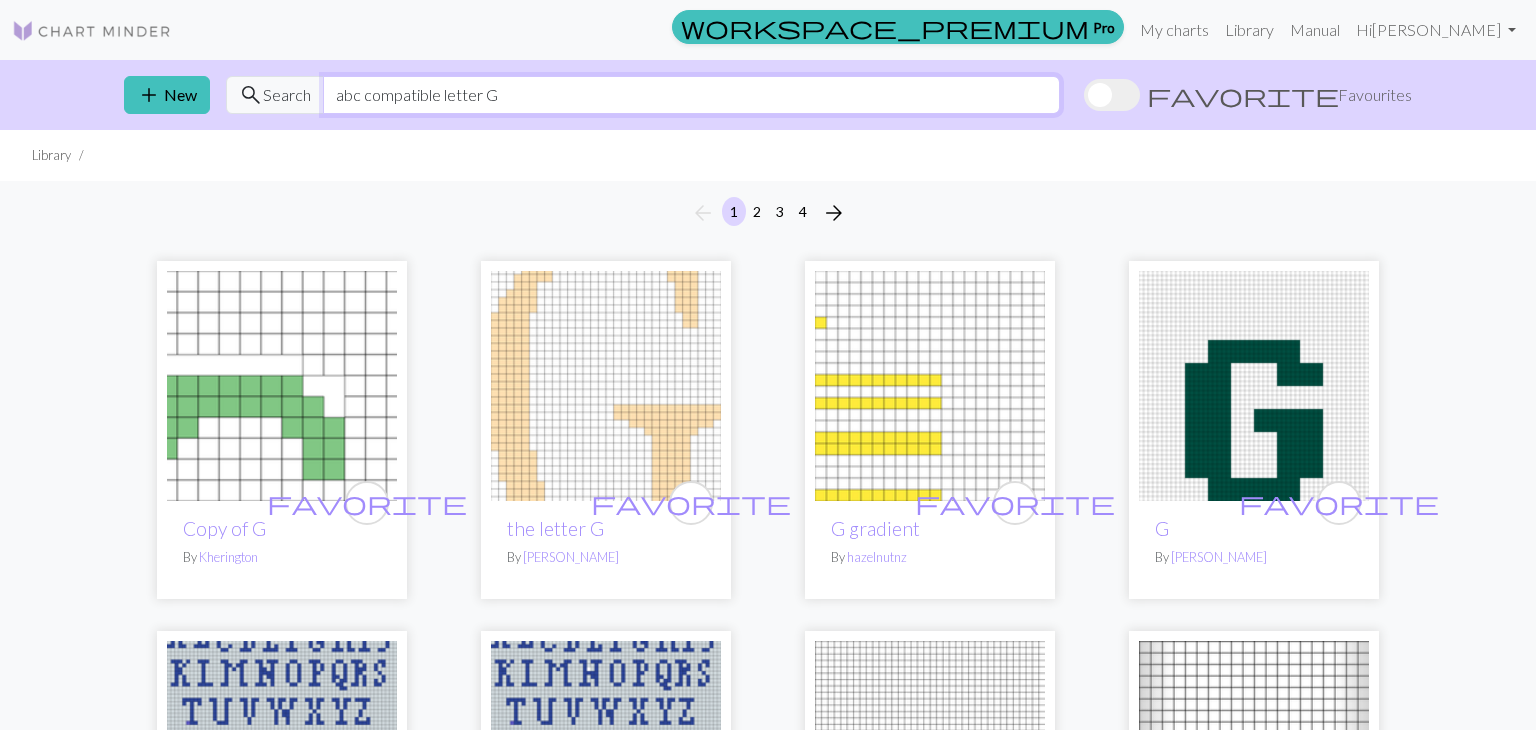 type on "abc compatible letter G" 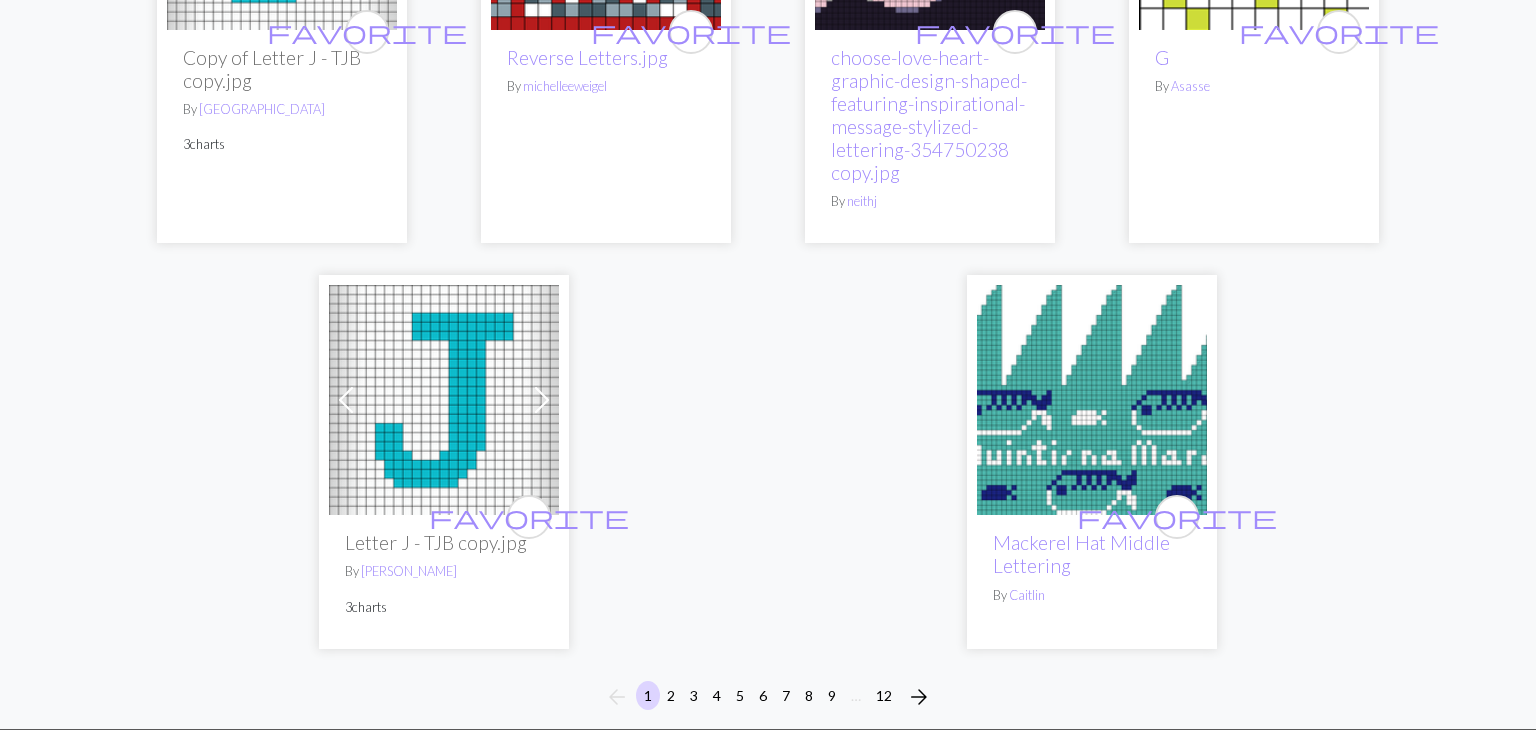 scroll, scrollTop: 5548, scrollLeft: 0, axis: vertical 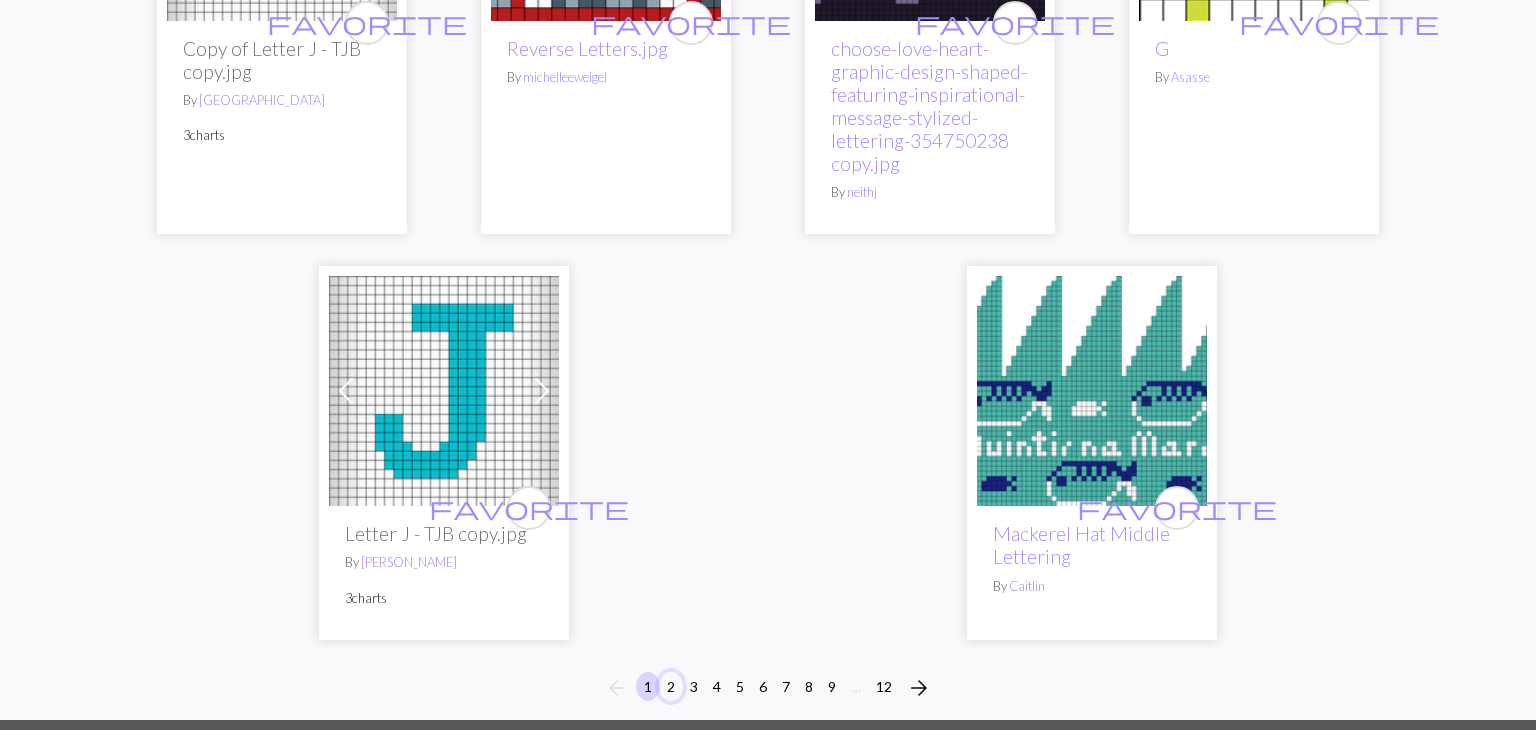 click on "2" at bounding box center [671, 686] 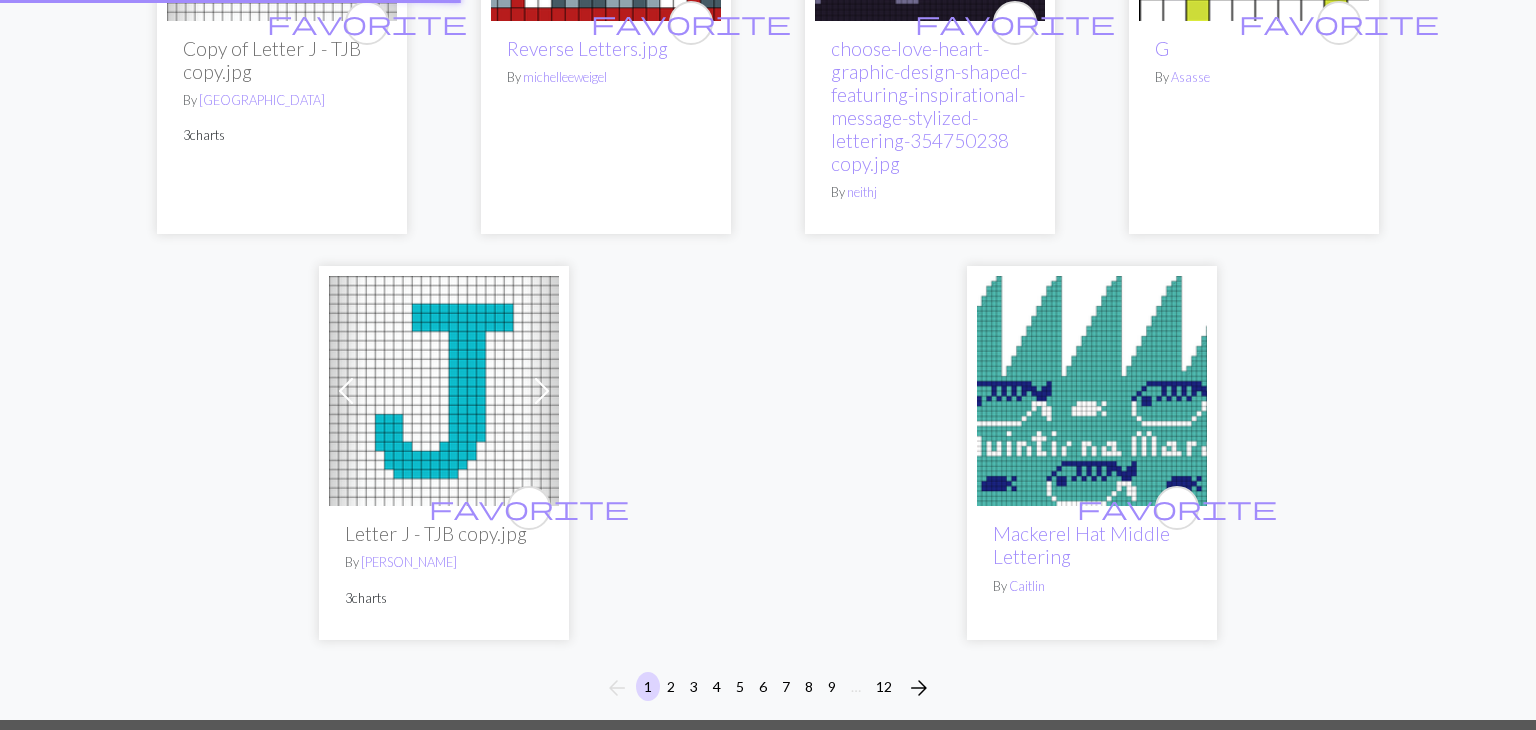 scroll, scrollTop: 0, scrollLeft: 0, axis: both 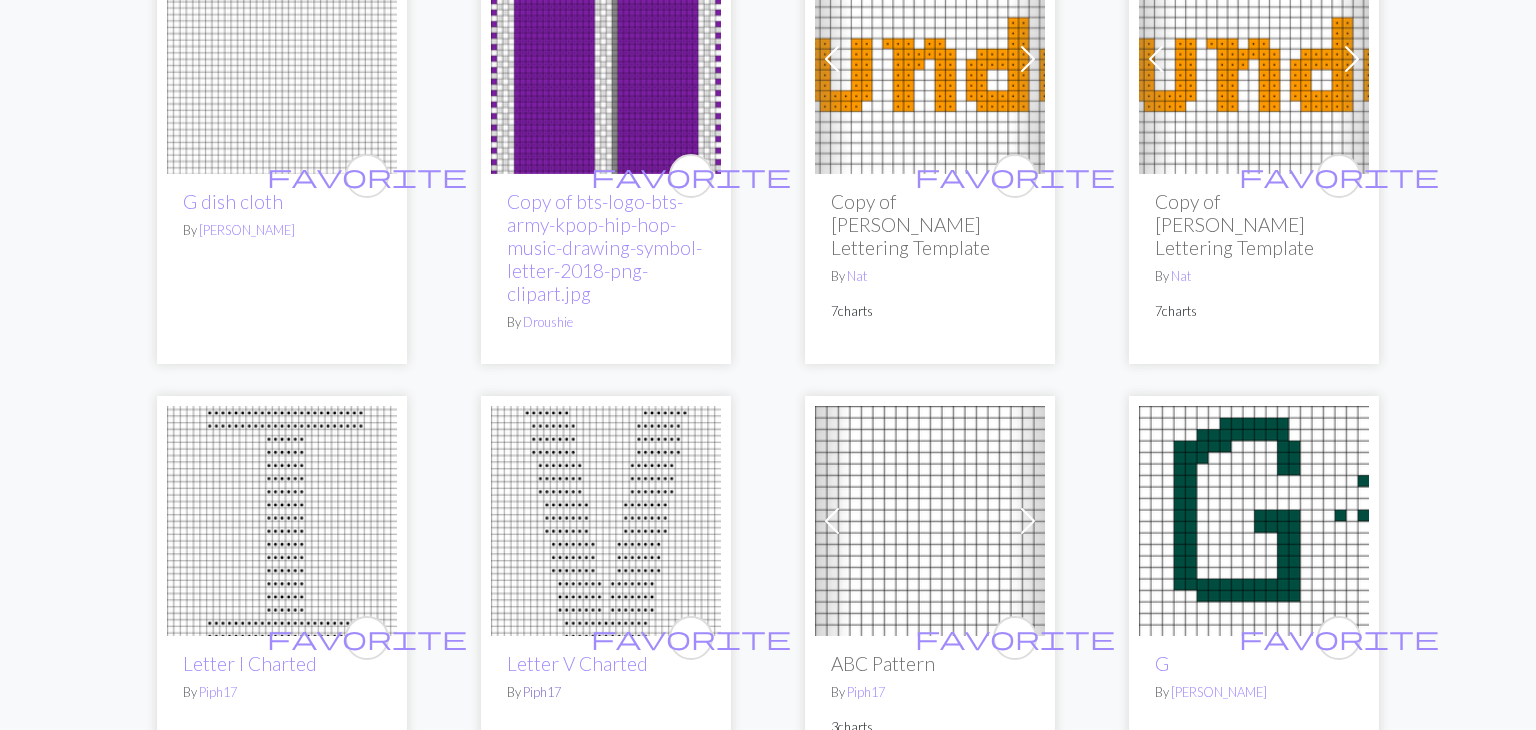 click on "Piph17" at bounding box center [542, 692] 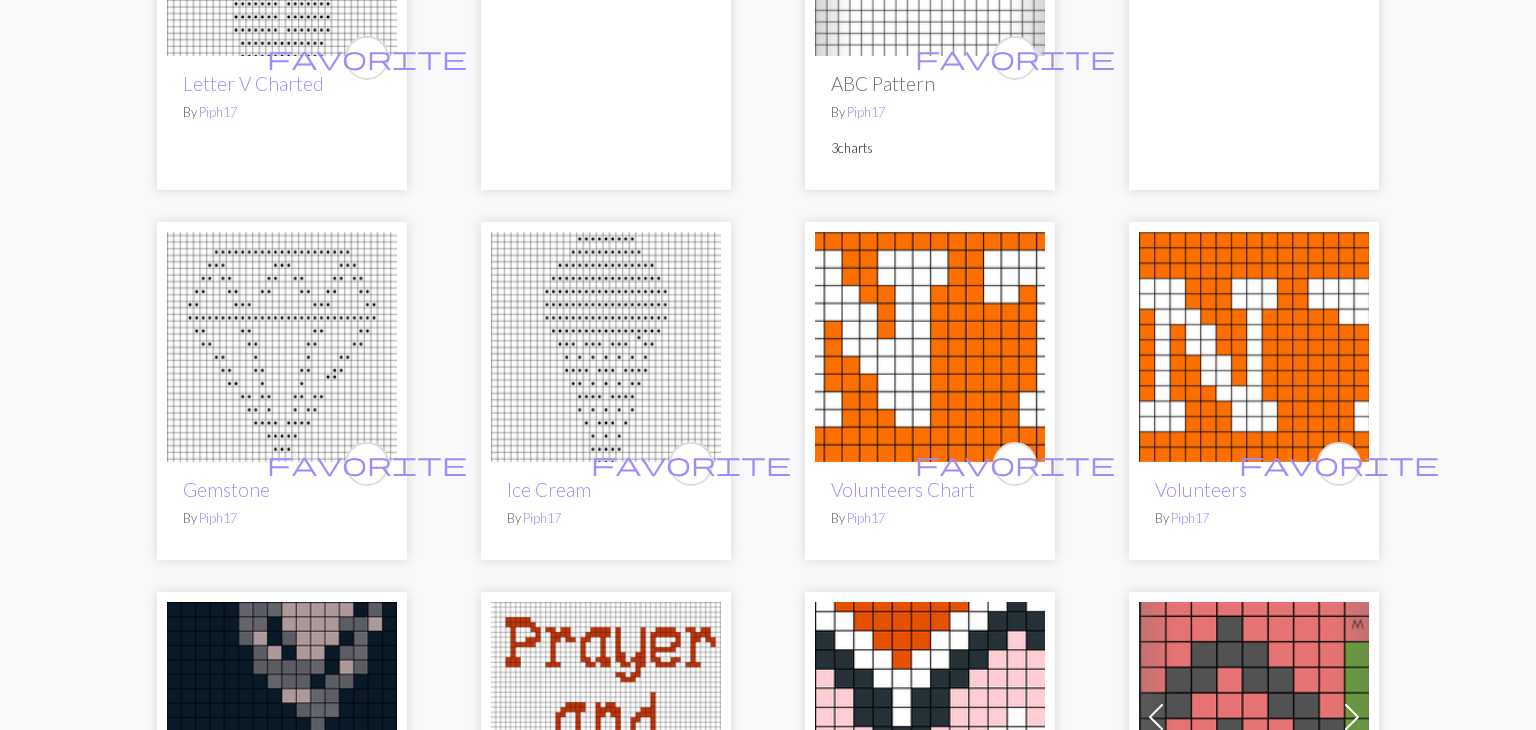 scroll, scrollTop: 1603, scrollLeft: 0, axis: vertical 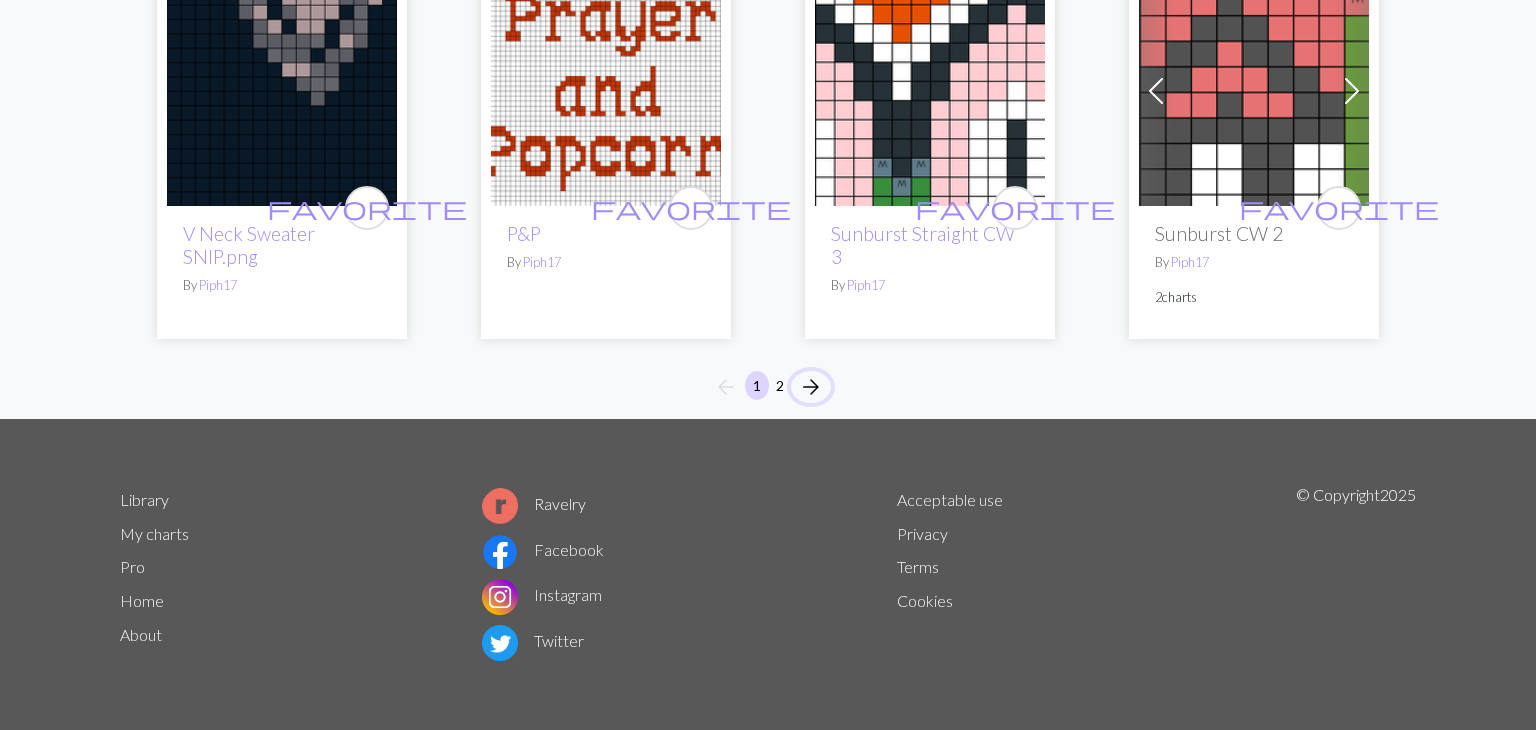 click on "arrow_forward" at bounding box center [811, 387] 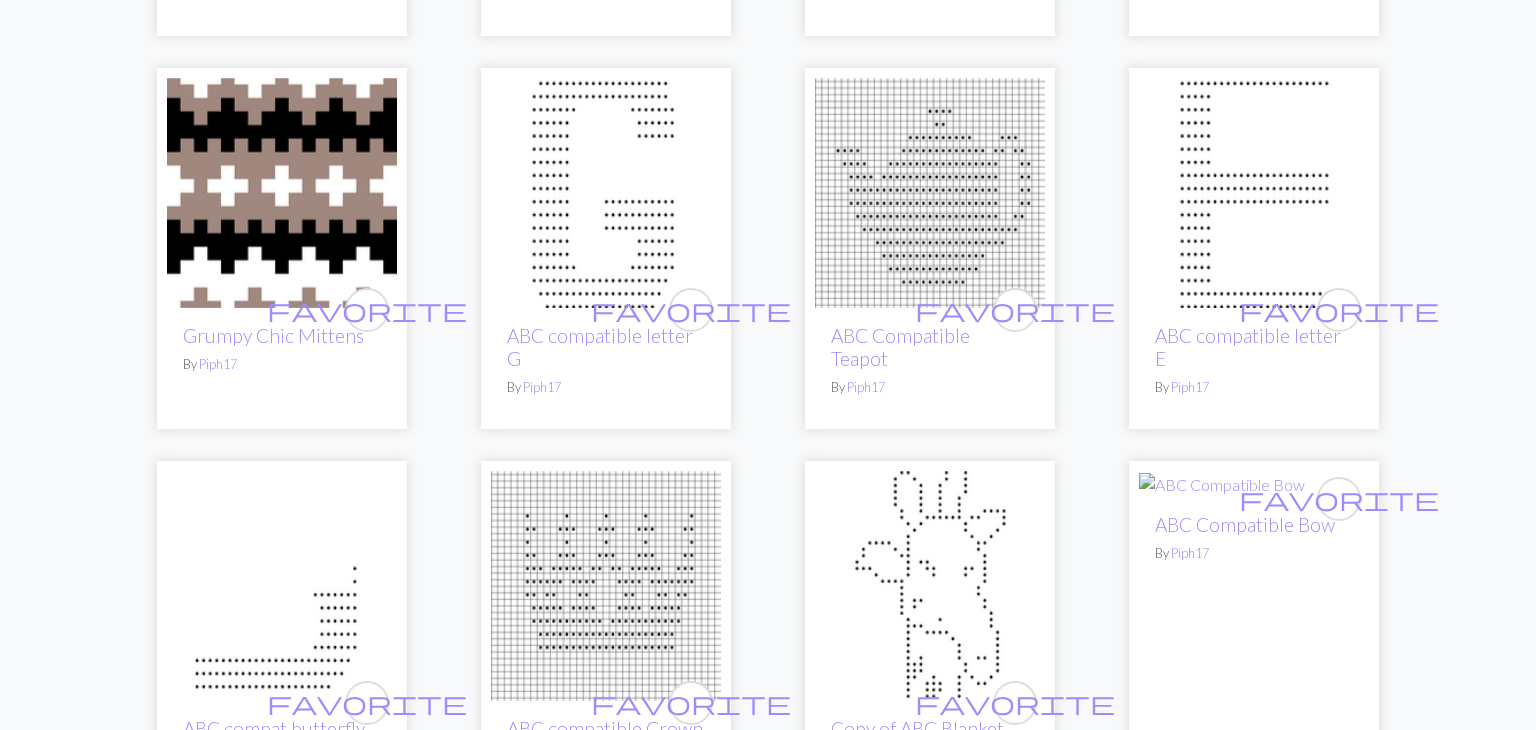 scroll, scrollTop: 816, scrollLeft: 0, axis: vertical 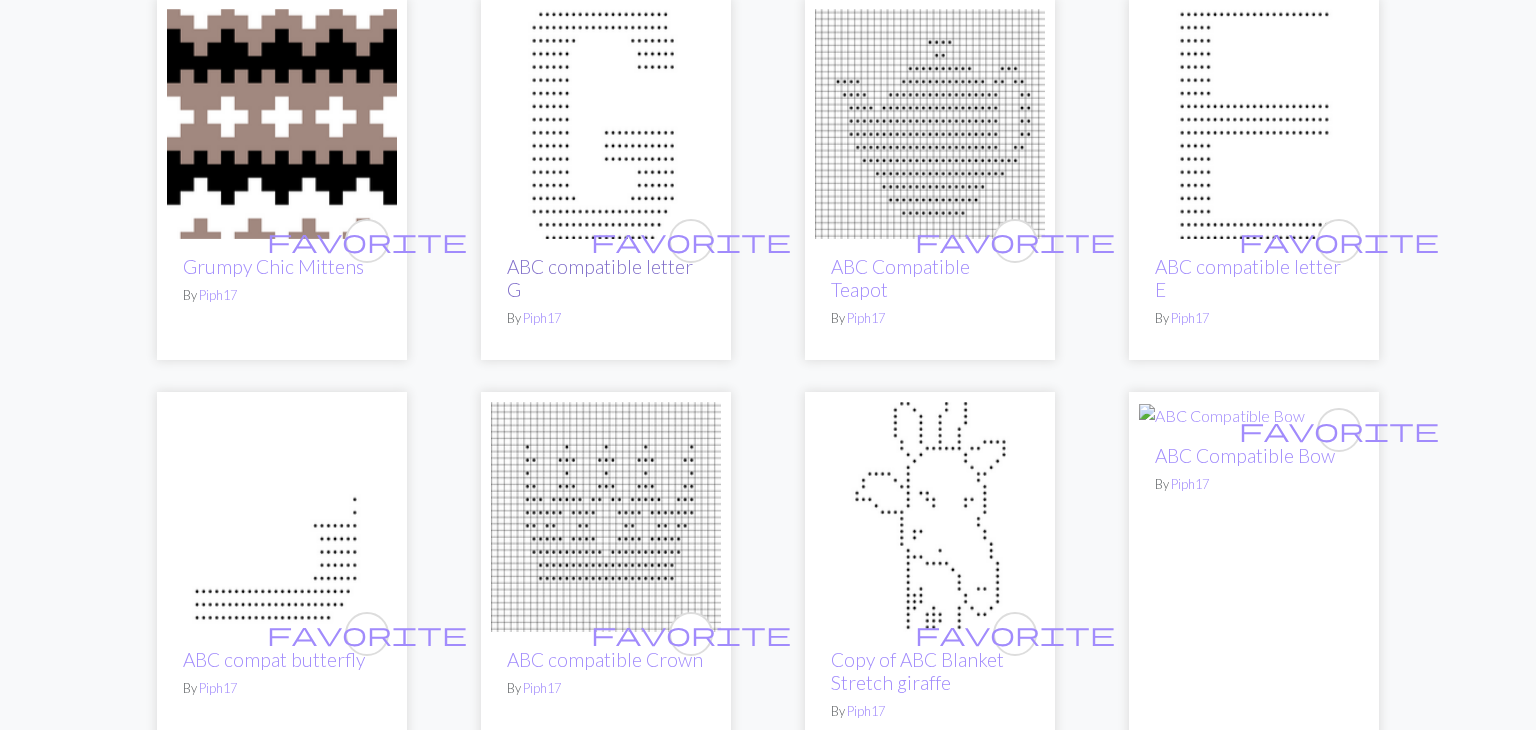 click on "ABC compatible letter G" at bounding box center (600, 278) 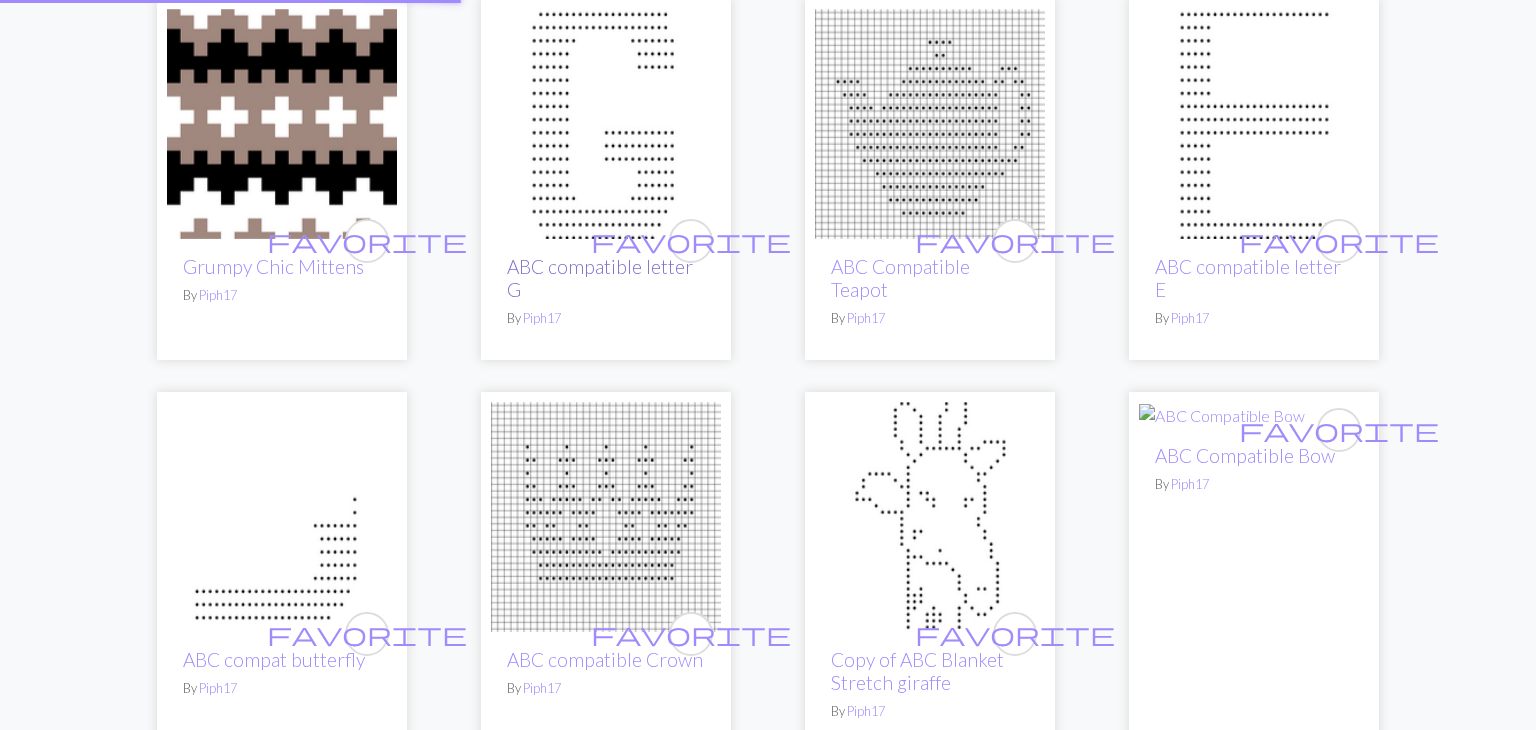scroll, scrollTop: 0, scrollLeft: 0, axis: both 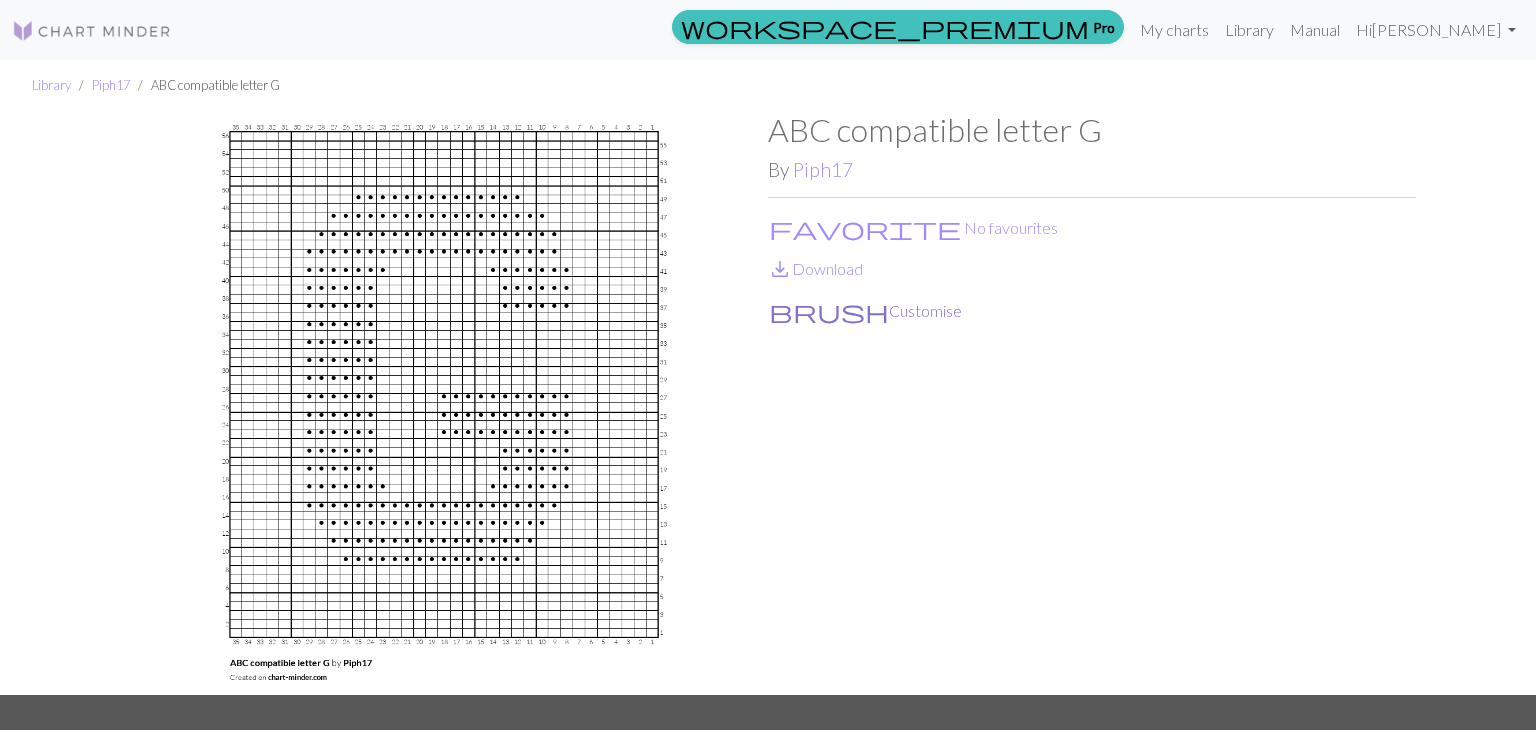 click on "brush Customise" at bounding box center (865, 311) 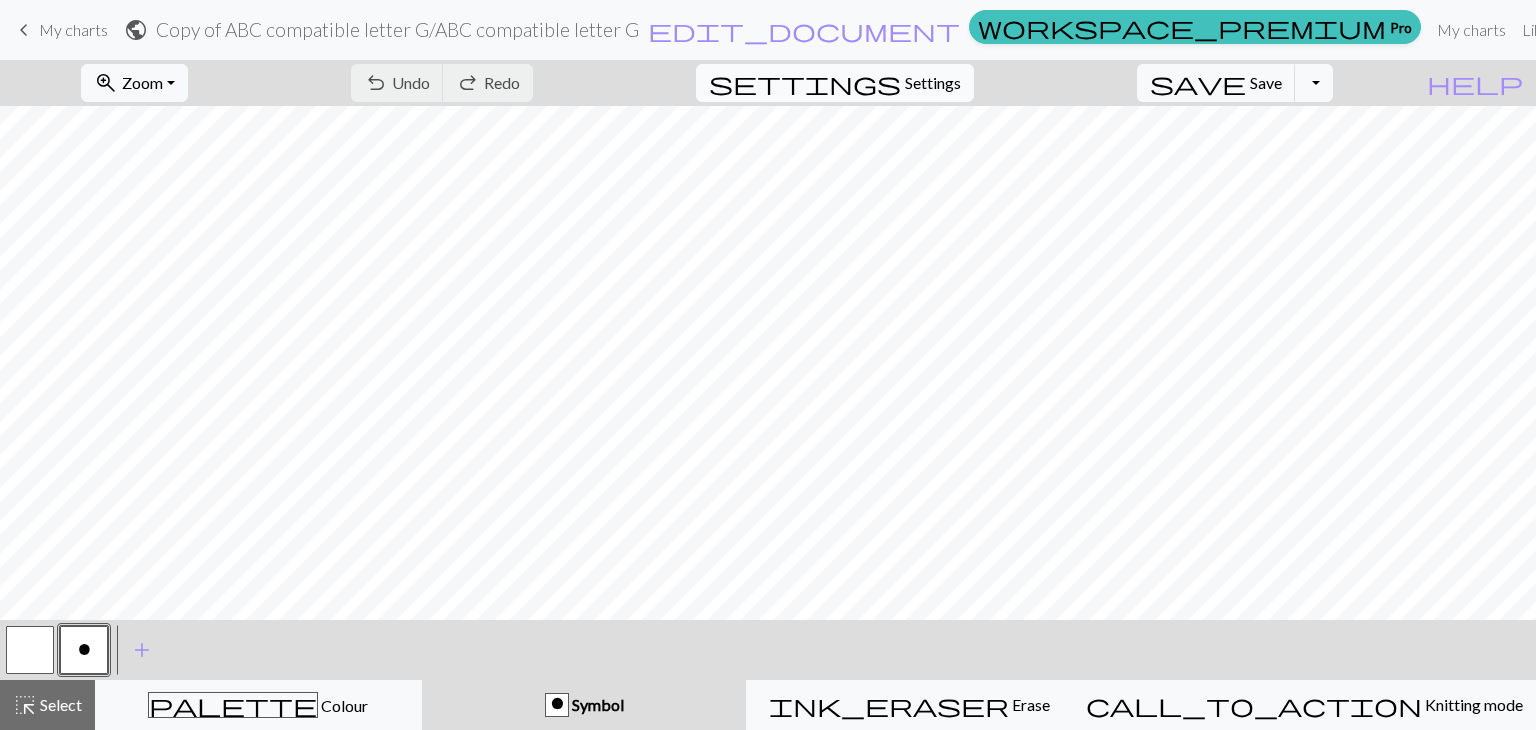 click on "Settings" at bounding box center [933, 83] 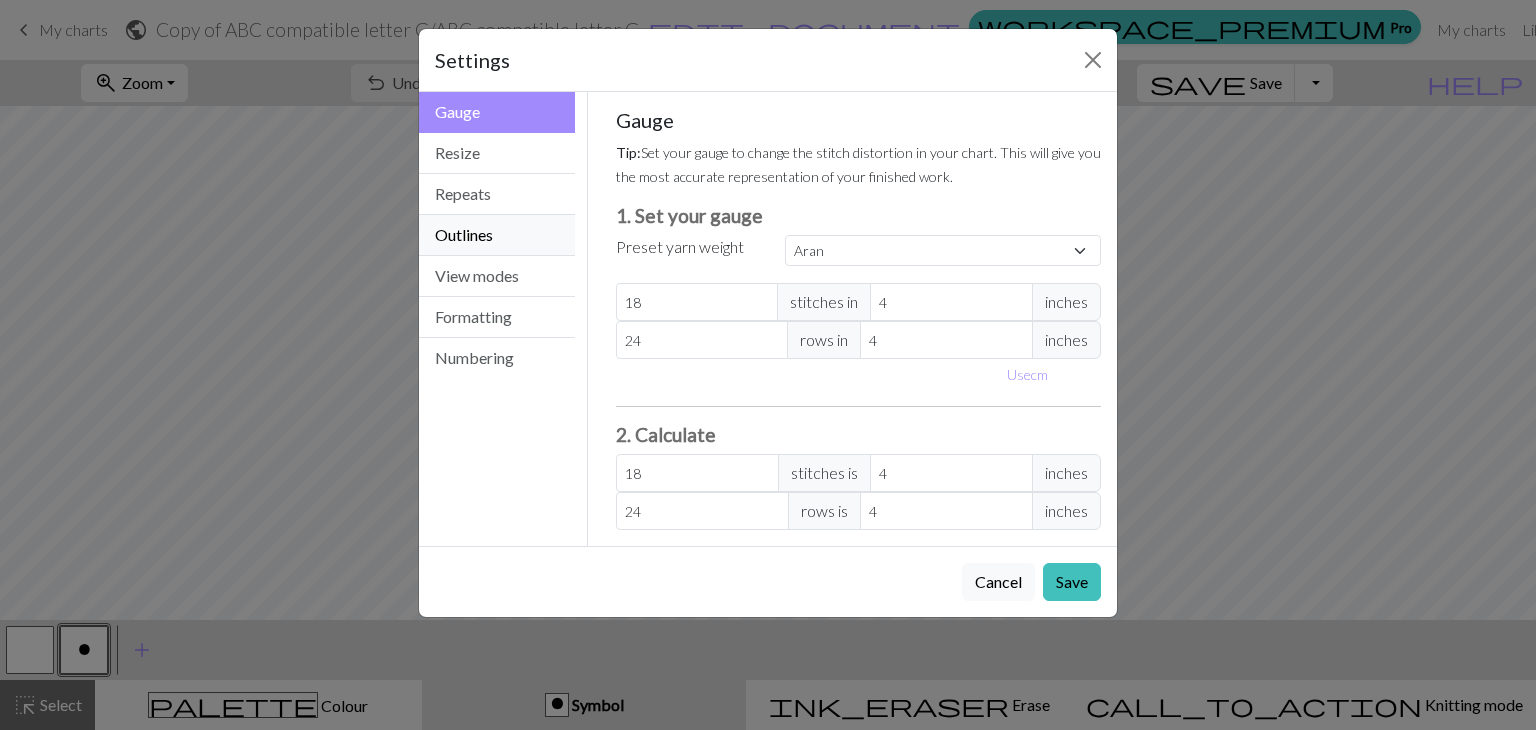 click on "Outlines" at bounding box center [497, 235] 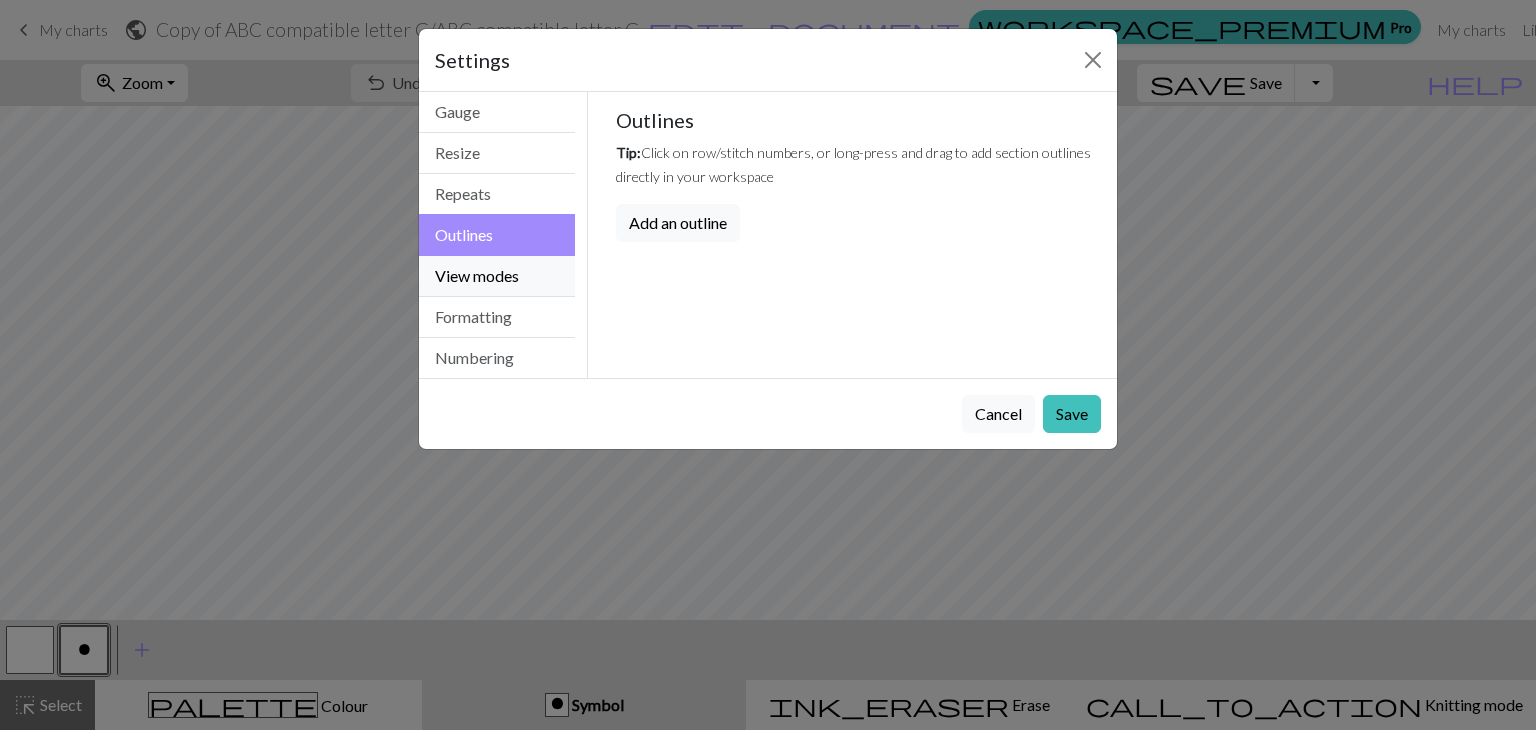 click on "View modes" at bounding box center [497, 276] 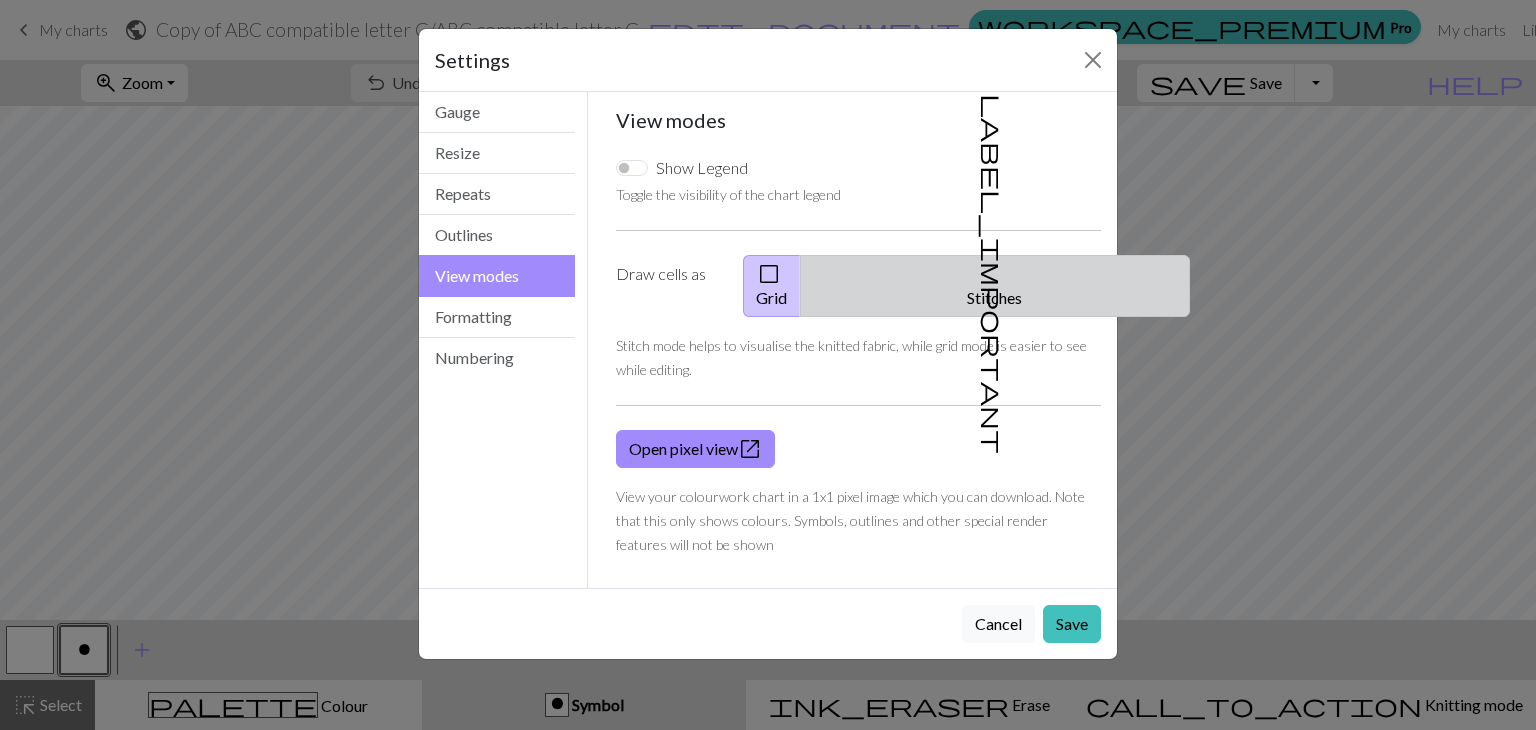 click on "label_important Stitches" at bounding box center [995, 286] 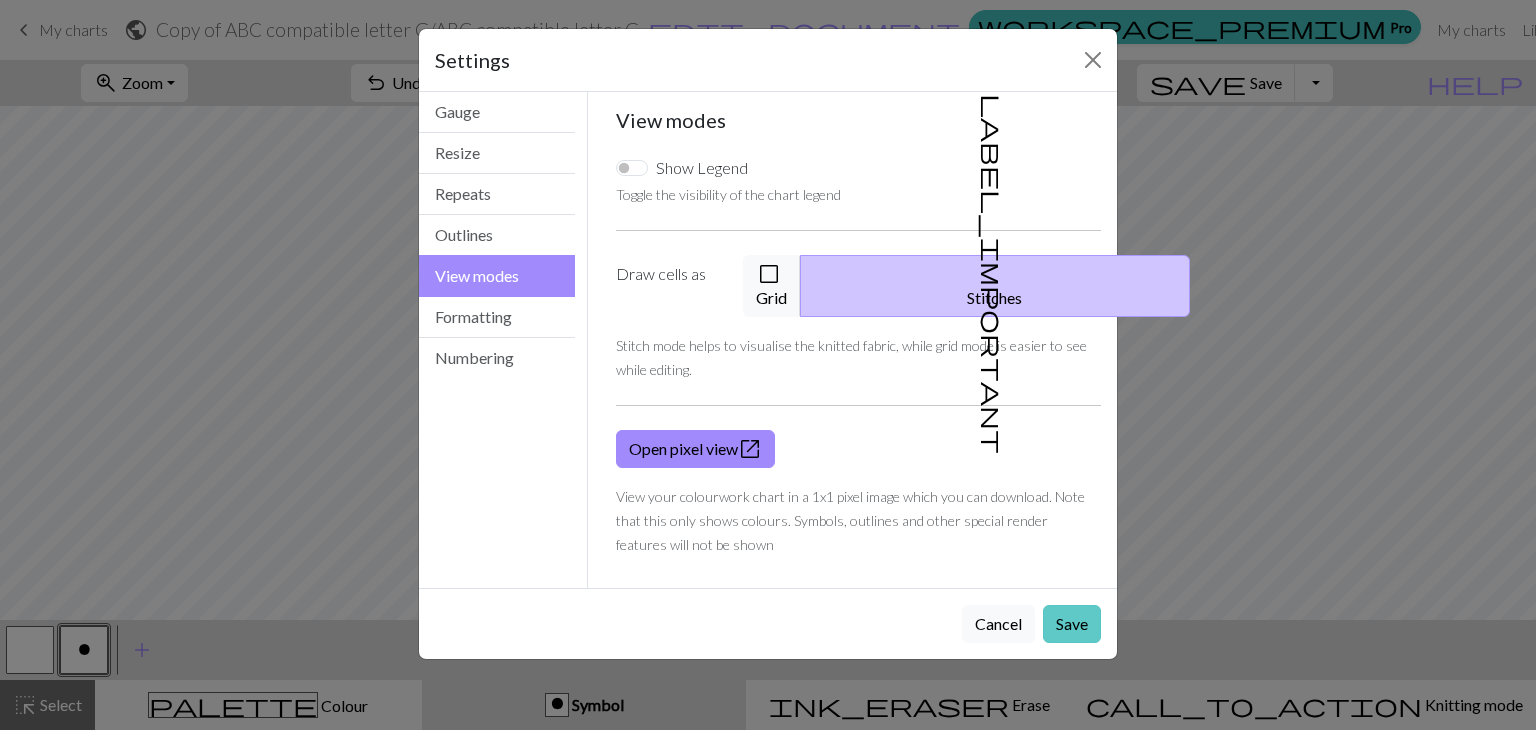 click on "Save" at bounding box center (1072, 624) 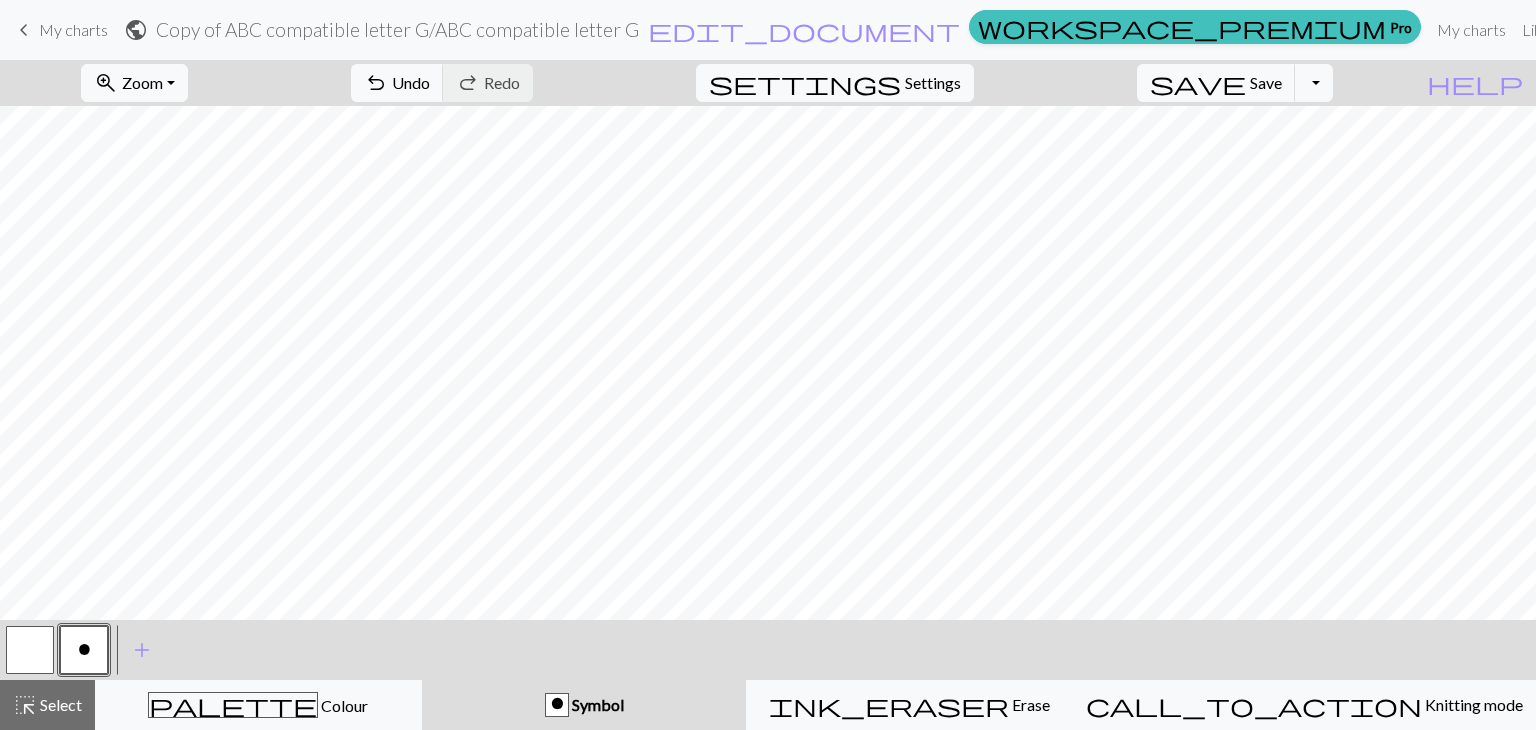 scroll, scrollTop: 0, scrollLeft: 0, axis: both 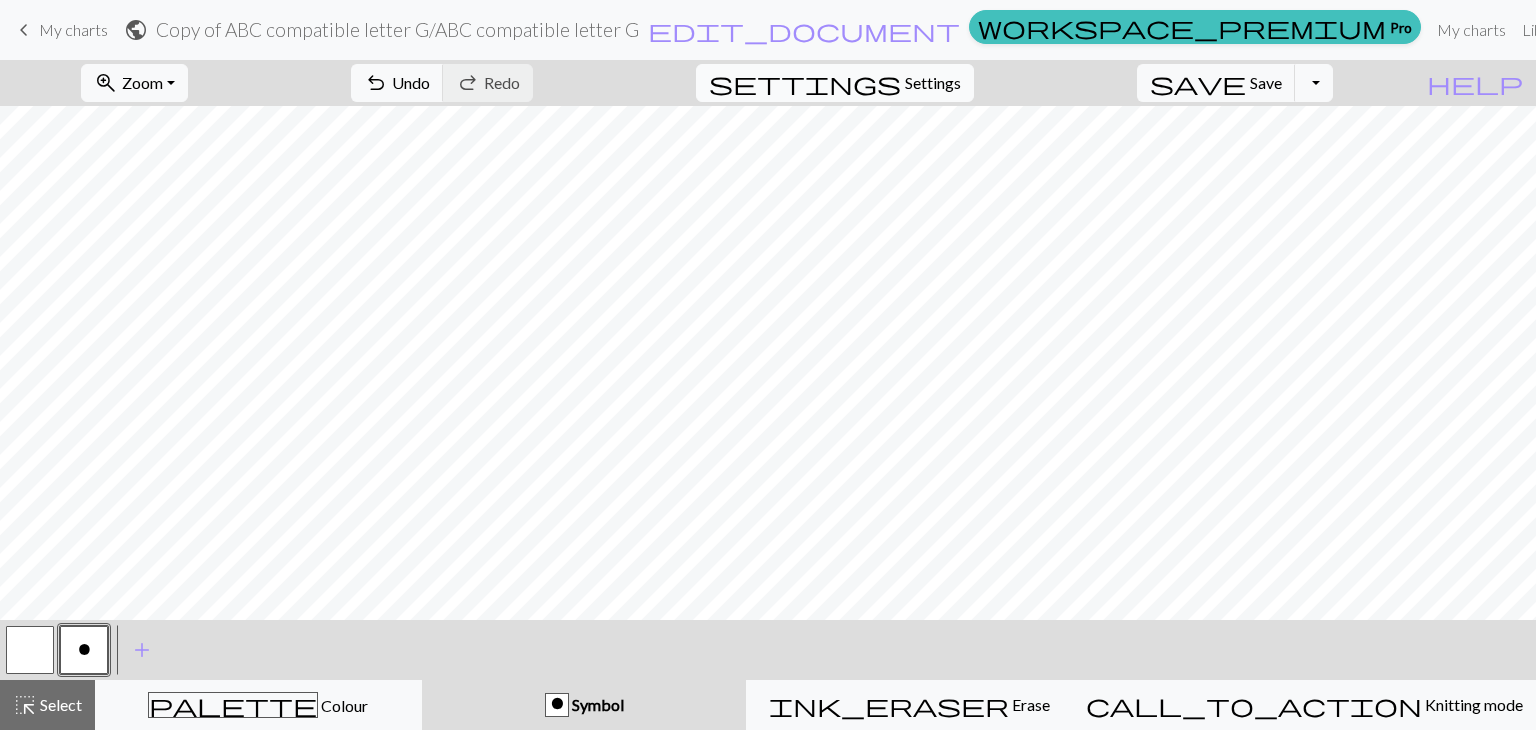 click on "Settings" at bounding box center [933, 83] 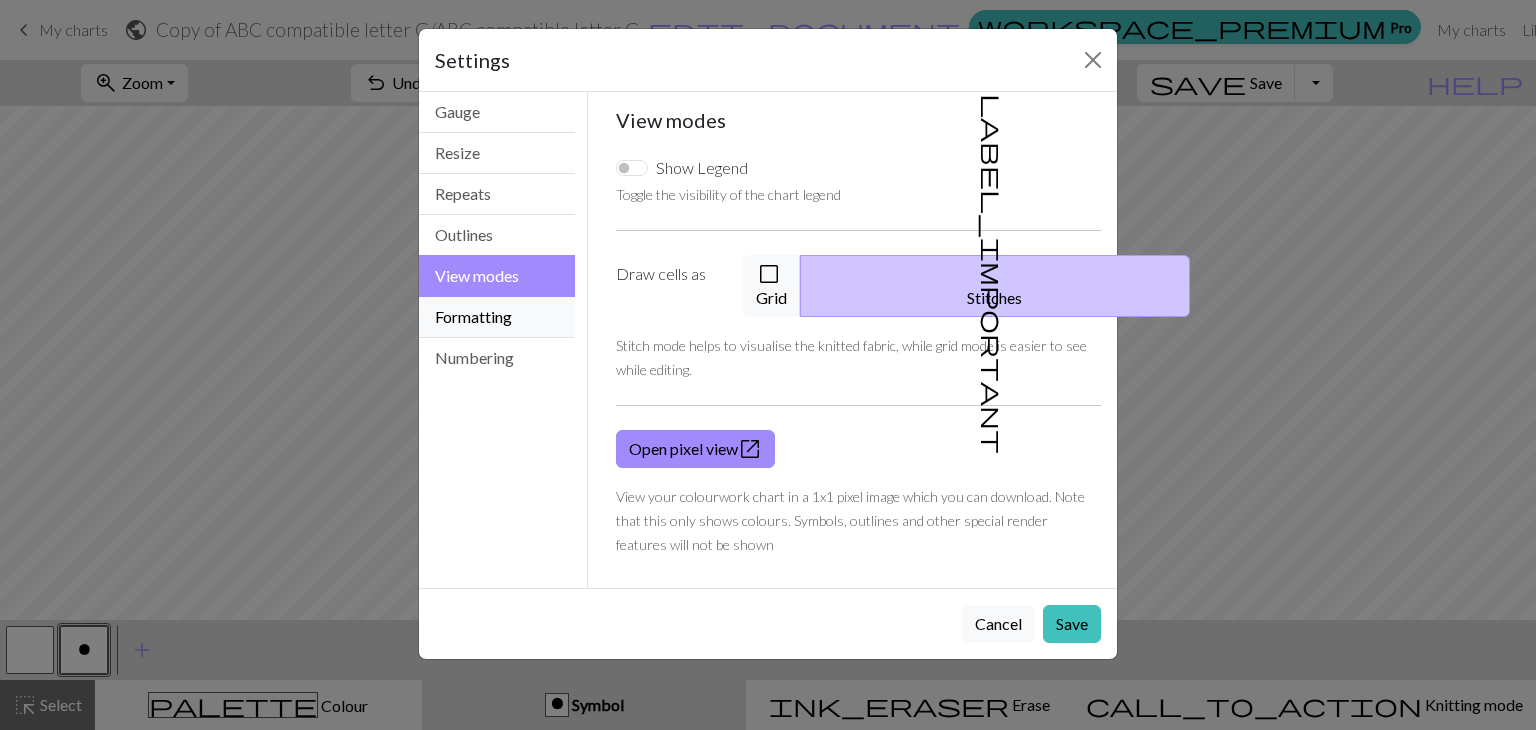 click on "Formatting" at bounding box center [497, 317] 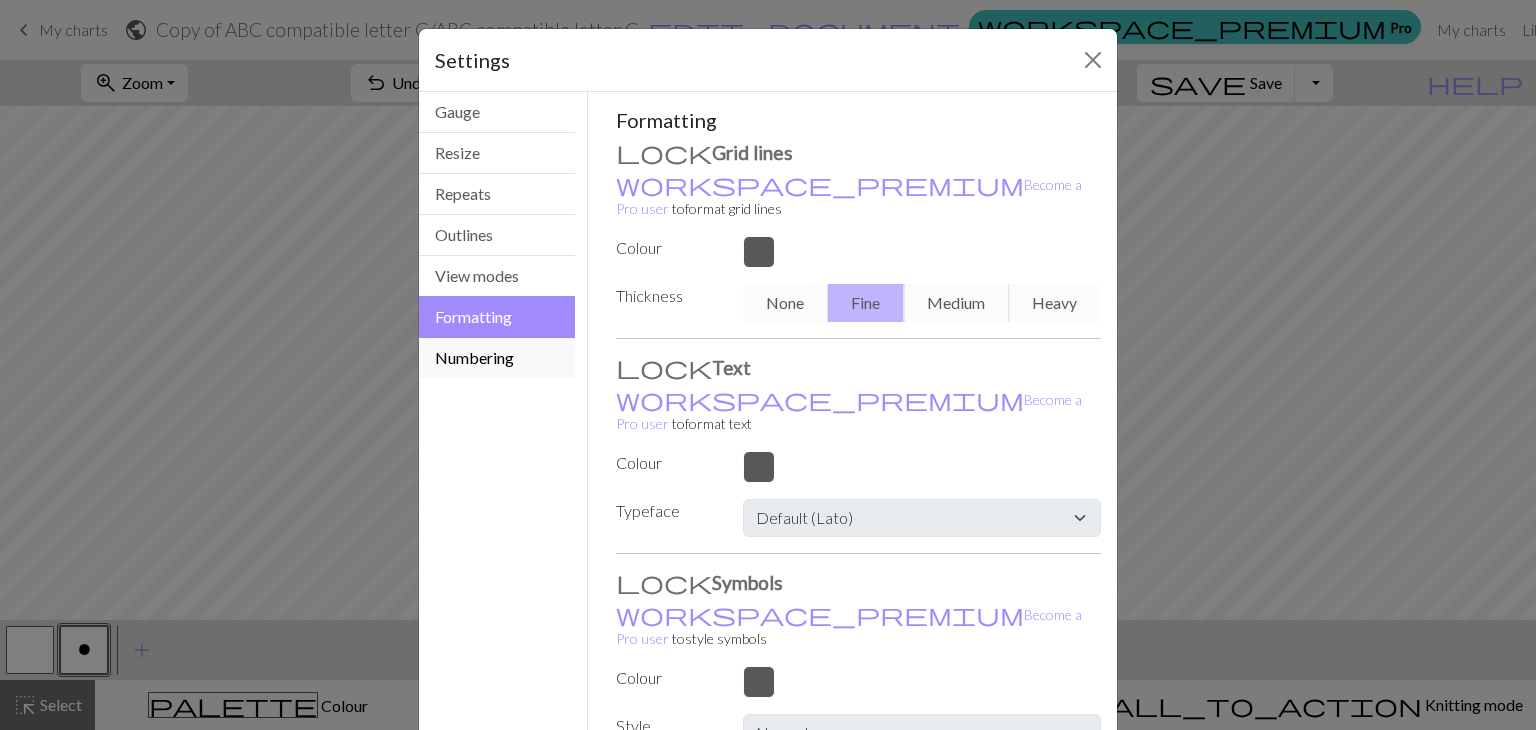 click on "Numbering" at bounding box center (497, 358) 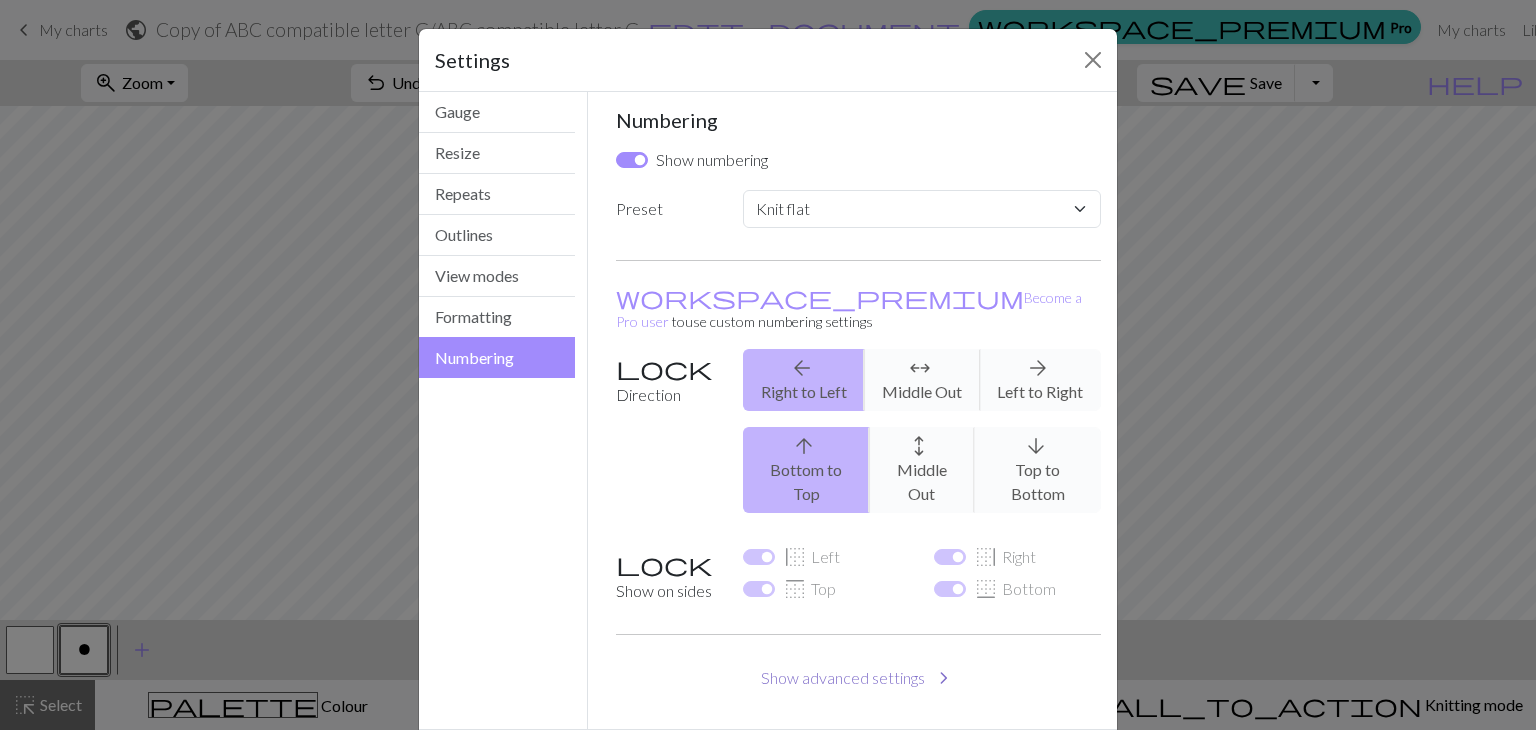click on "Show advanced settings   chevron_right" at bounding box center [859, 678] 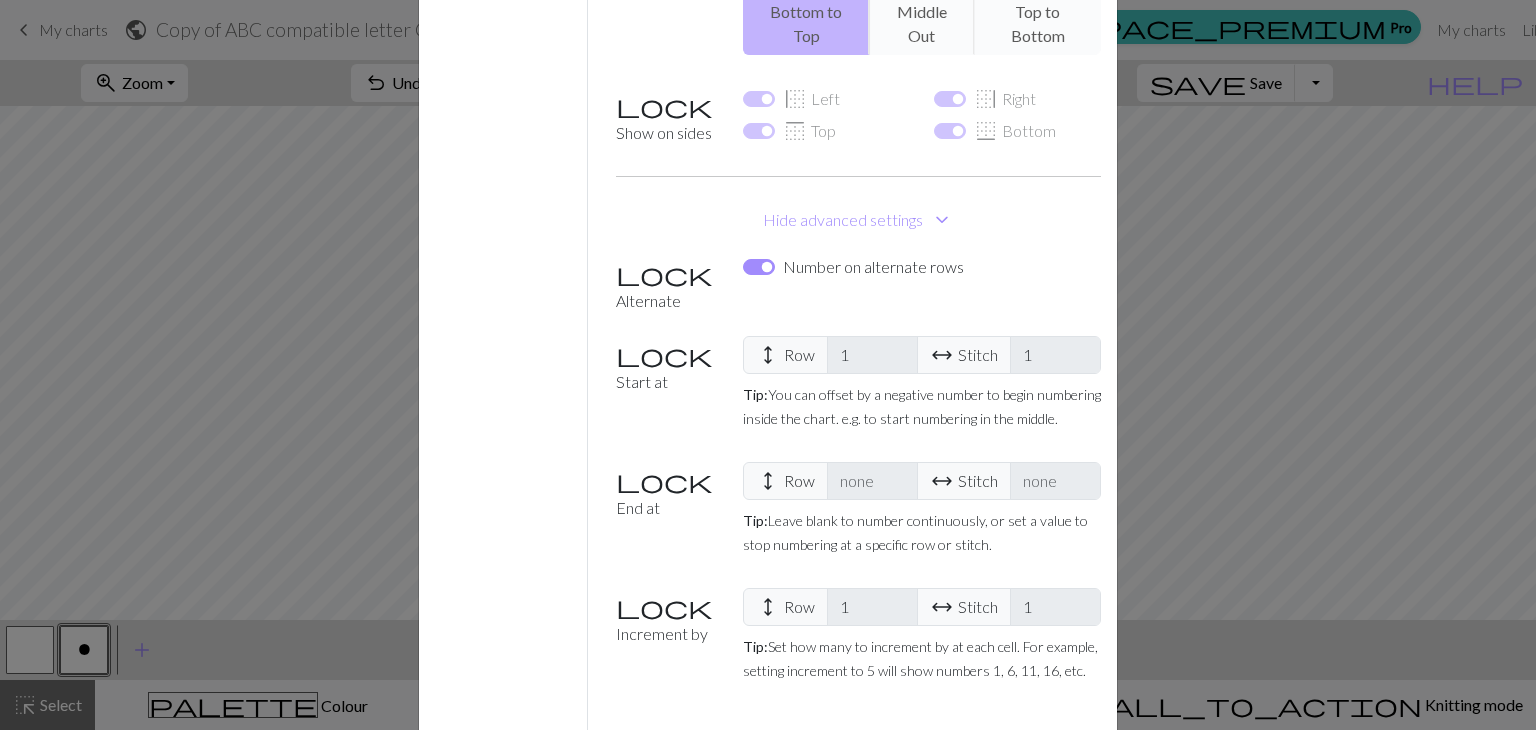 scroll, scrollTop: 0, scrollLeft: 0, axis: both 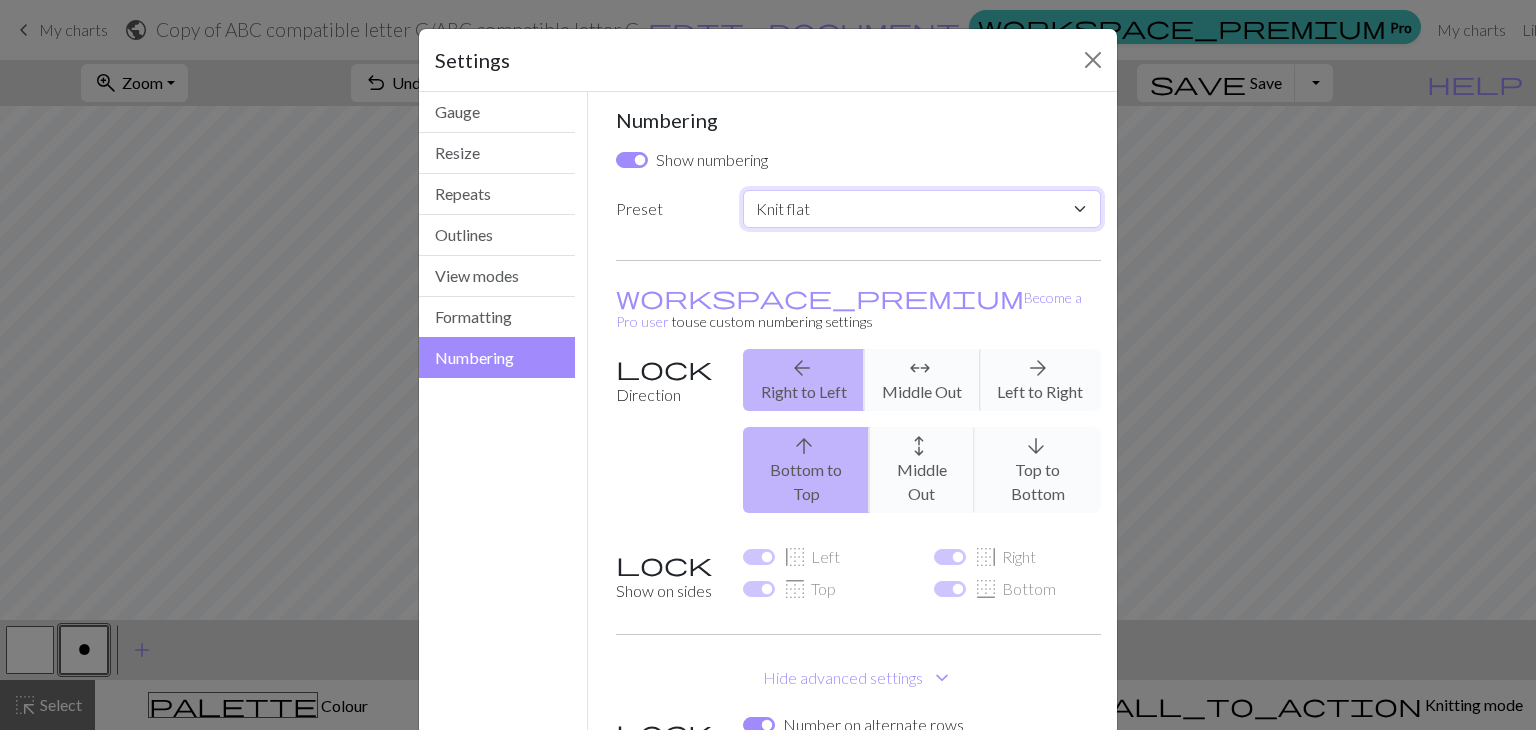 click on "Custom Knit flat Knit in the round Lace knitting Cross stitch" at bounding box center (922, 209) 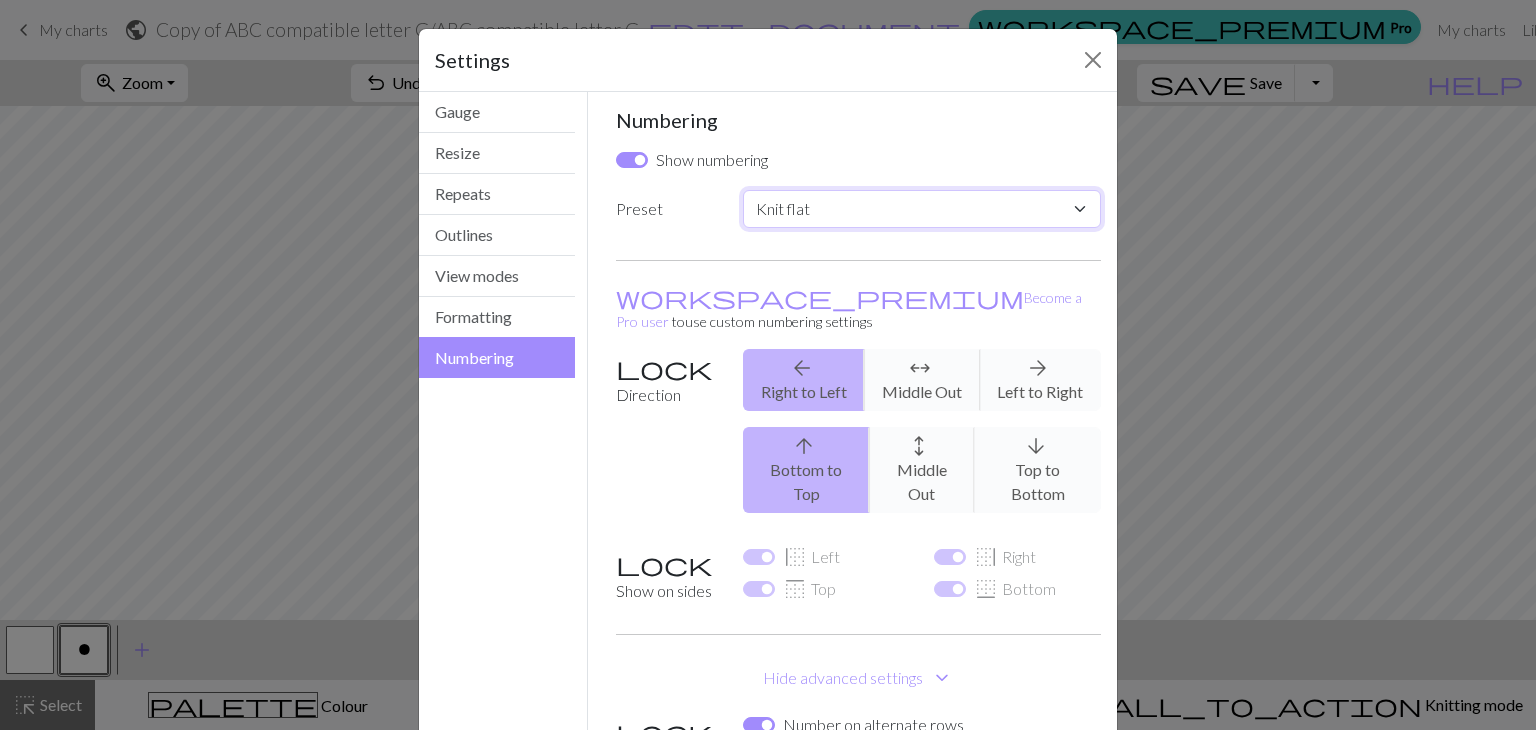 select on "crossstitch" 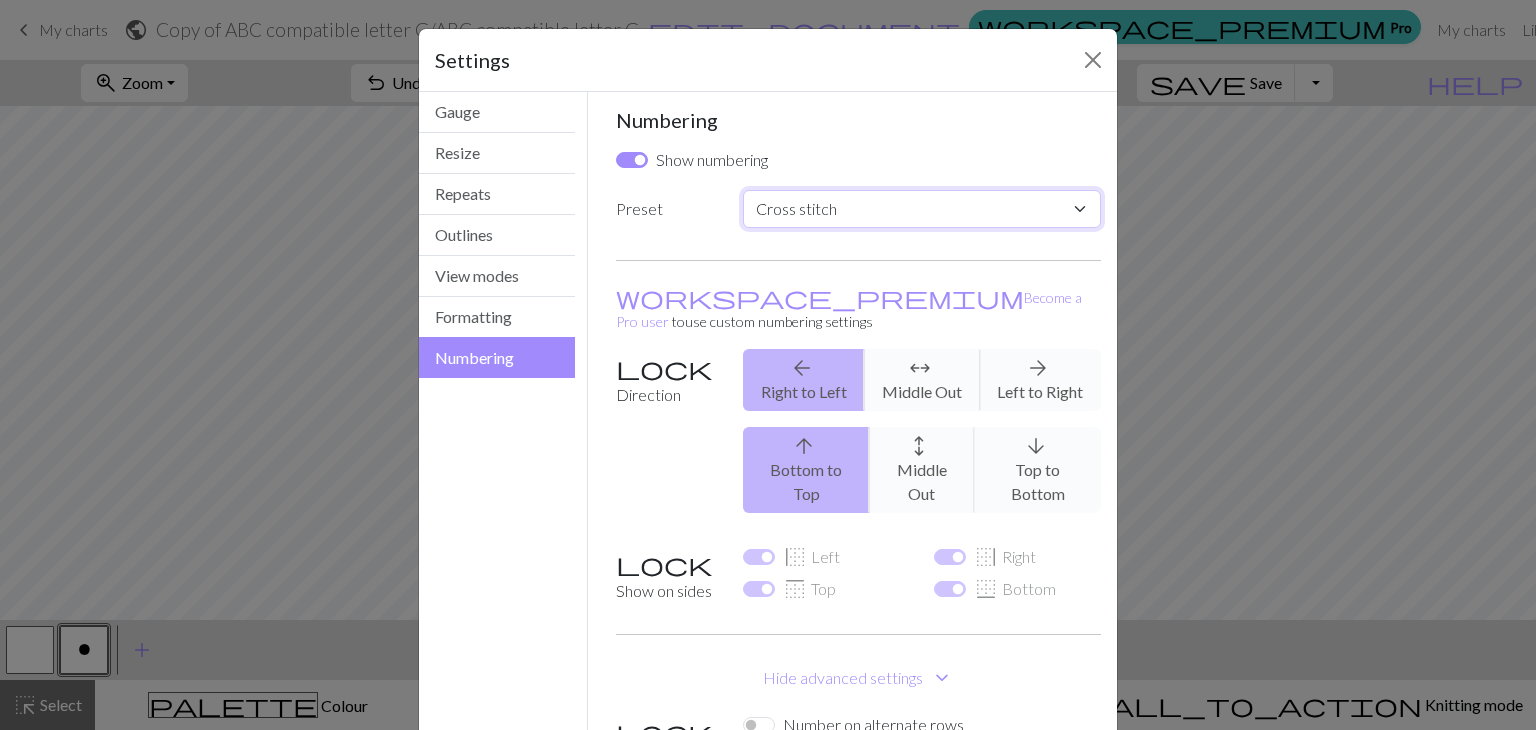click on "Custom Knit flat Knit in the round Lace knitting Cross stitch" at bounding box center [922, 209] 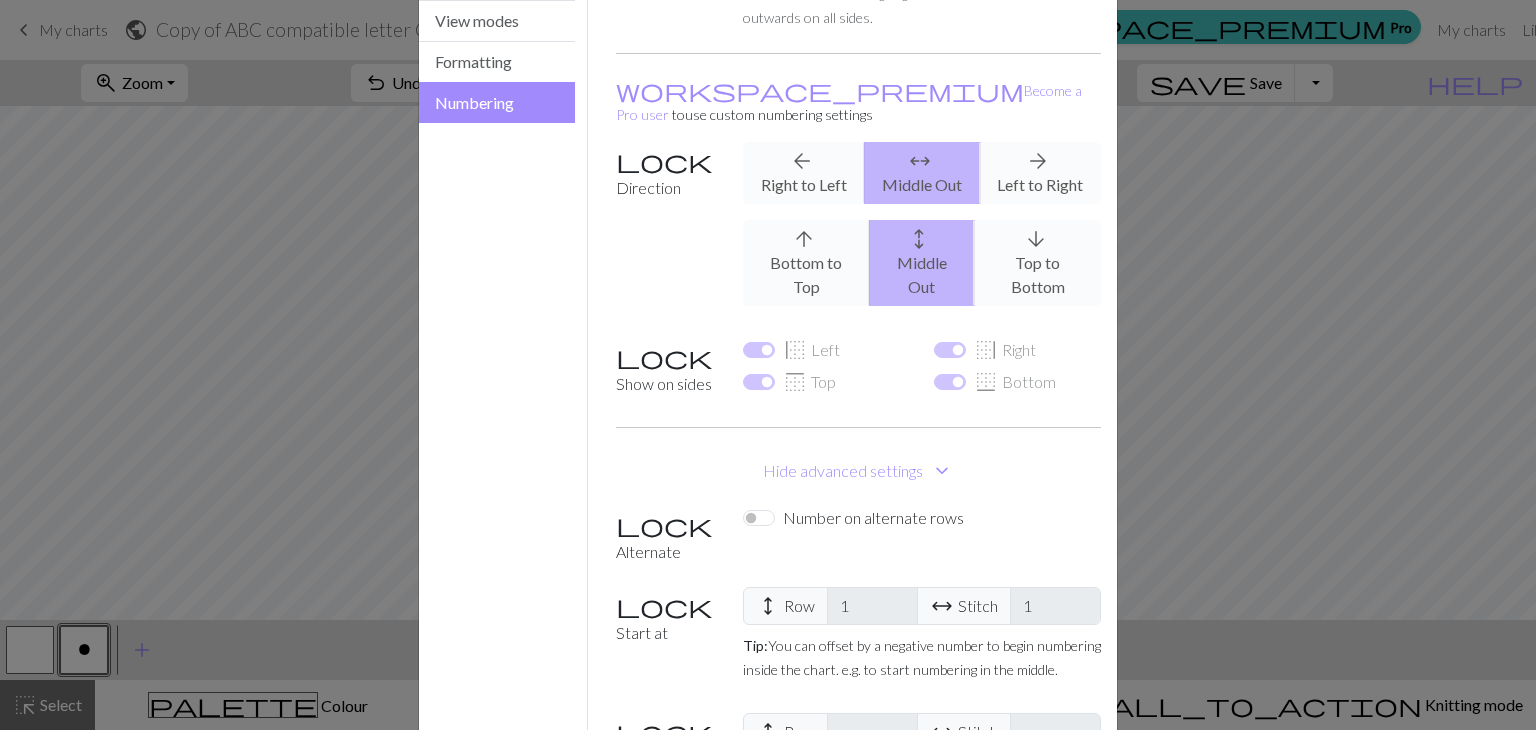 scroll, scrollTop: 528, scrollLeft: 0, axis: vertical 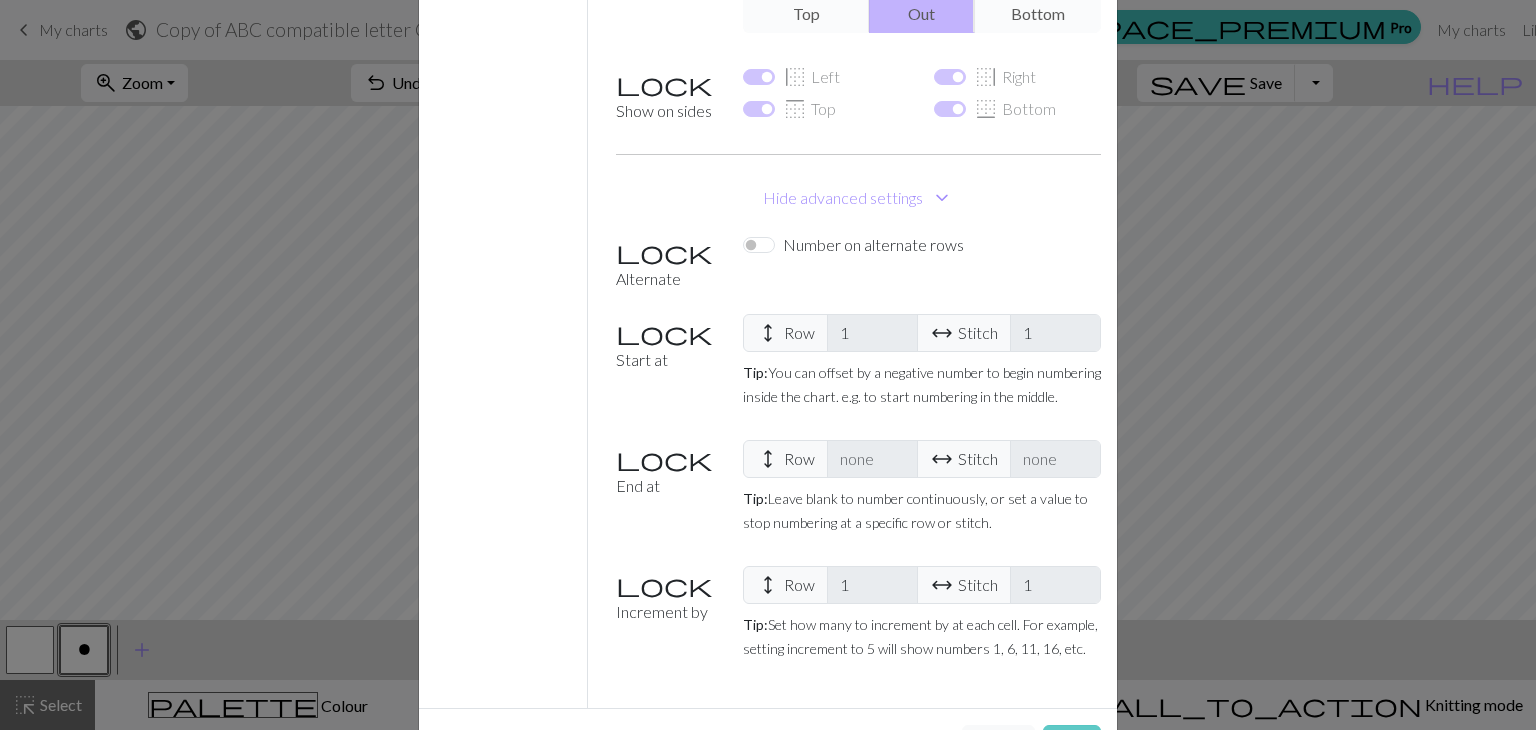click on "Save" at bounding box center [1072, 744] 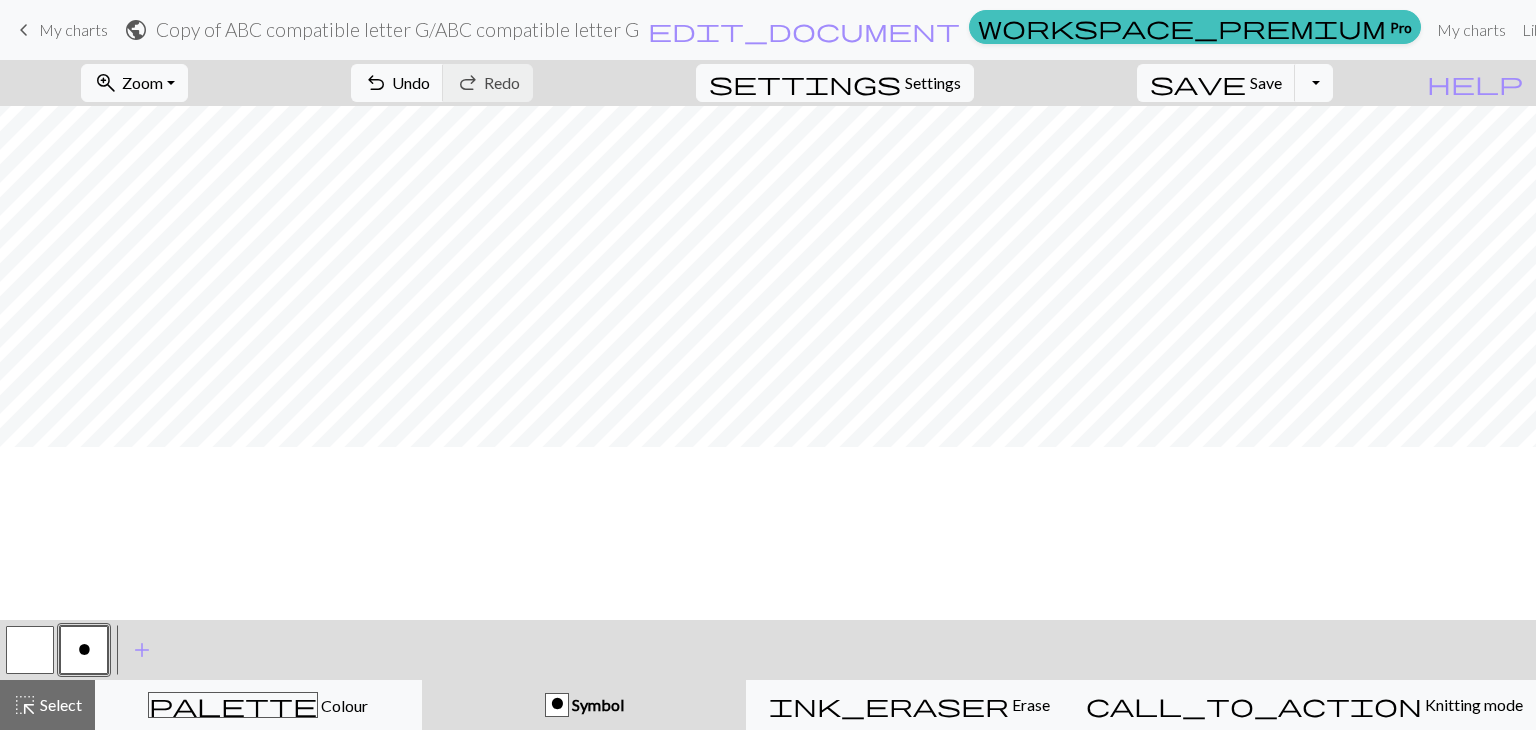 scroll, scrollTop: 0, scrollLeft: 0, axis: both 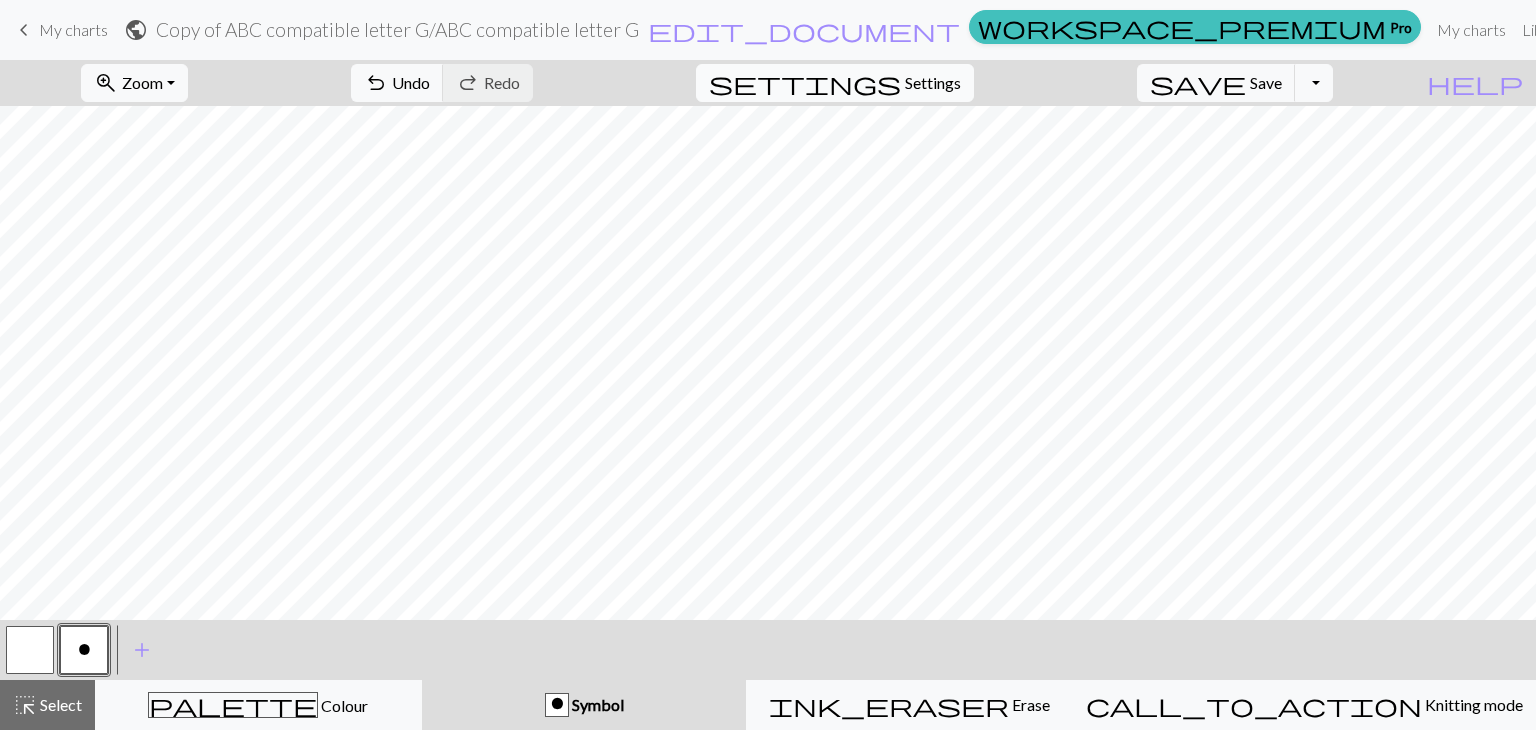 click on "Settings" at bounding box center [933, 83] 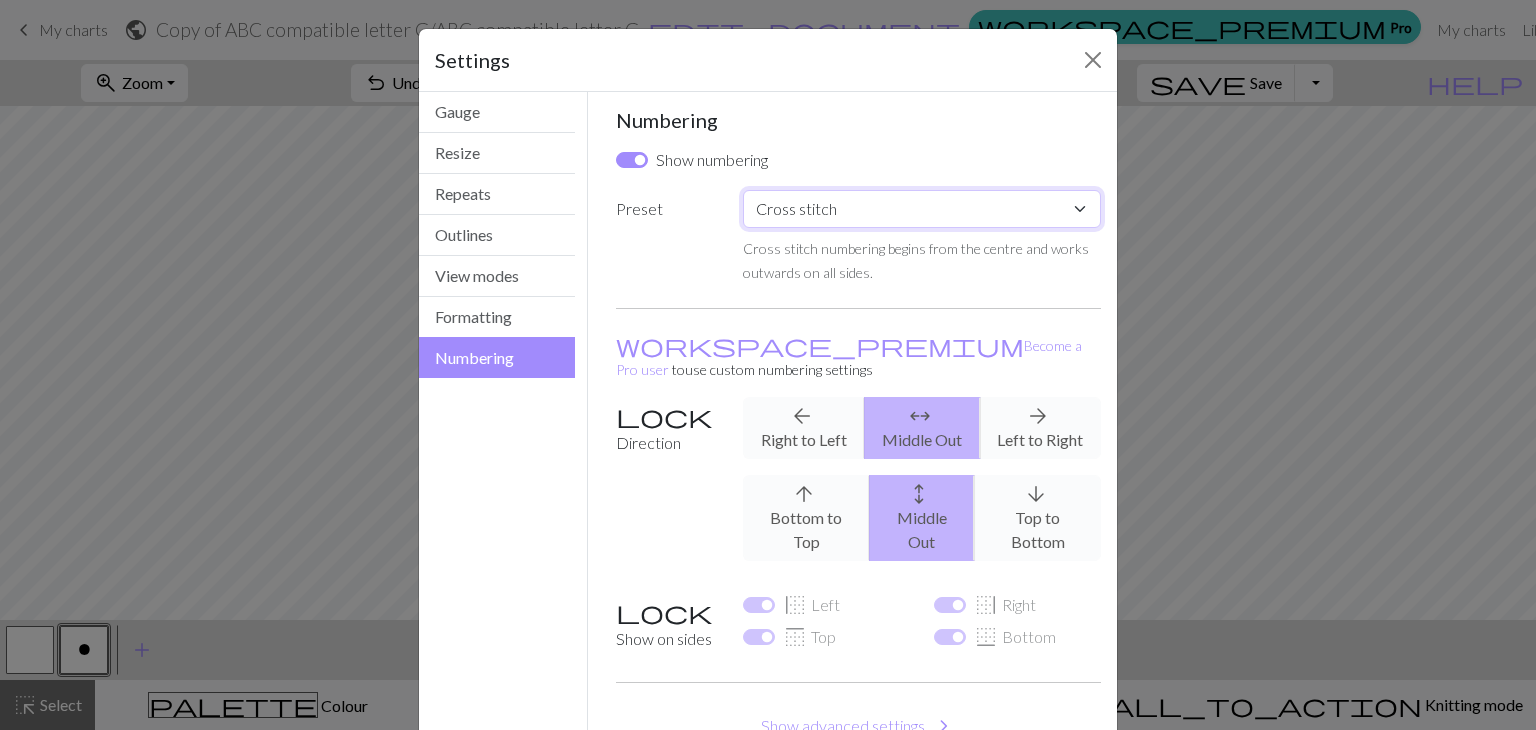 click on "Custom Knit flat Knit in the round Lace knitting Cross stitch" at bounding box center (922, 209) 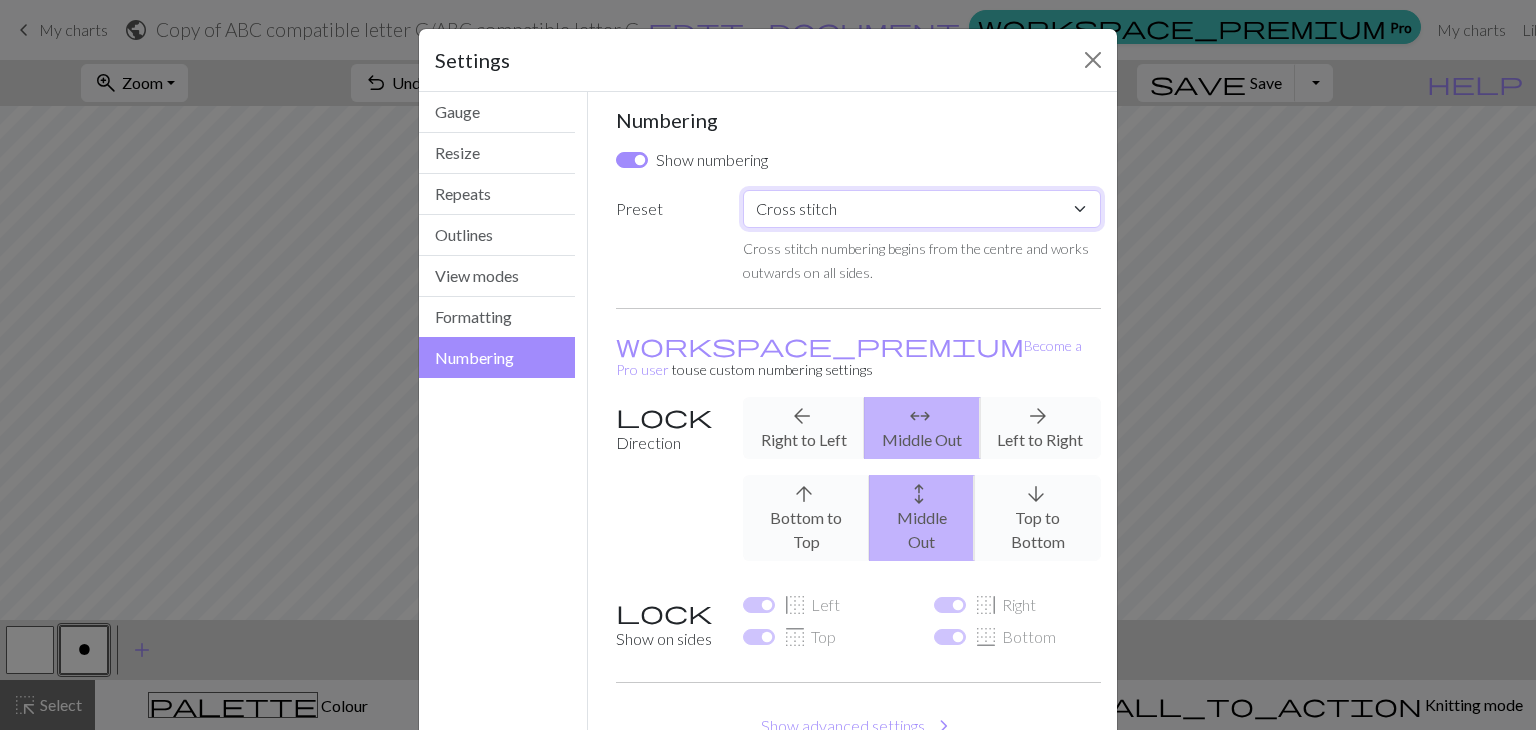 select on "round" 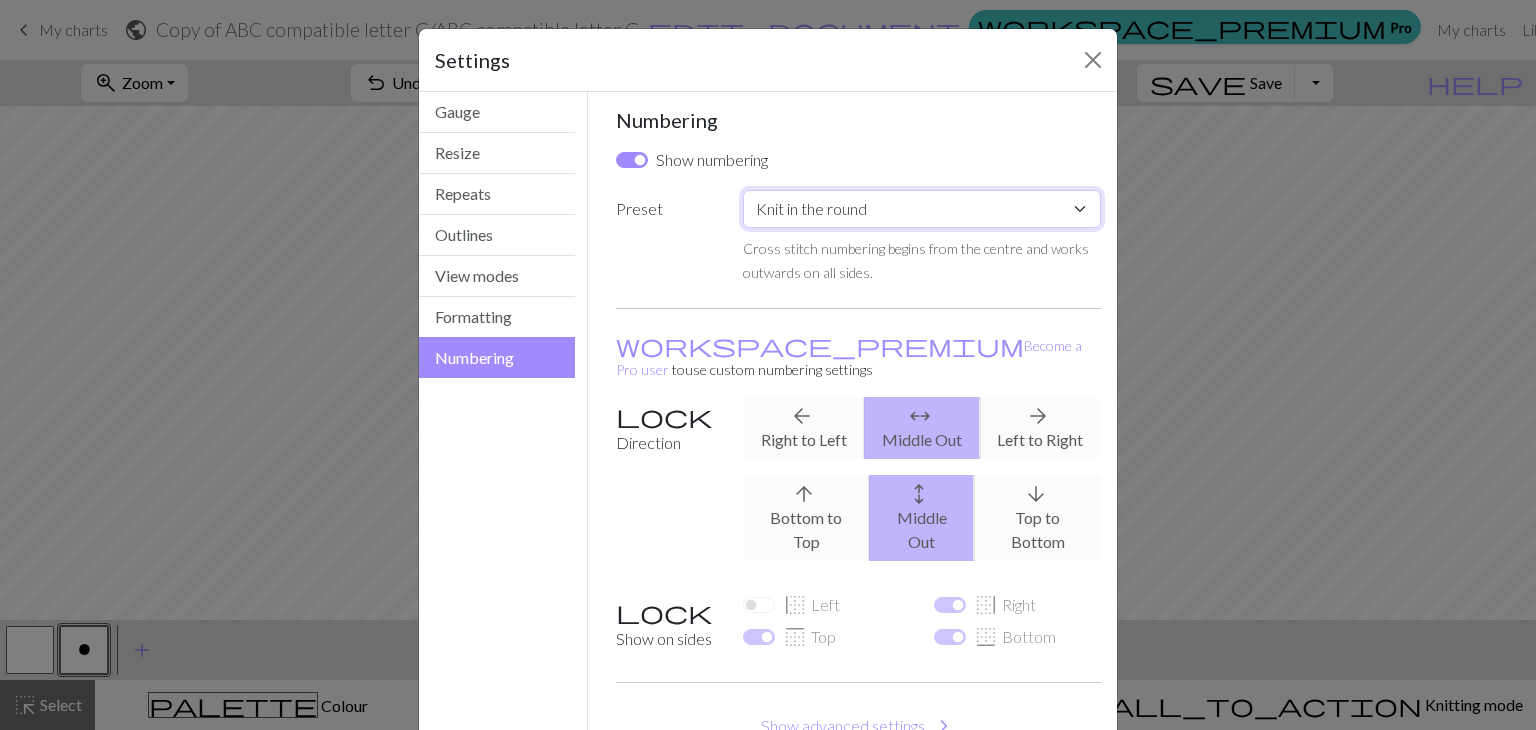 click on "Custom Knit flat Knit in the round Lace knitting Cross stitch" at bounding box center [922, 209] 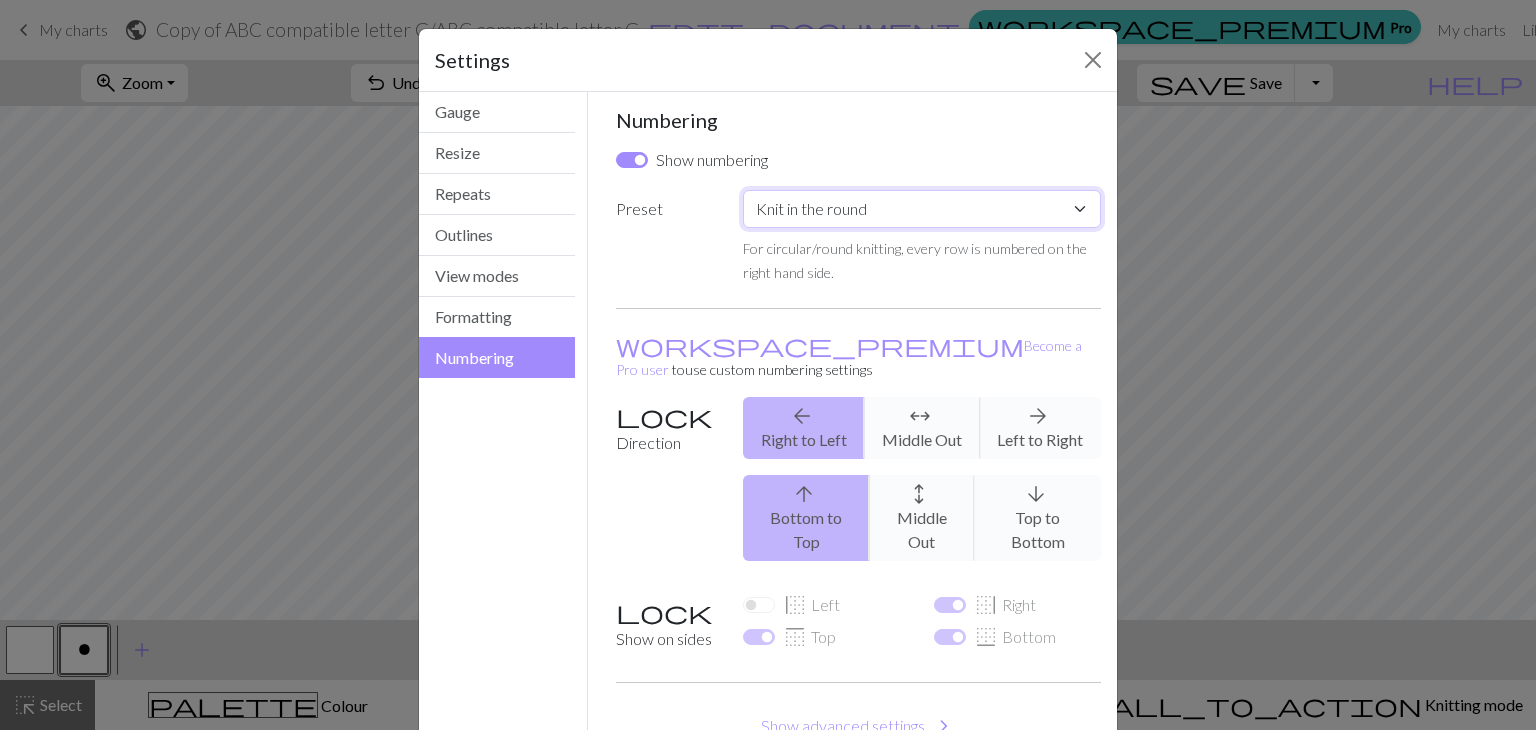 scroll, scrollTop: 96, scrollLeft: 0, axis: vertical 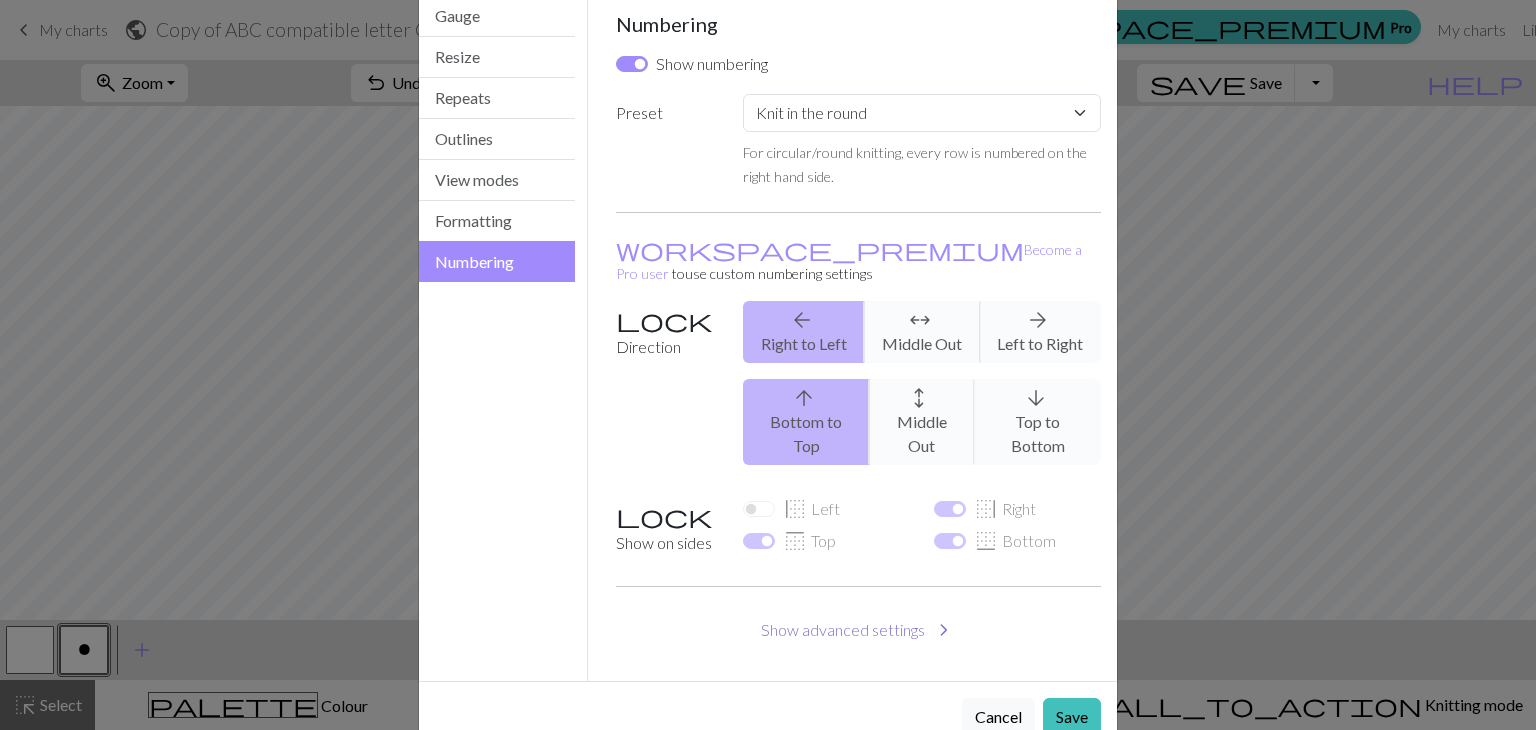 click on "Show advanced settings   chevron_right" at bounding box center [859, 630] 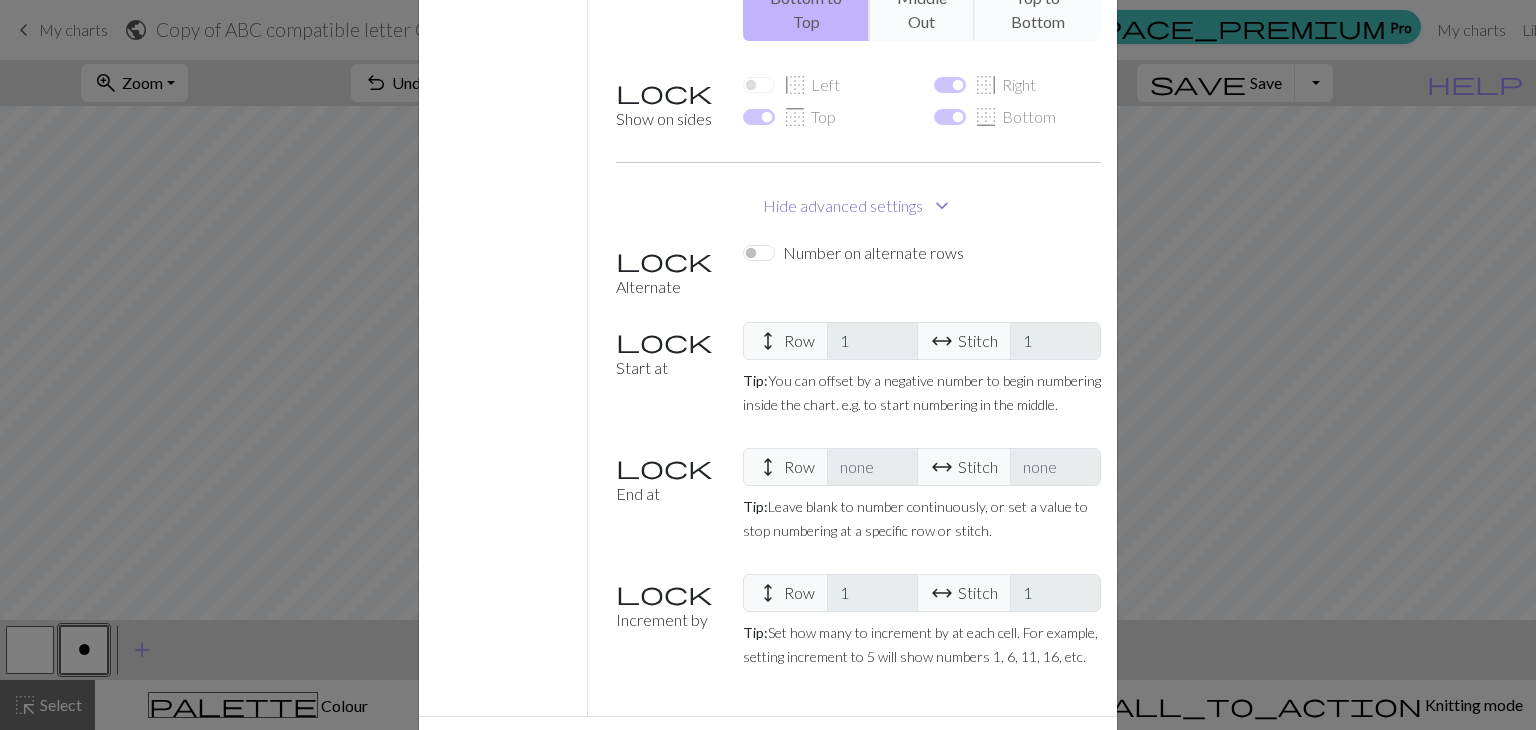 scroll, scrollTop: 528, scrollLeft: 0, axis: vertical 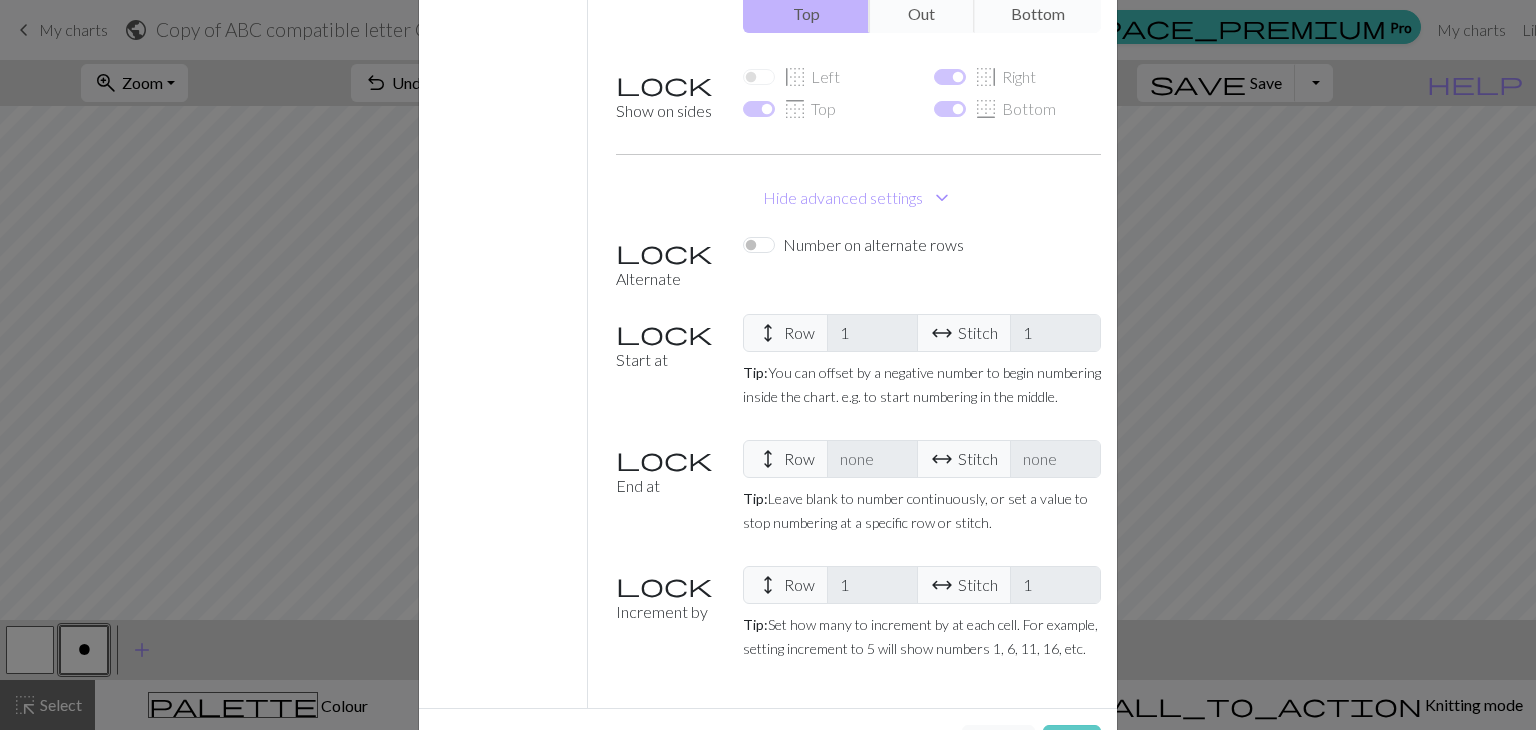 click on "Save" at bounding box center (1072, 744) 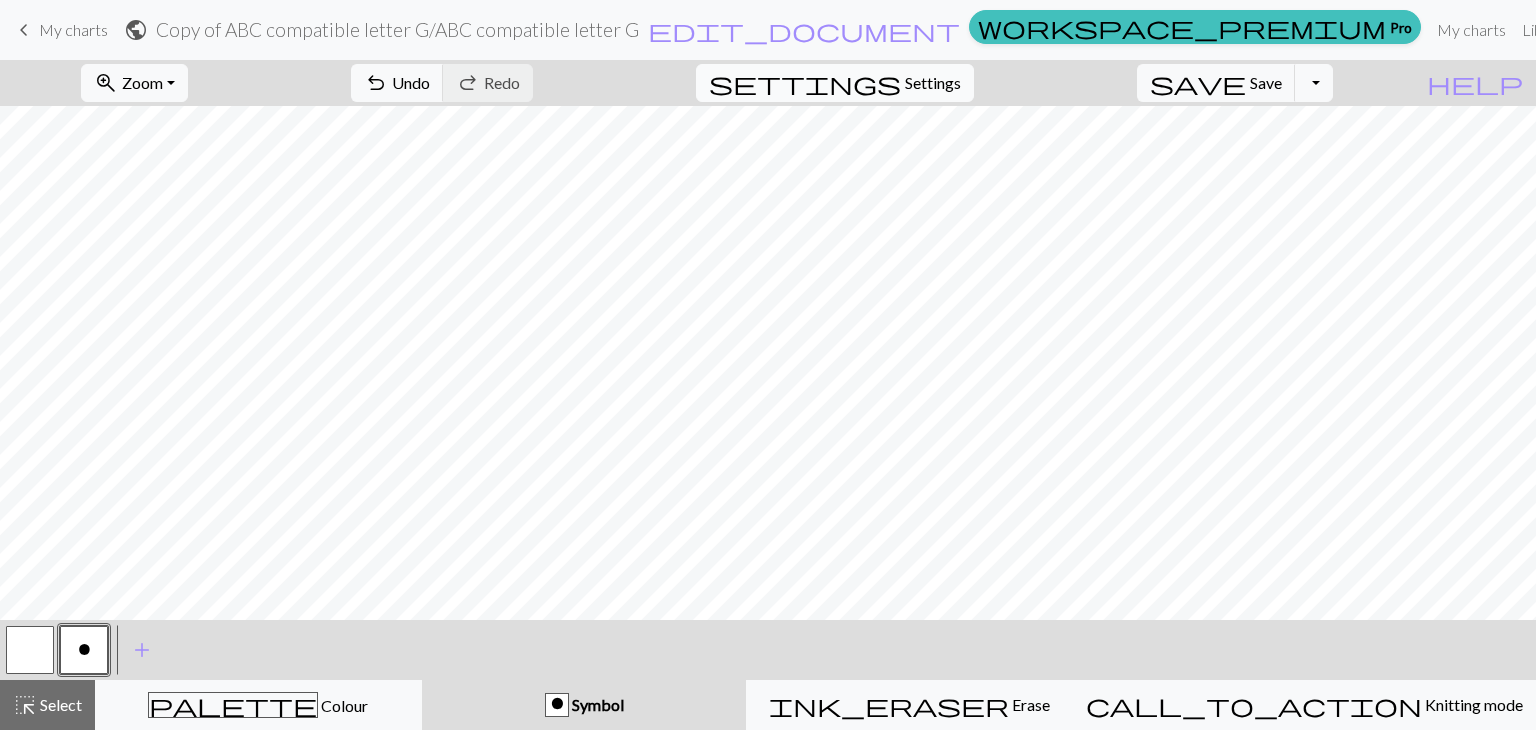 click on "settings  Settings" at bounding box center (835, 83) 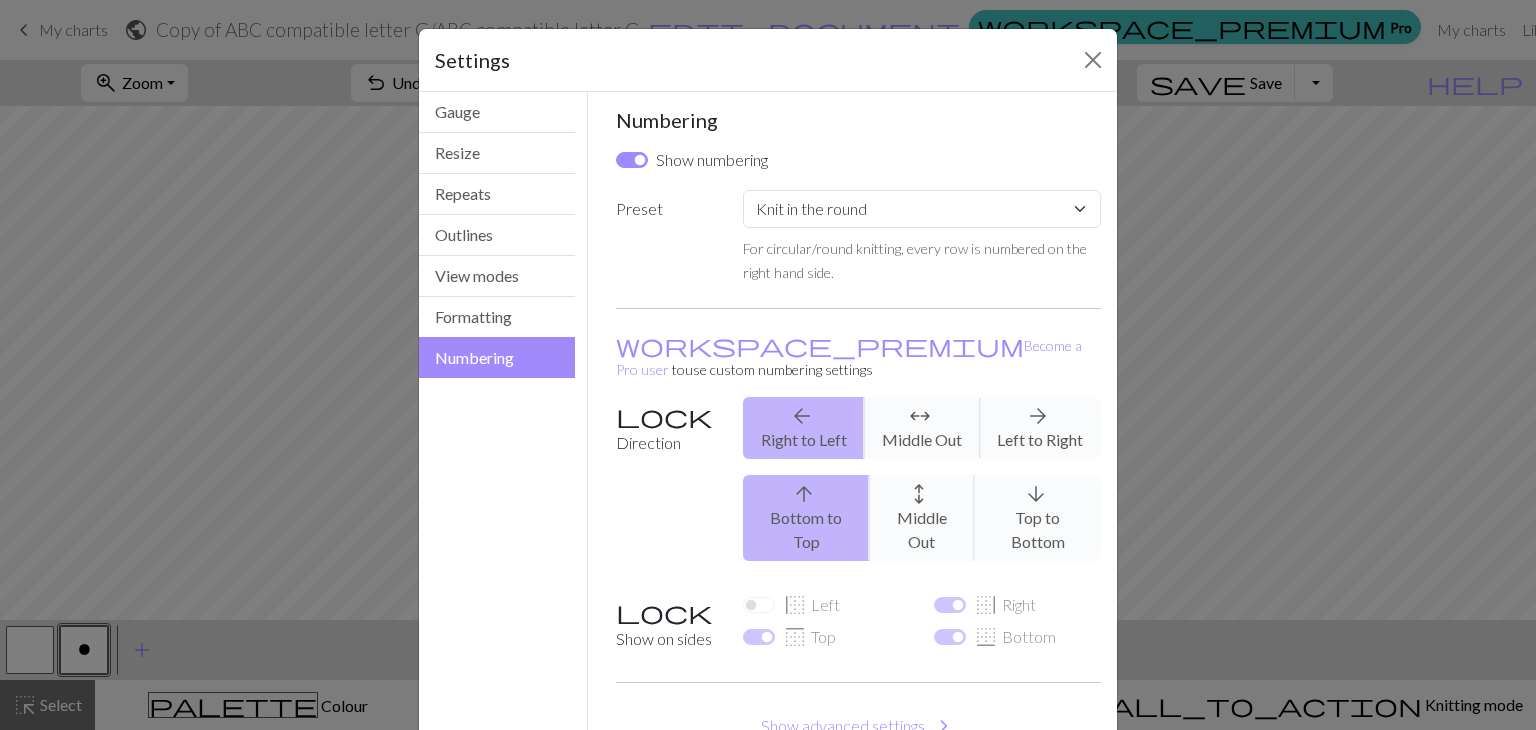 scroll, scrollTop: 96, scrollLeft: 0, axis: vertical 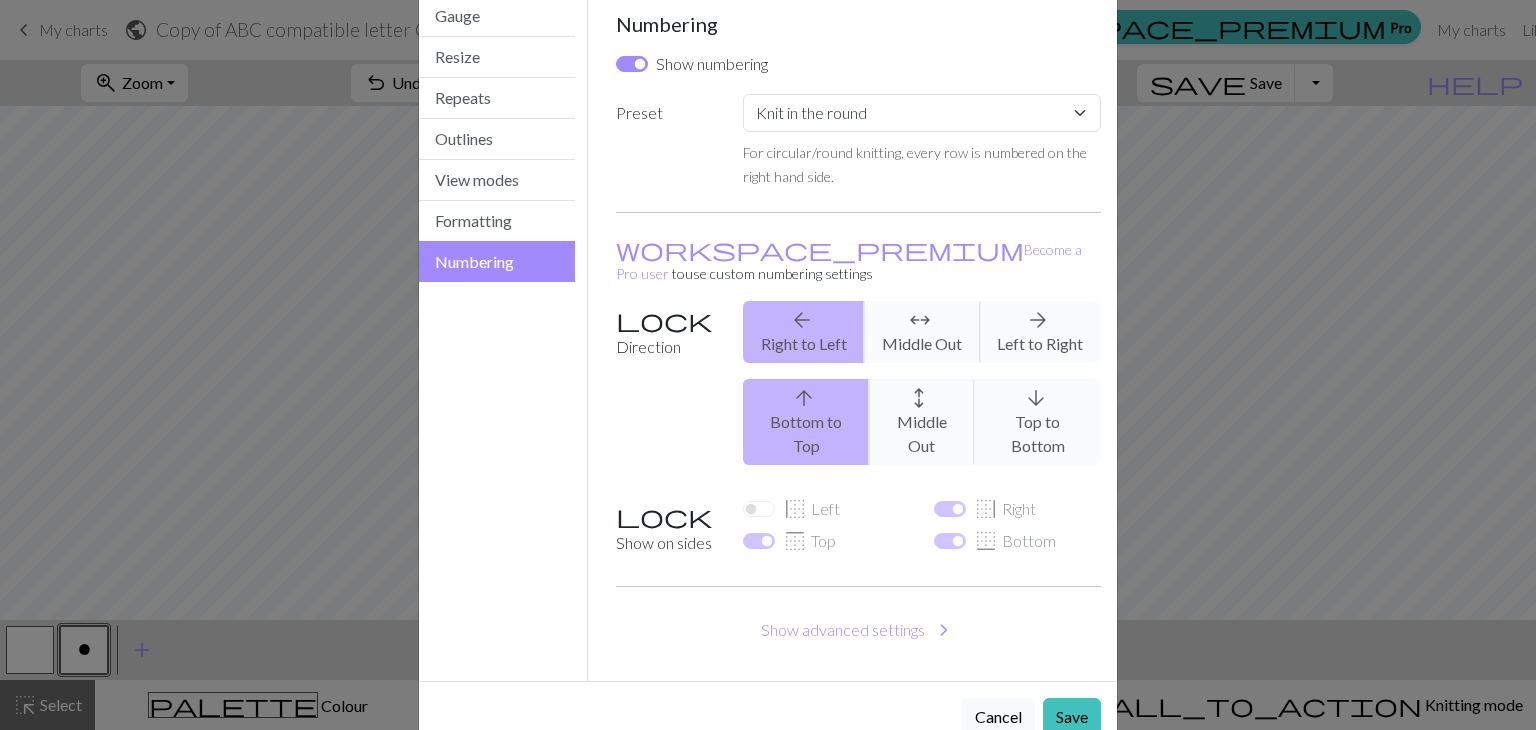 click on "arrow_back Right to Left arrows_outward Middle Out arrow_forward Left to Right" at bounding box center (922, 332) 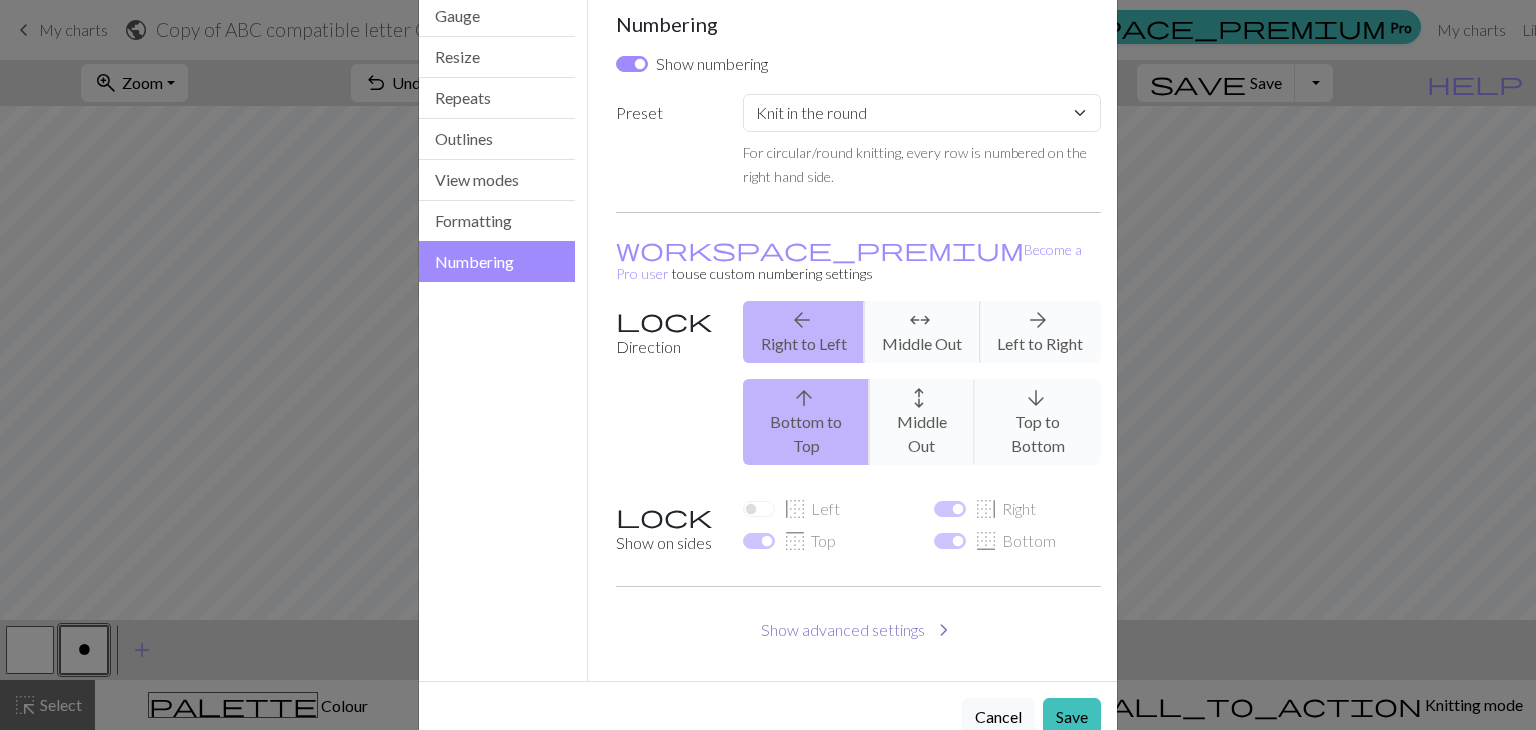 click on "Show advanced settings   chevron_right" at bounding box center [859, 630] 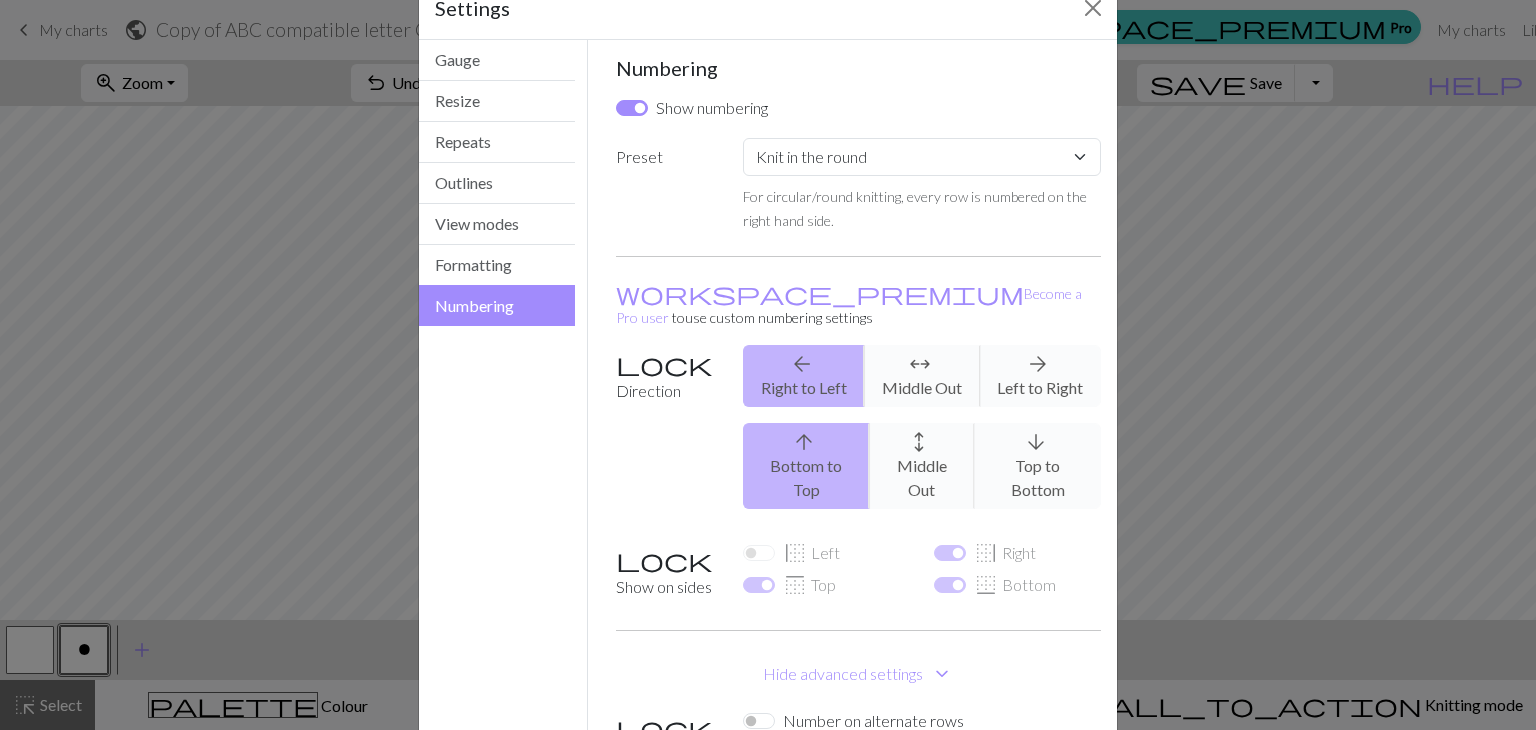 scroll, scrollTop: 51, scrollLeft: 0, axis: vertical 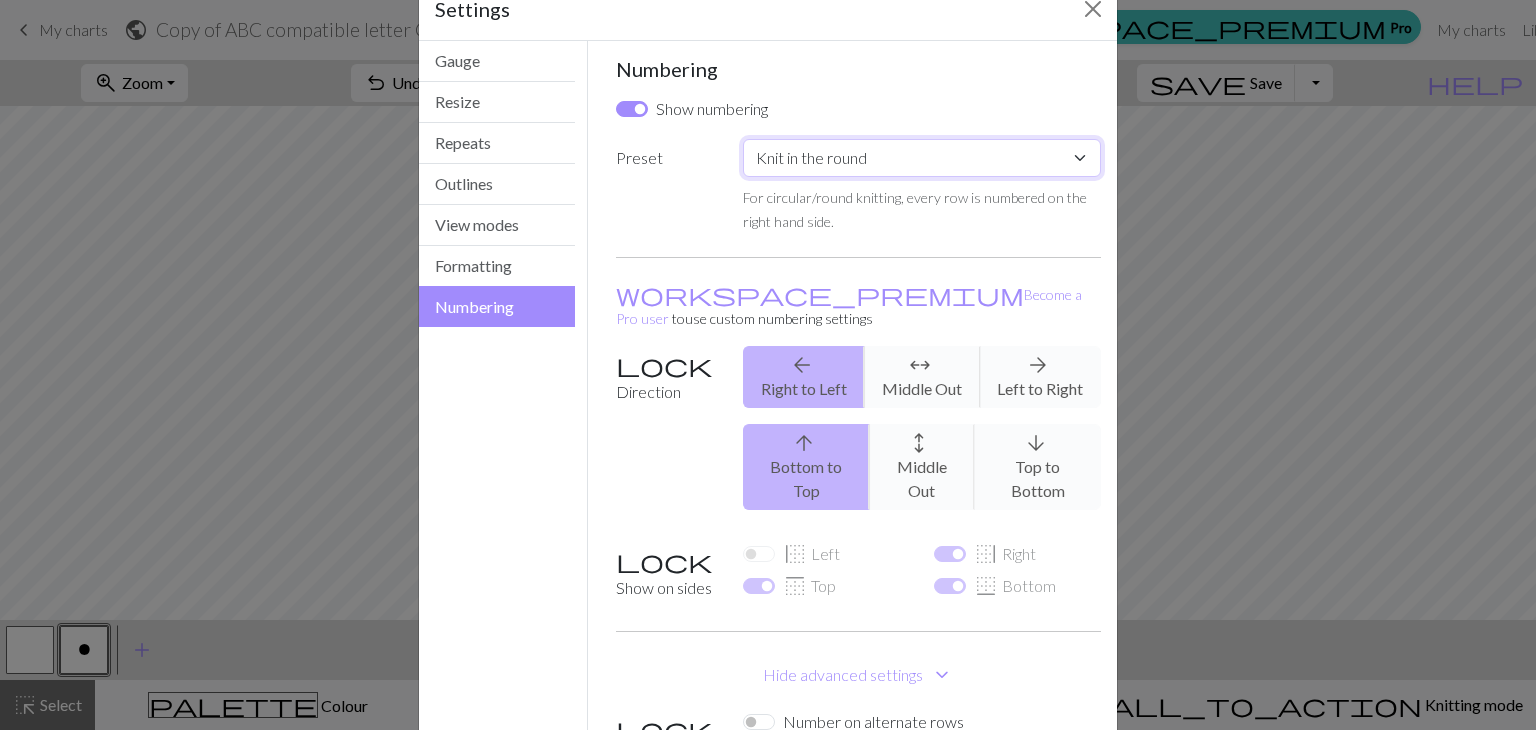 click on "Custom Knit flat Knit in the round Lace knitting Cross stitch" at bounding box center (922, 158) 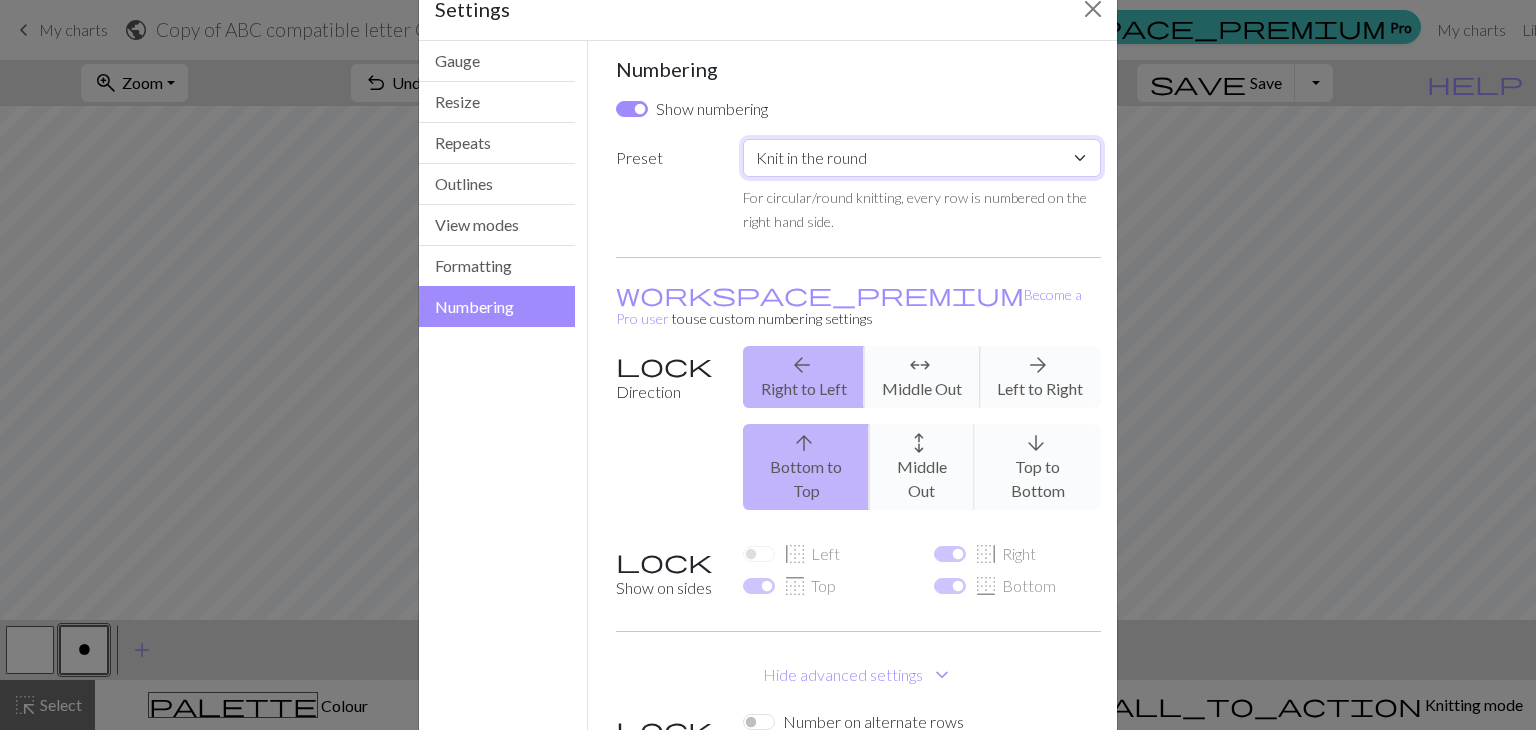 select on "flat" 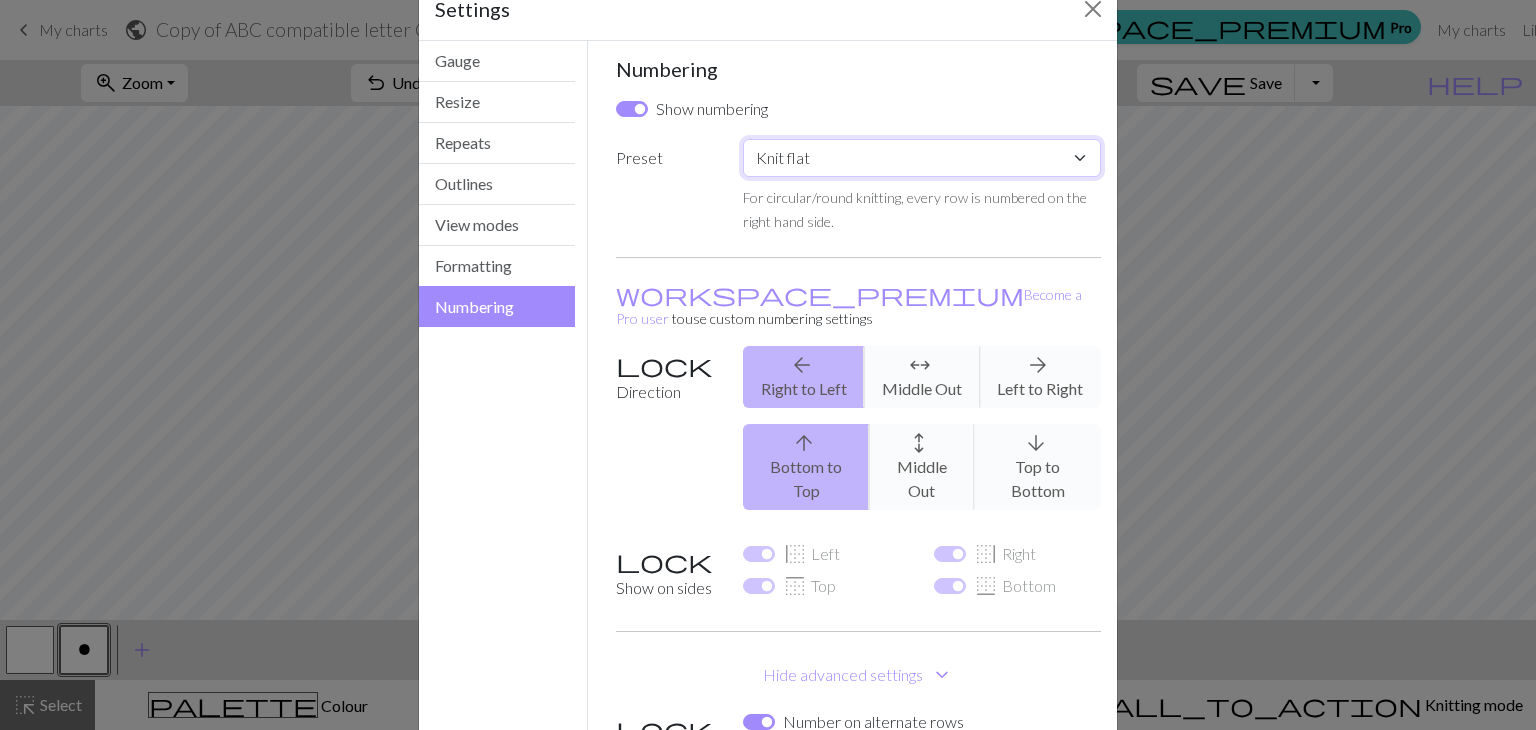 click on "Custom Knit flat Knit in the round Lace knitting Cross stitch" at bounding box center [922, 158] 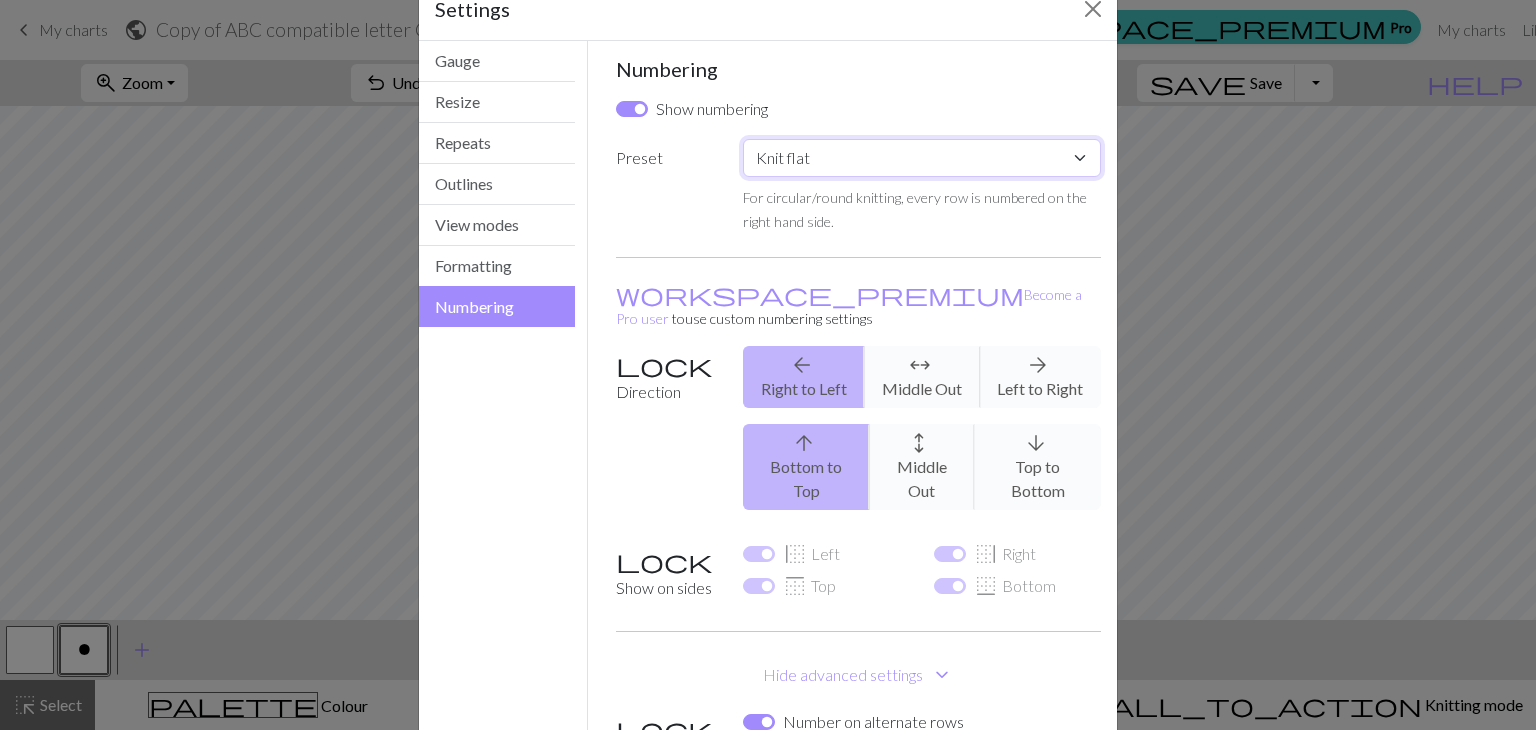 checkbox on "true" 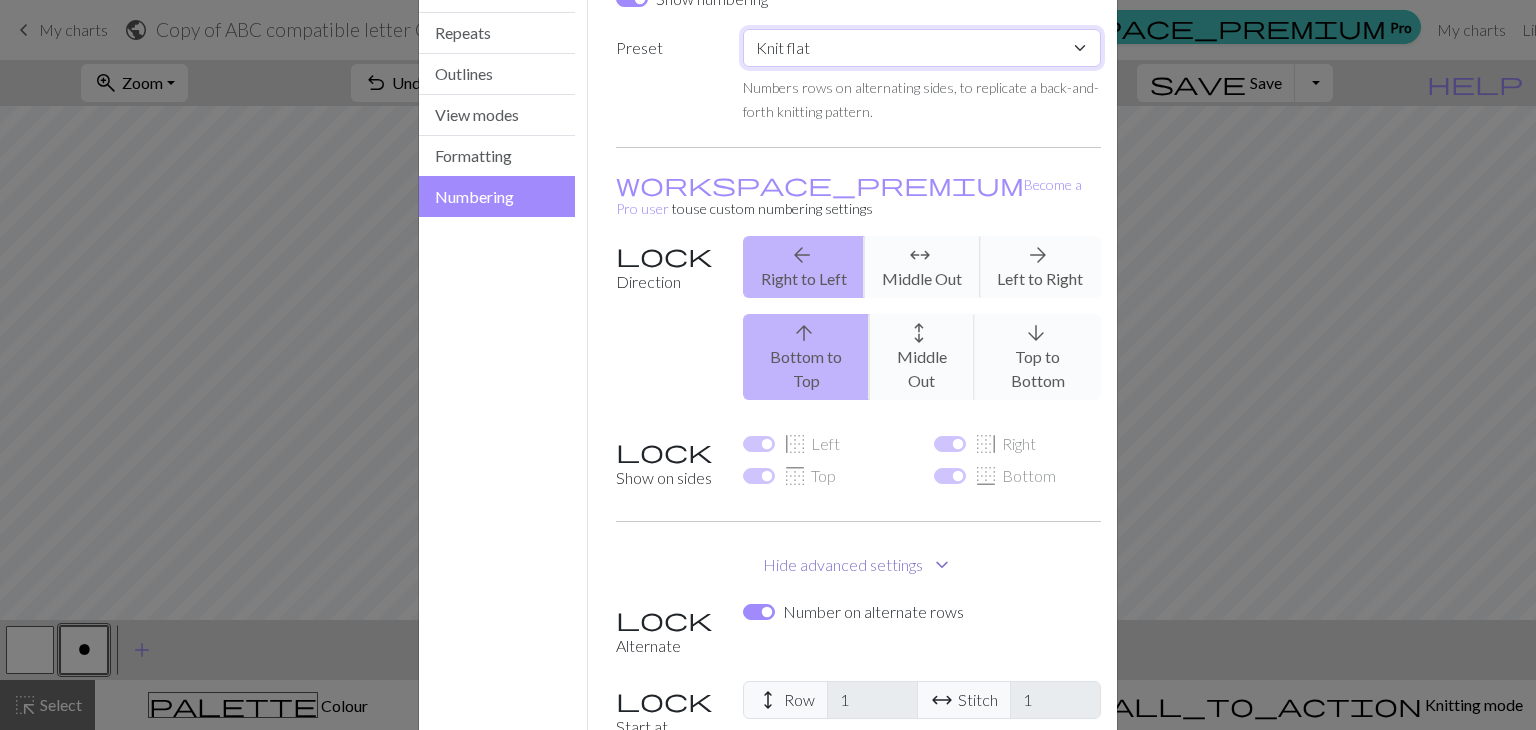 scroll, scrollTop: 175, scrollLeft: 0, axis: vertical 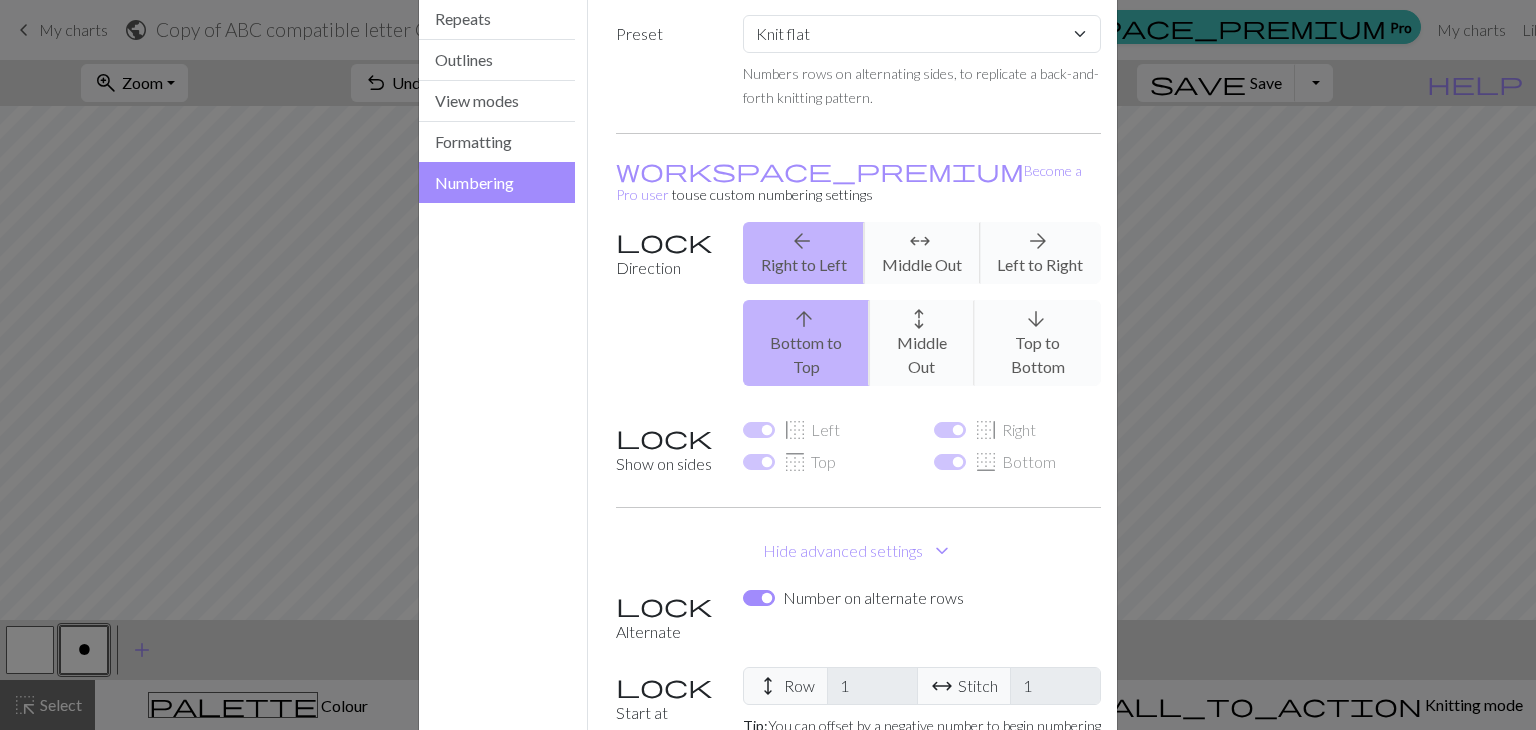 click on "arrow_upward Bottom to Top arrows_outward Middle Out arrow_downward Top to Bottom" at bounding box center [922, 343] 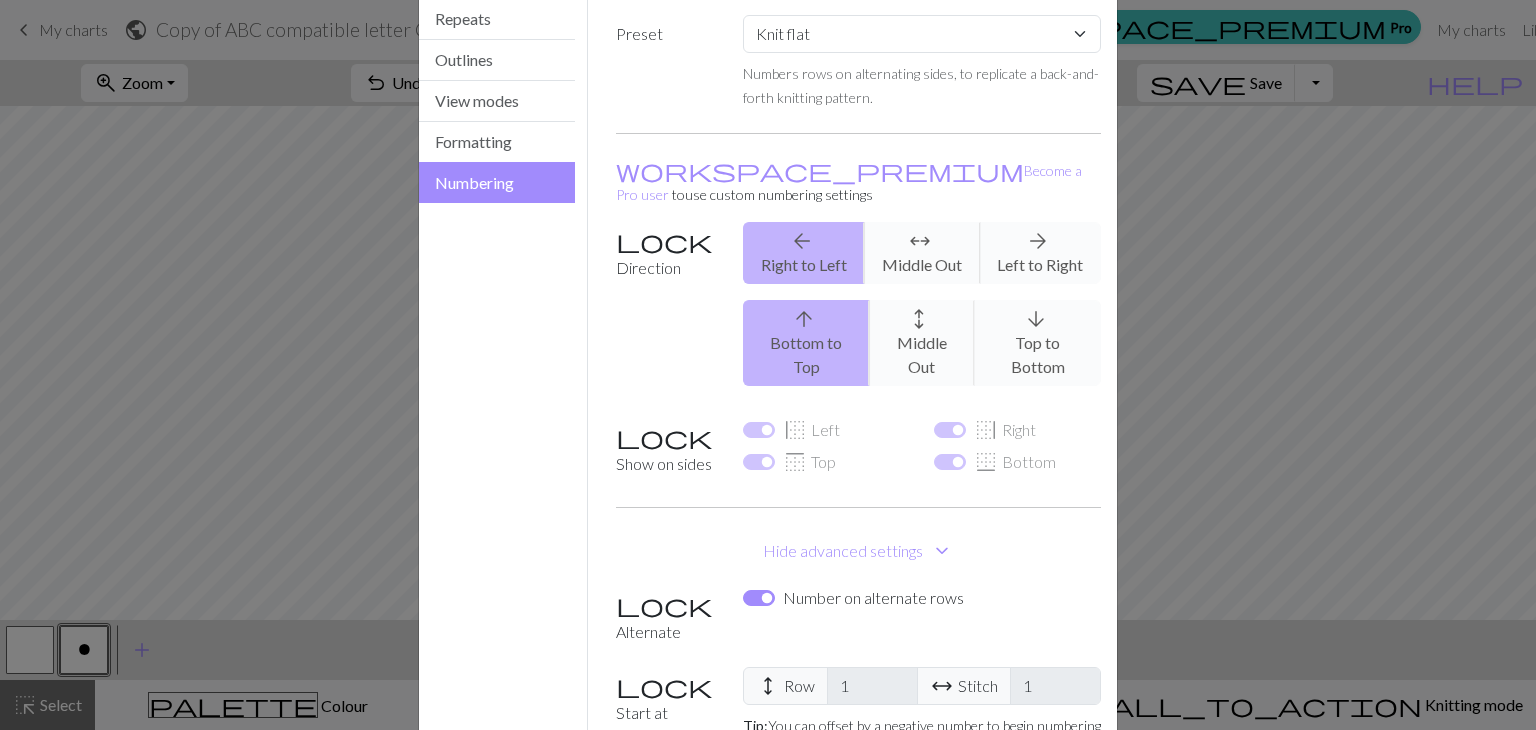 click on "Number on alternate rows" at bounding box center [873, 598] 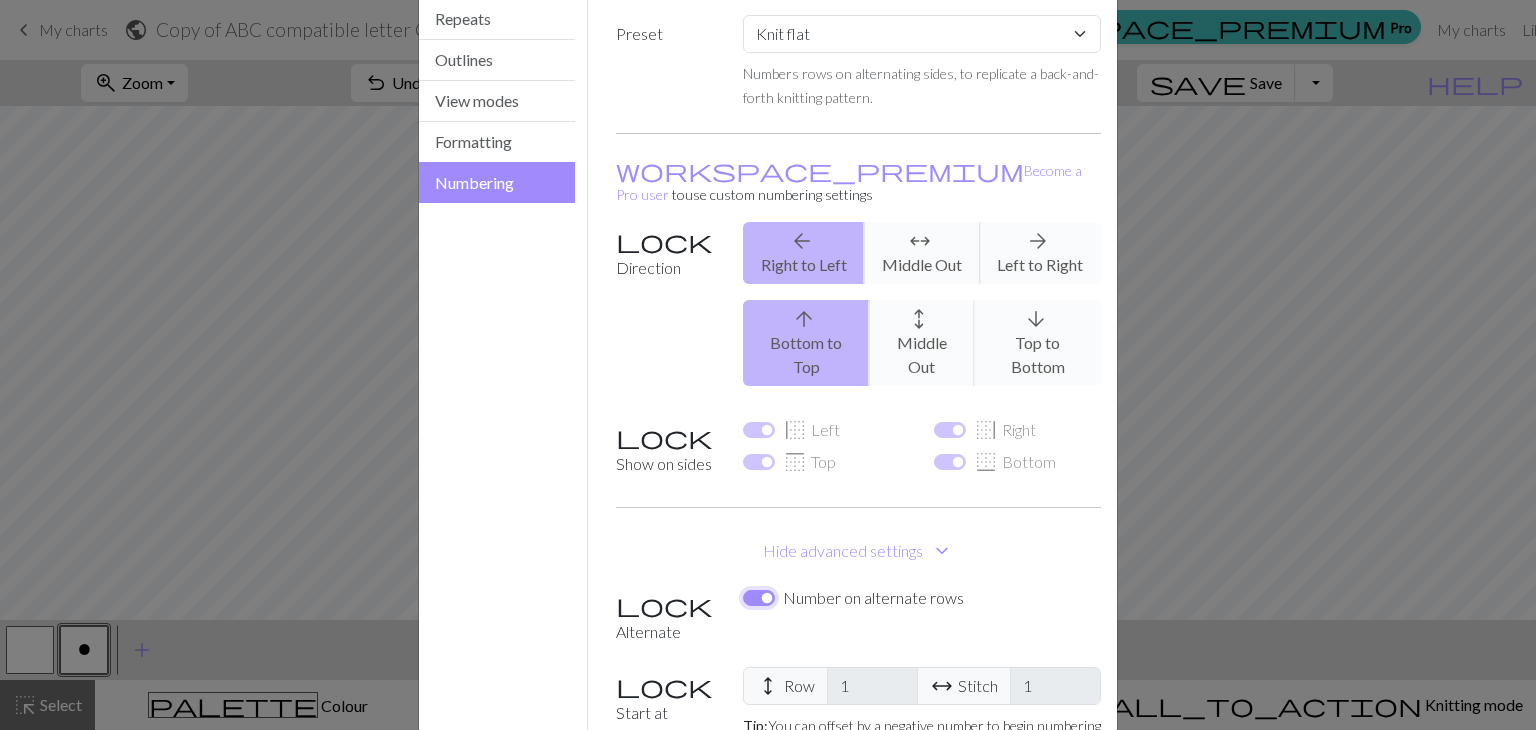 click on "Number on alternate rows" at bounding box center [759, 598] 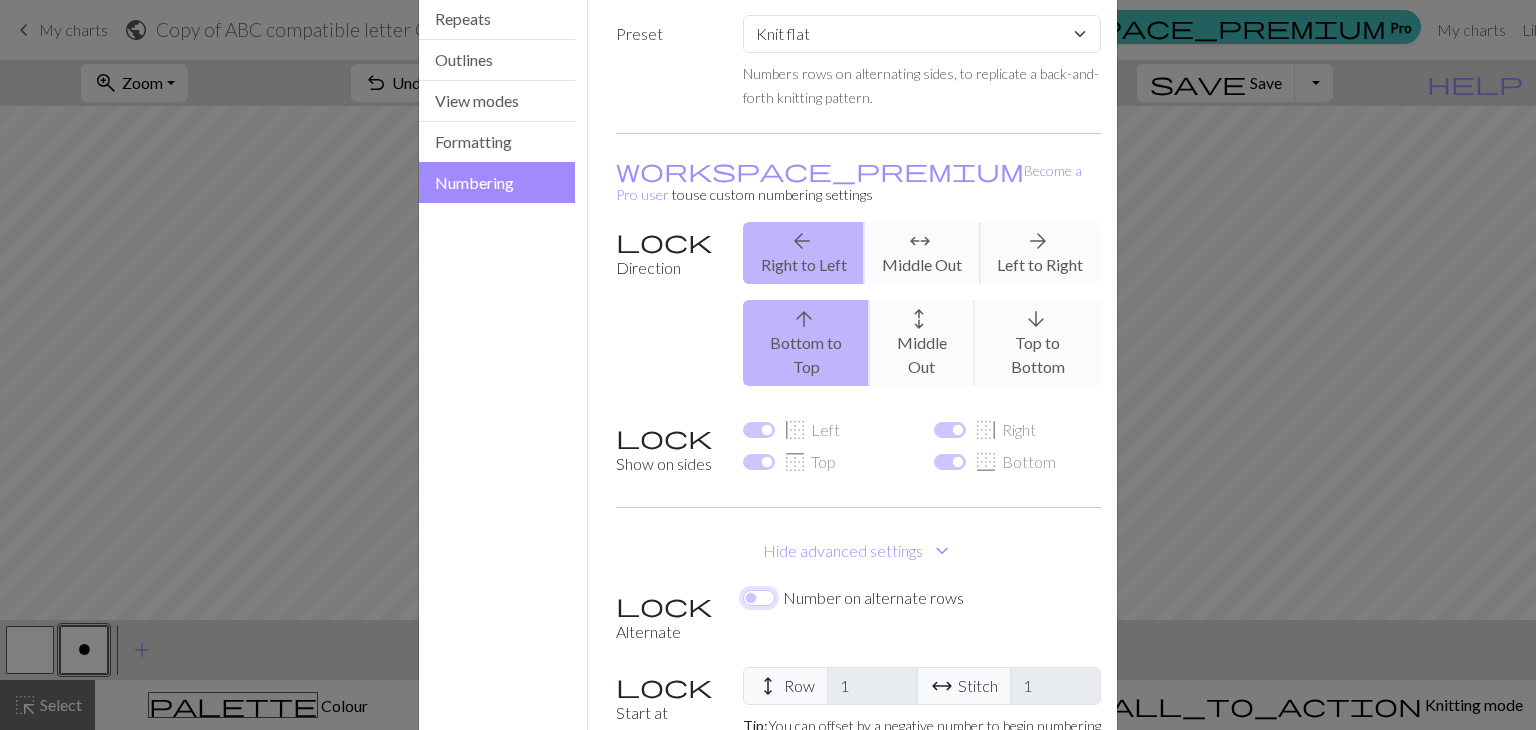 checkbox on "false" 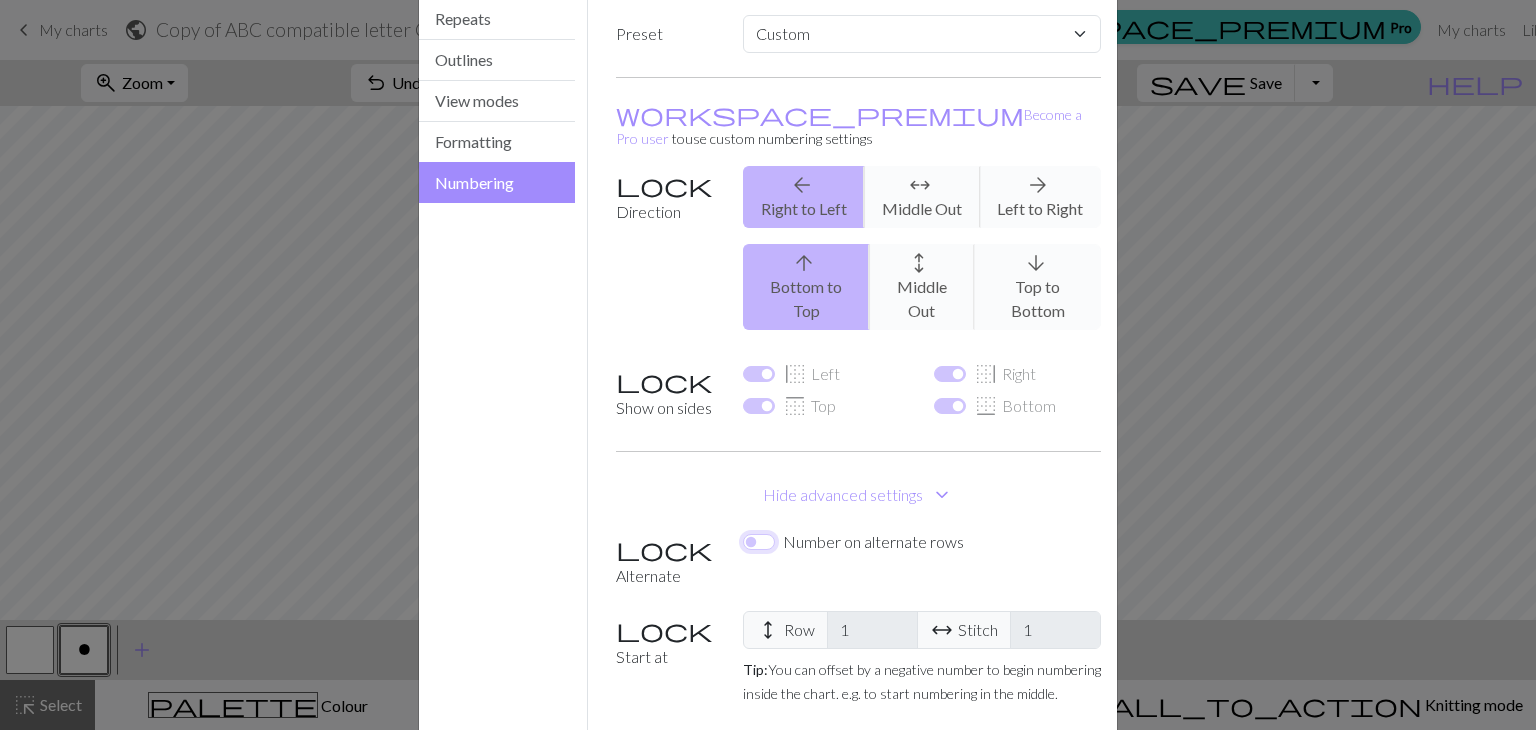 scroll, scrollTop: 473, scrollLeft: 0, axis: vertical 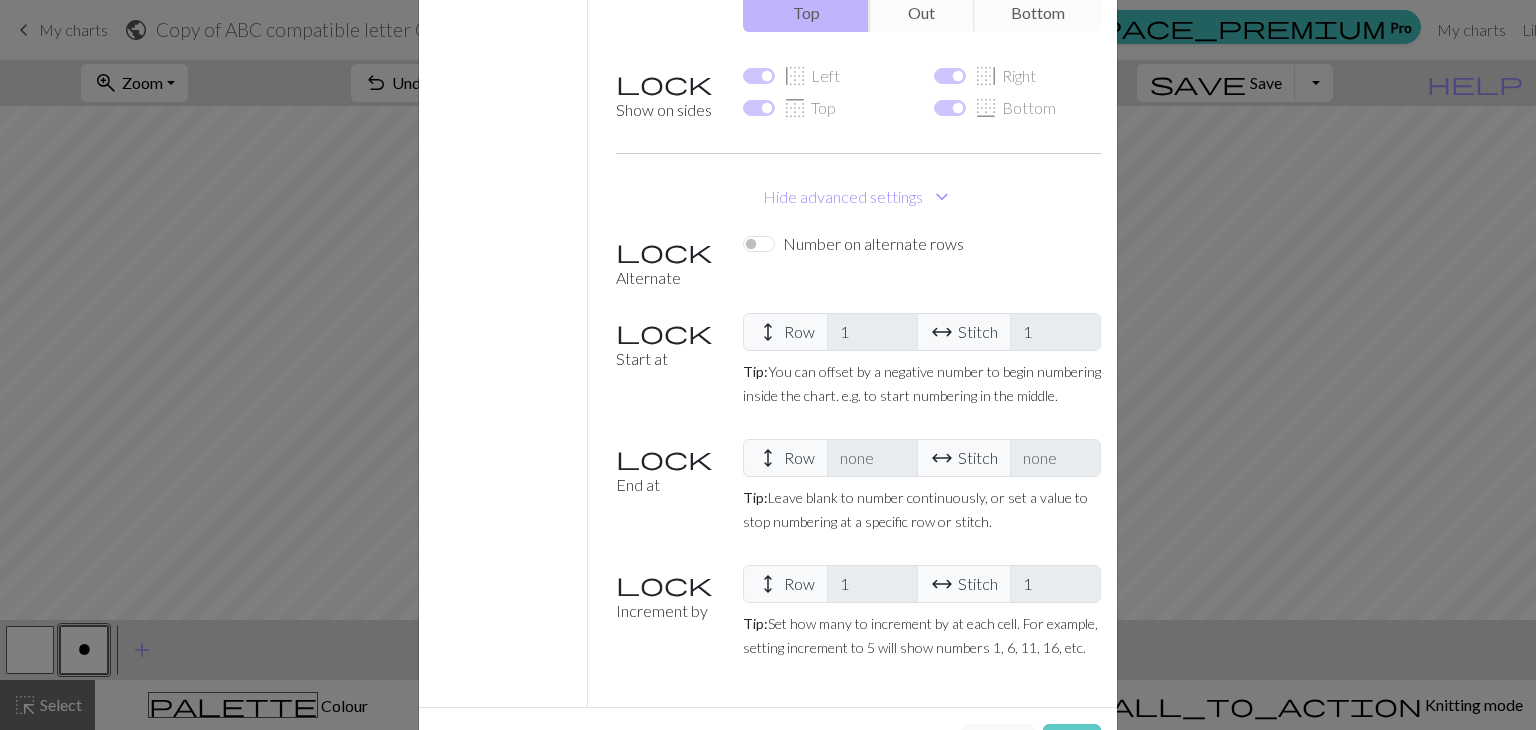 click on "Save" at bounding box center (1072, 743) 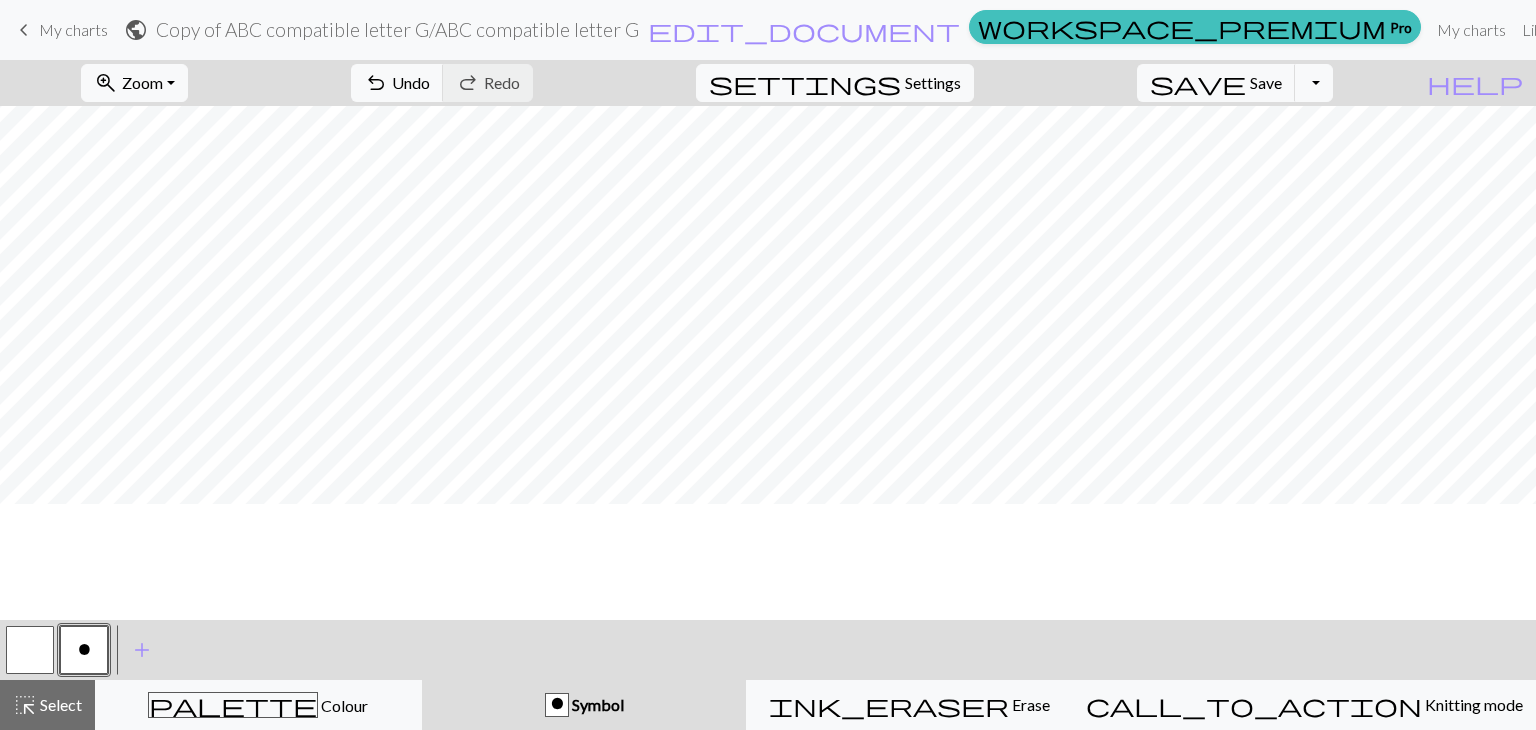 scroll, scrollTop: 0, scrollLeft: 0, axis: both 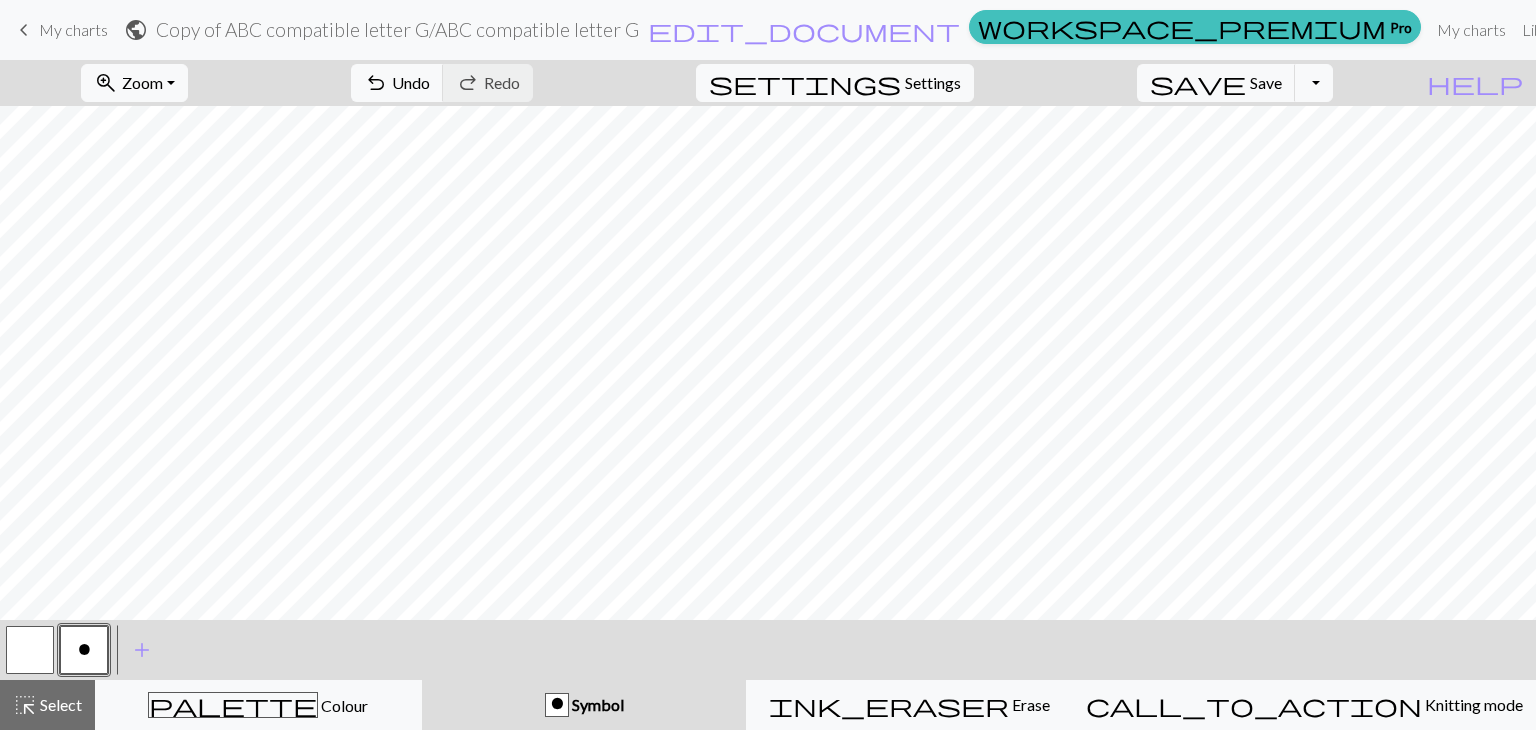 click on "o" at bounding box center [84, 652] 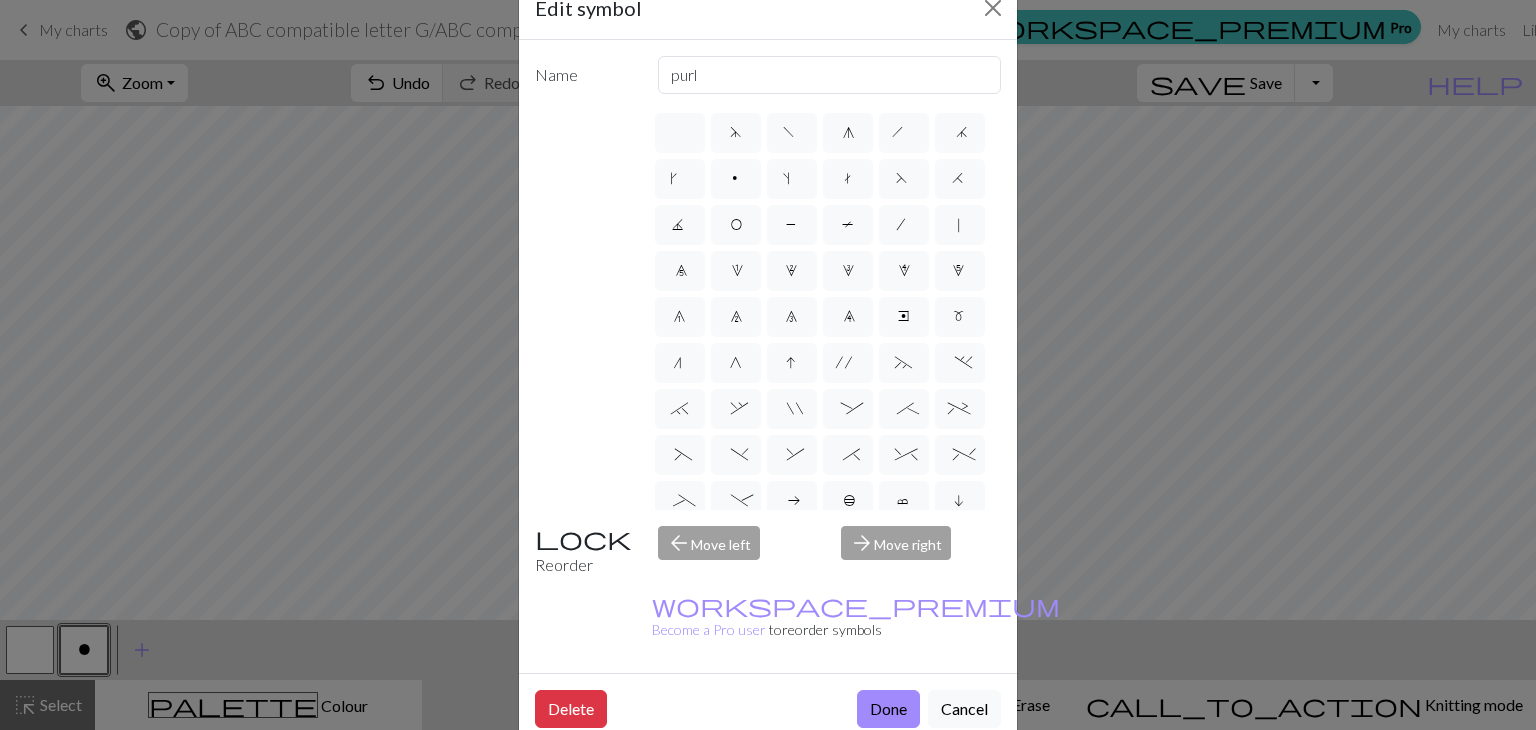 scroll, scrollTop: 0, scrollLeft: 0, axis: both 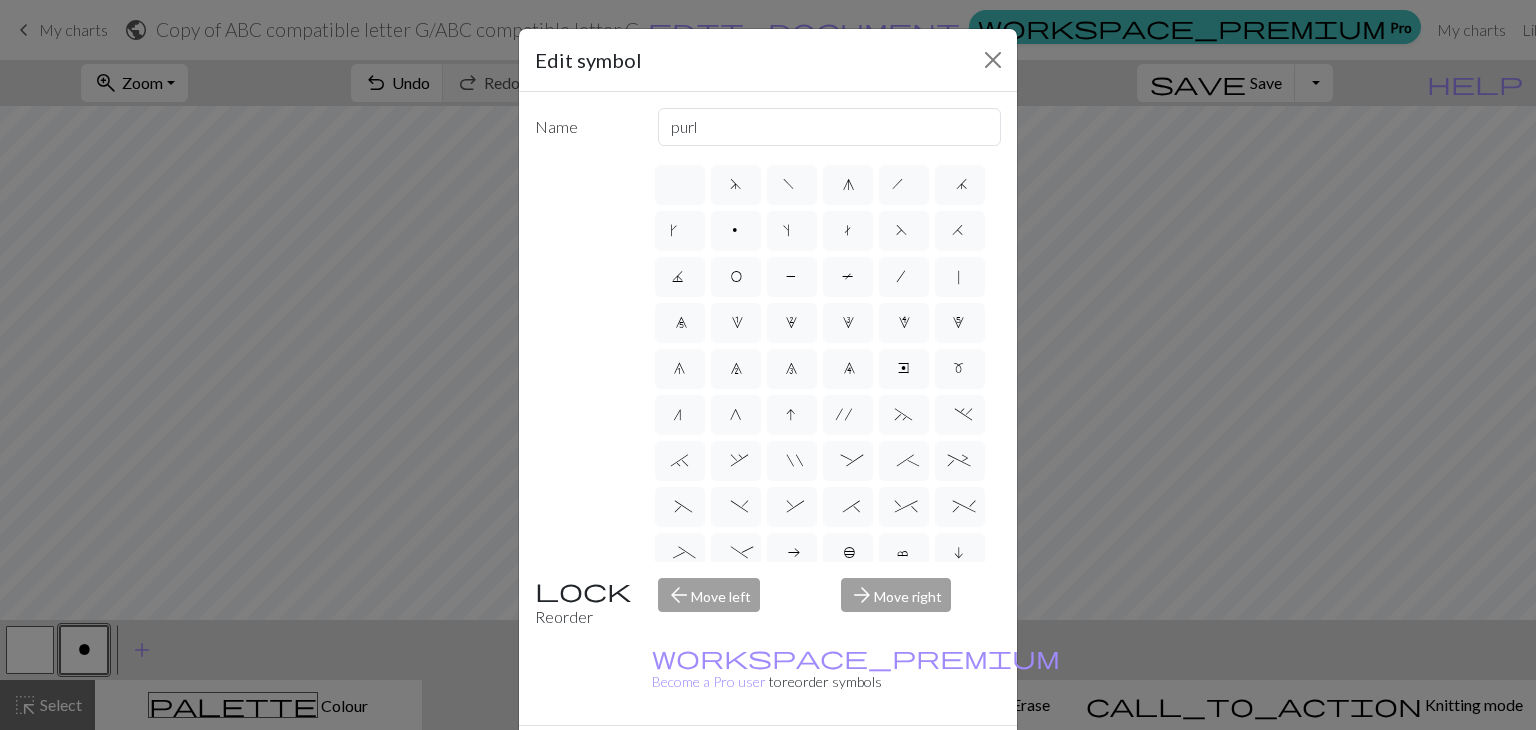 click on "arrow_back Move left" at bounding box center (738, 603) 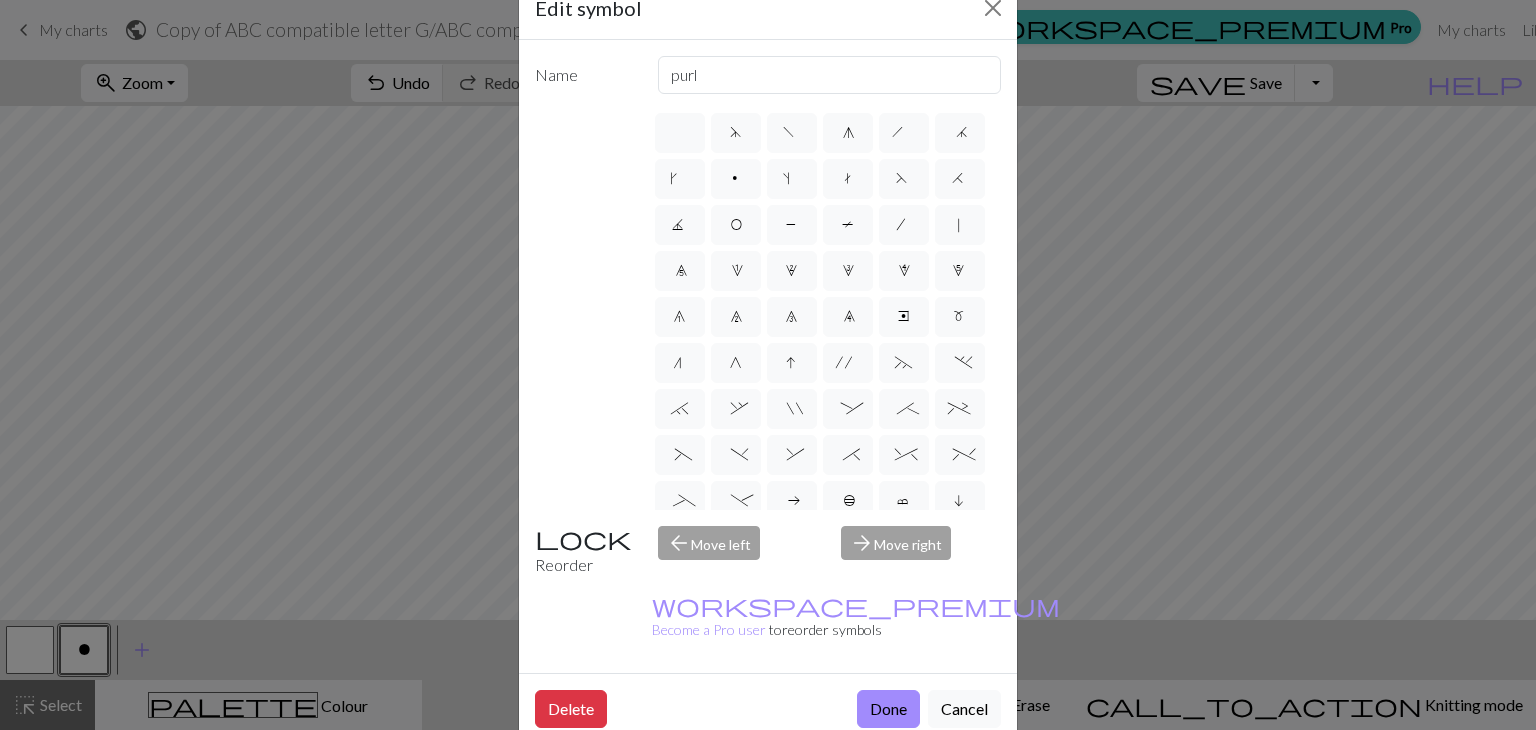 scroll, scrollTop: 0, scrollLeft: 0, axis: both 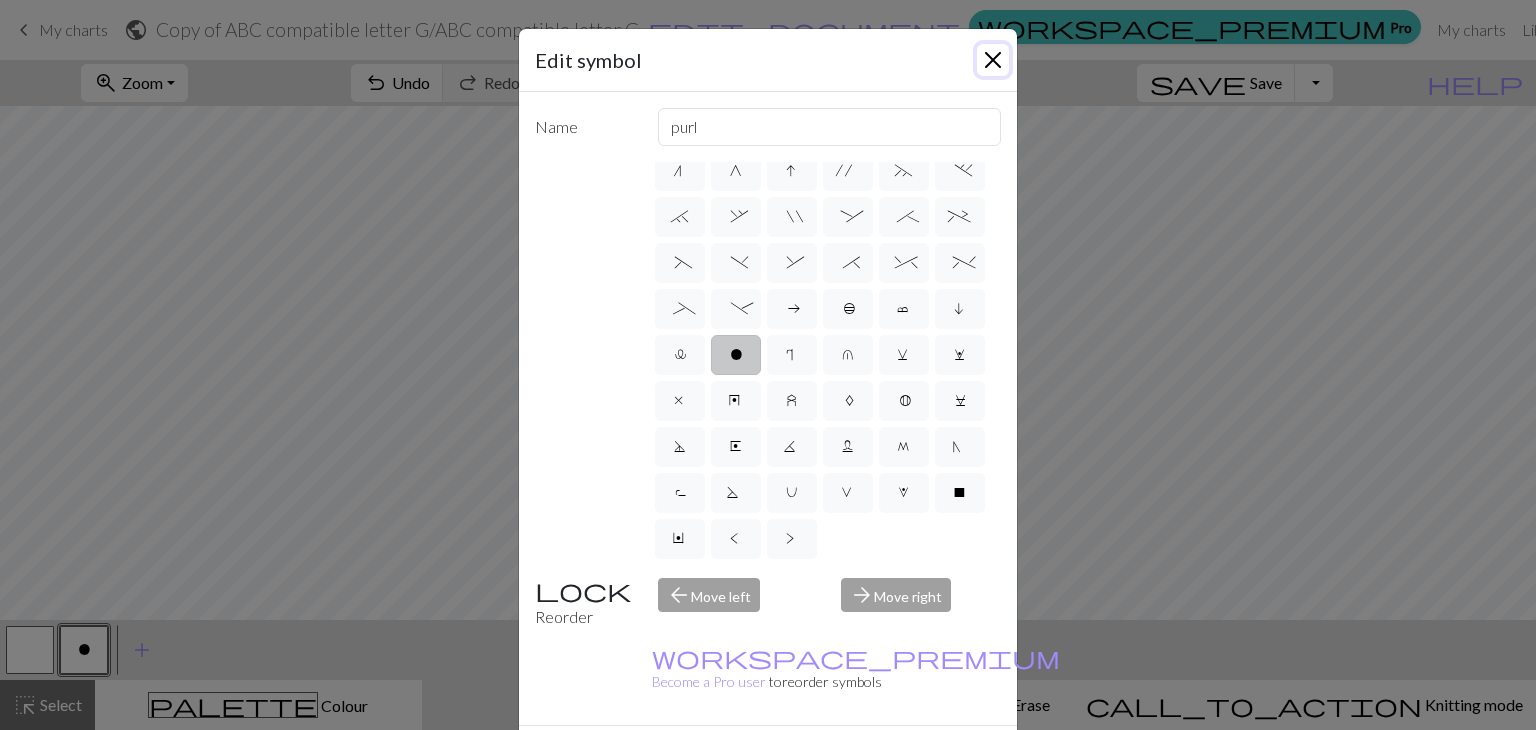 click at bounding box center [993, 60] 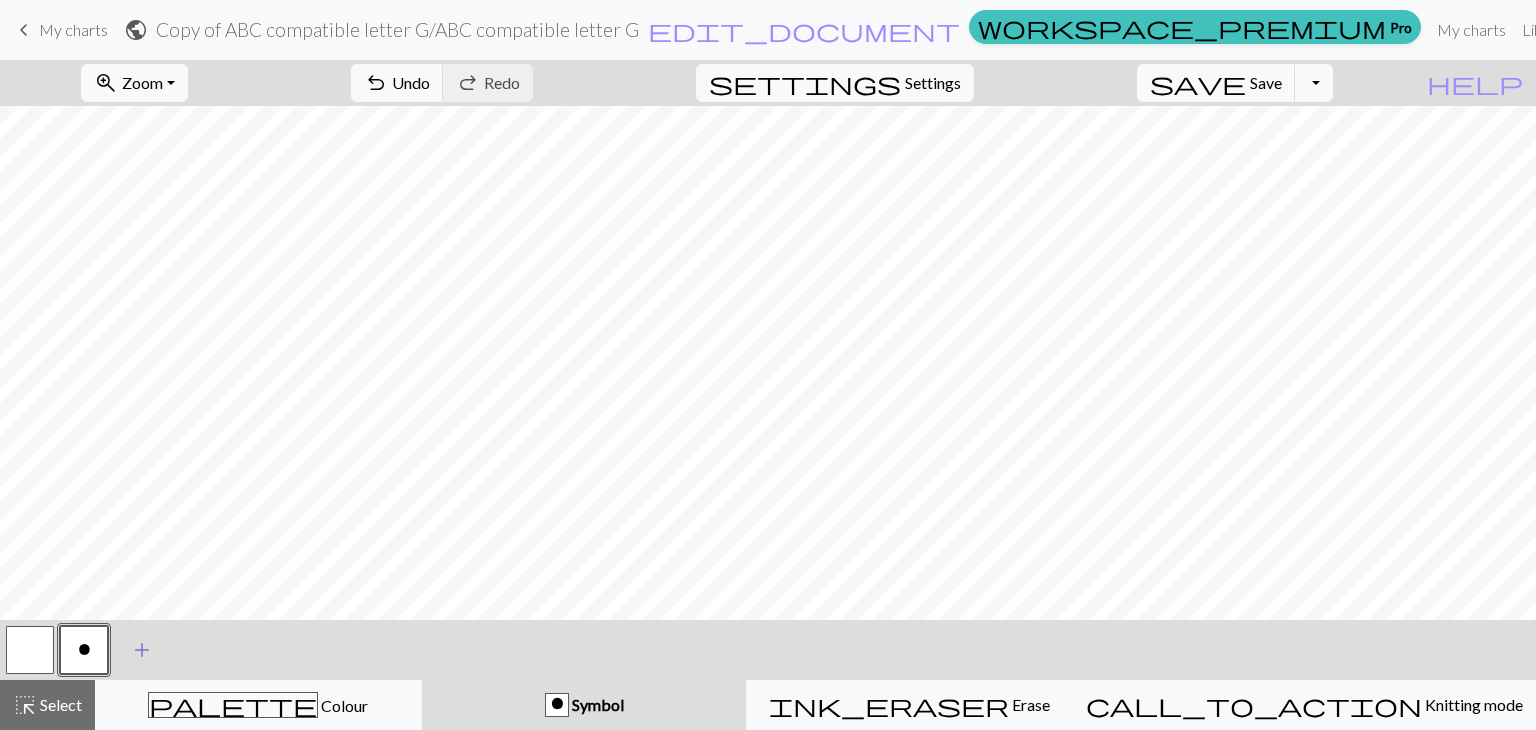 click on "add" at bounding box center [142, 650] 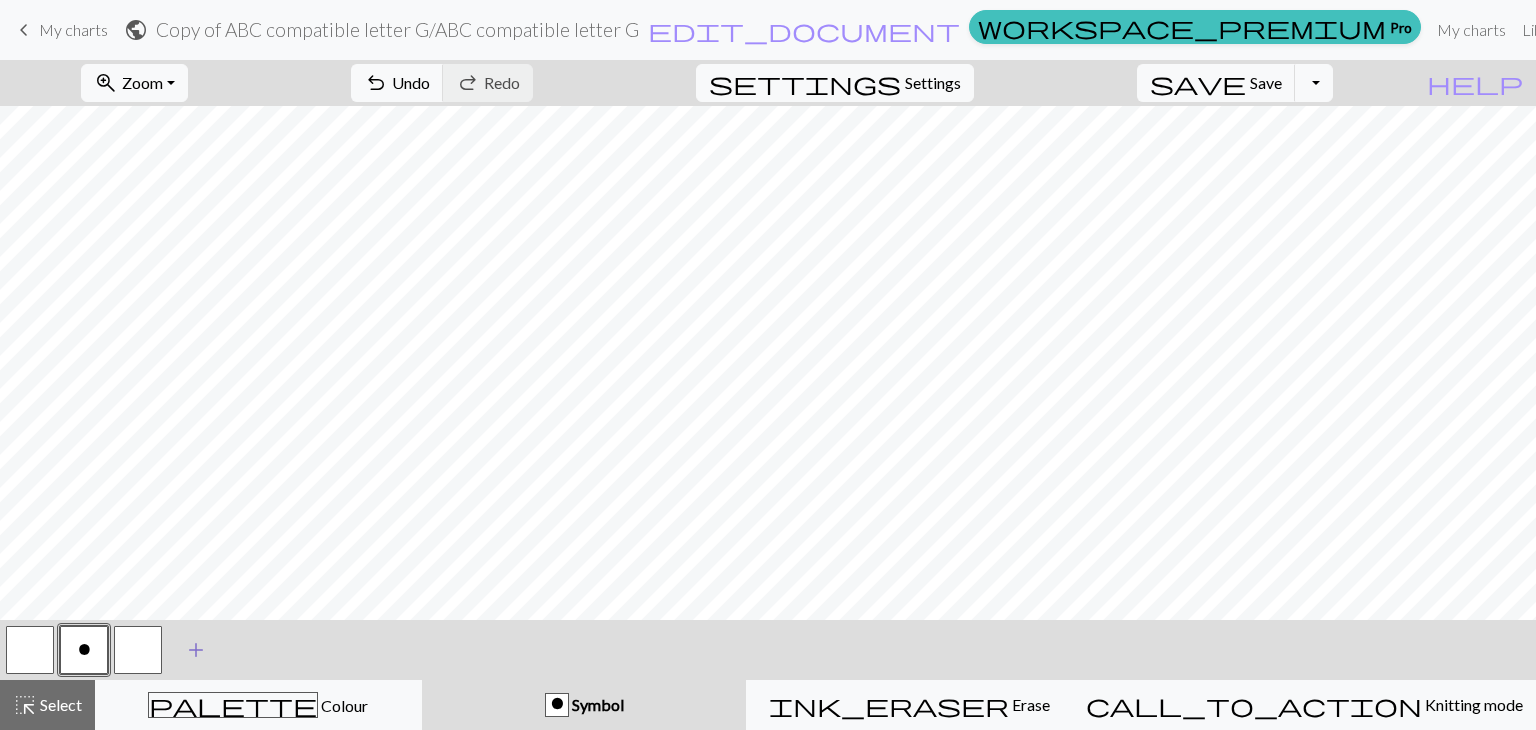 click at bounding box center (138, 650) 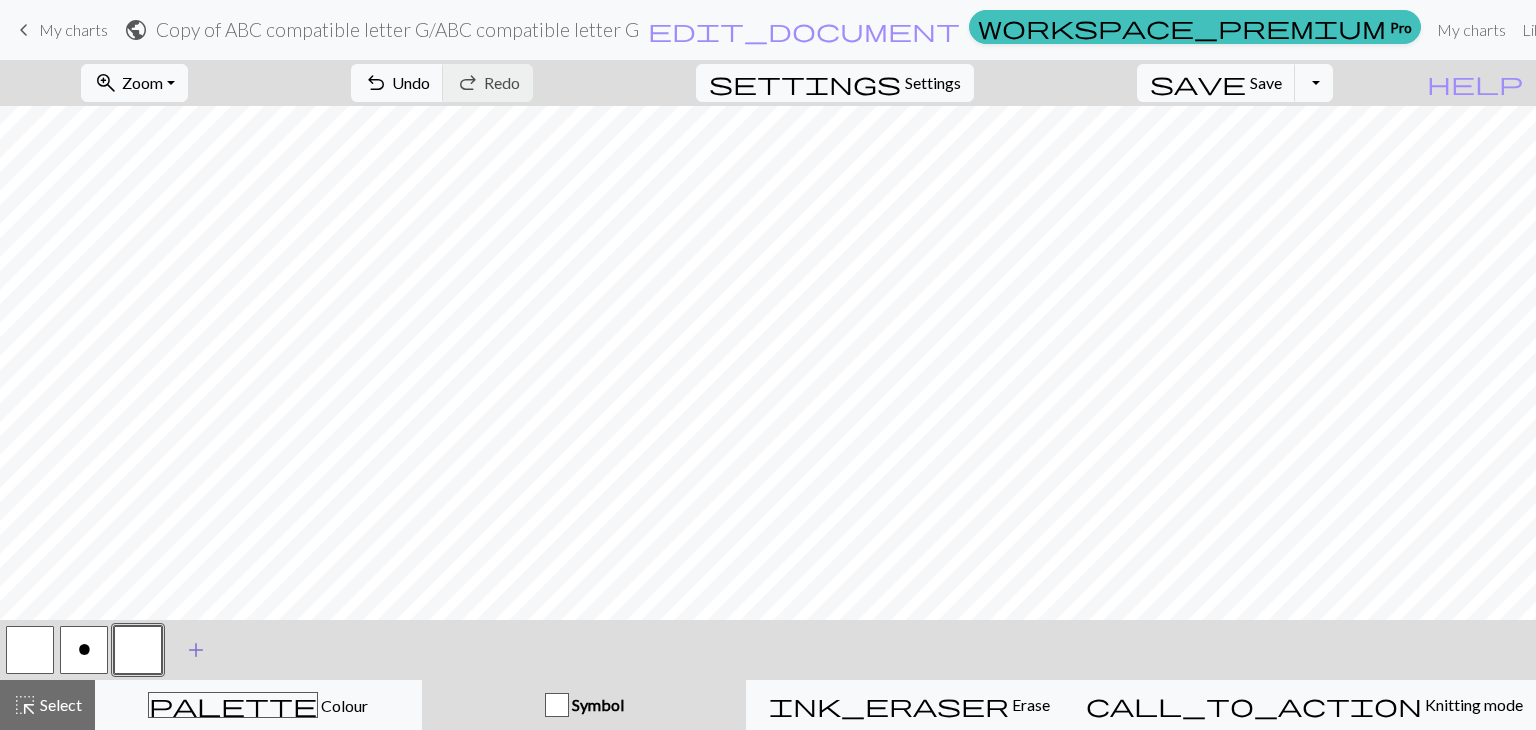click at bounding box center [138, 650] 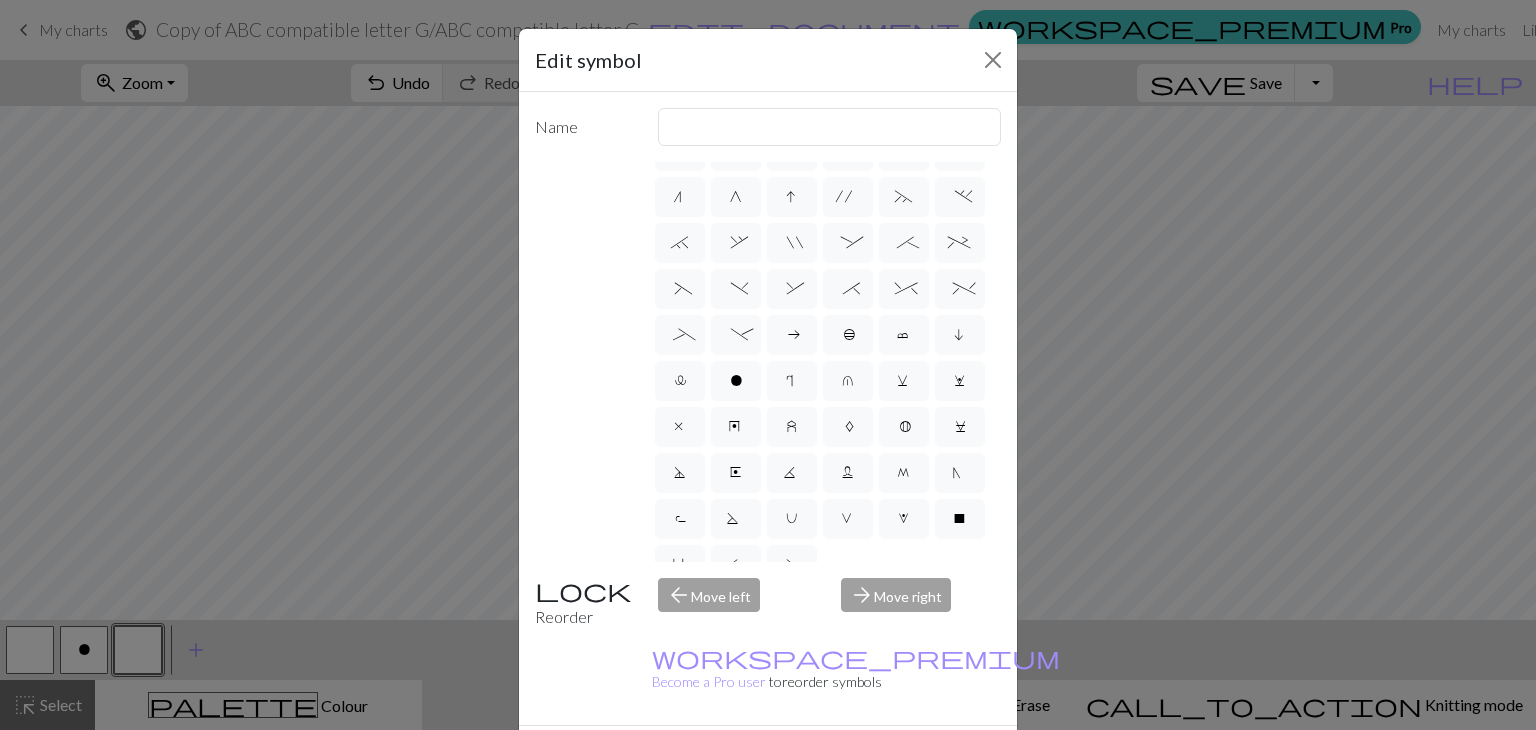 scroll, scrollTop: 244, scrollLeft: 0, axis: vertical 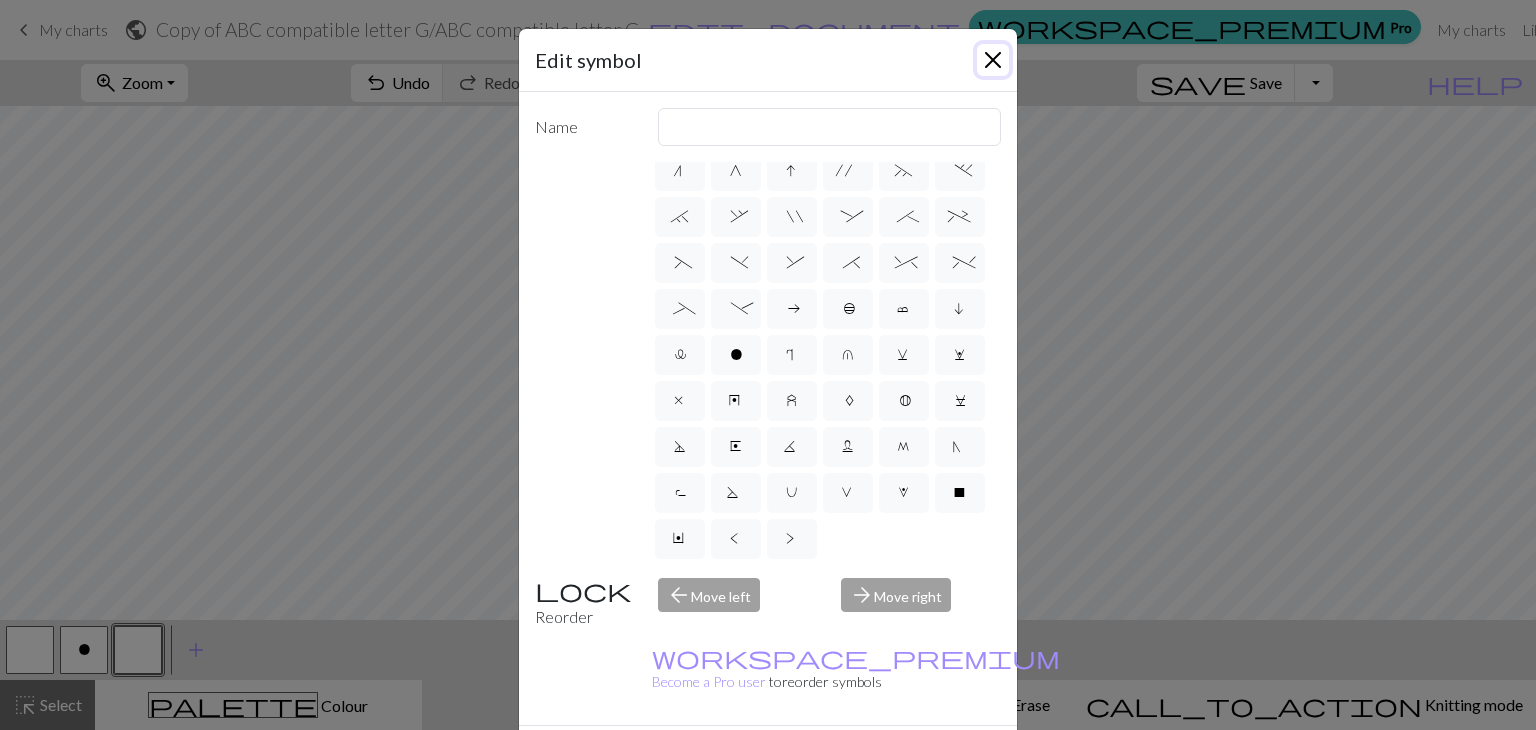 click at bounding box center (993, 60) 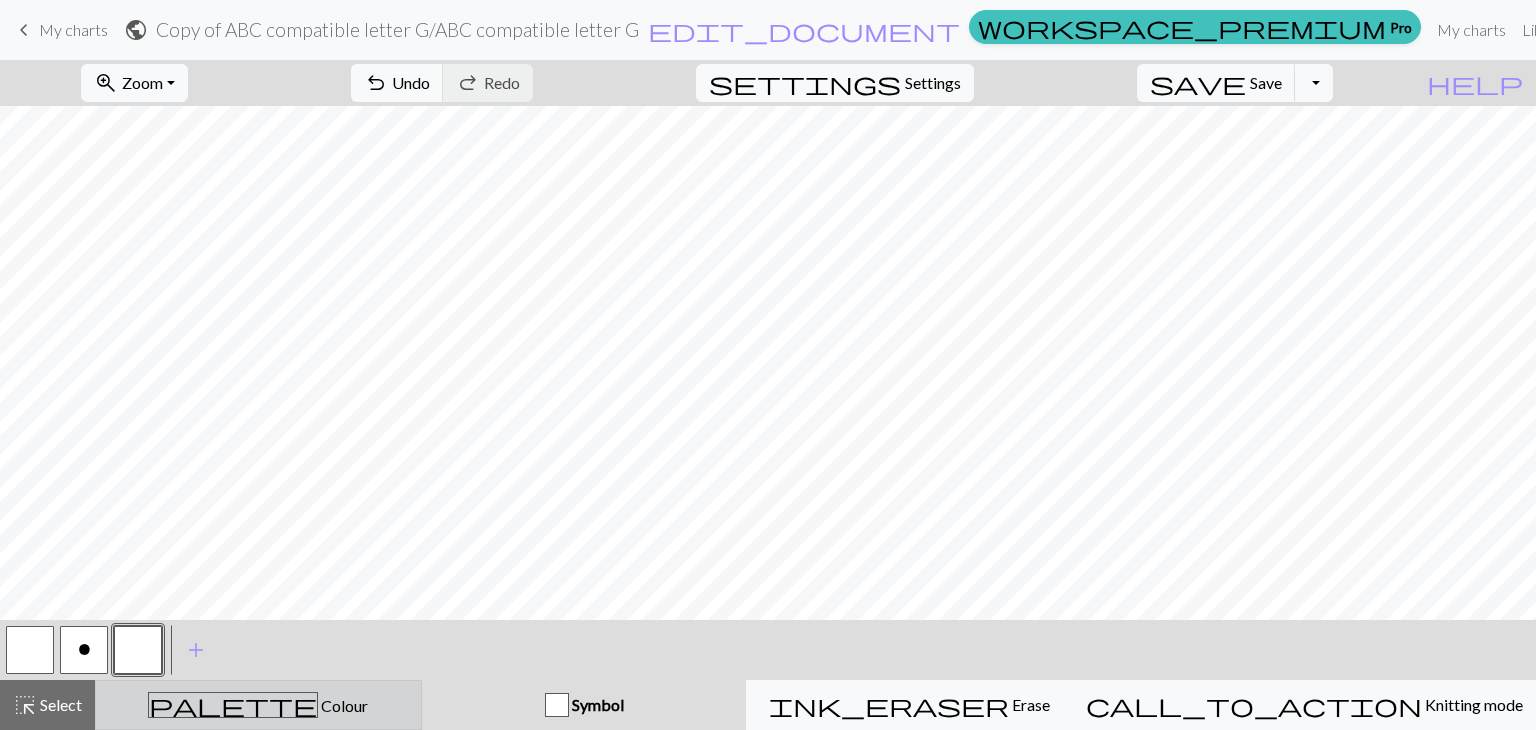 click on "palette   Colour   Colour" at bounding box center (258, 705) 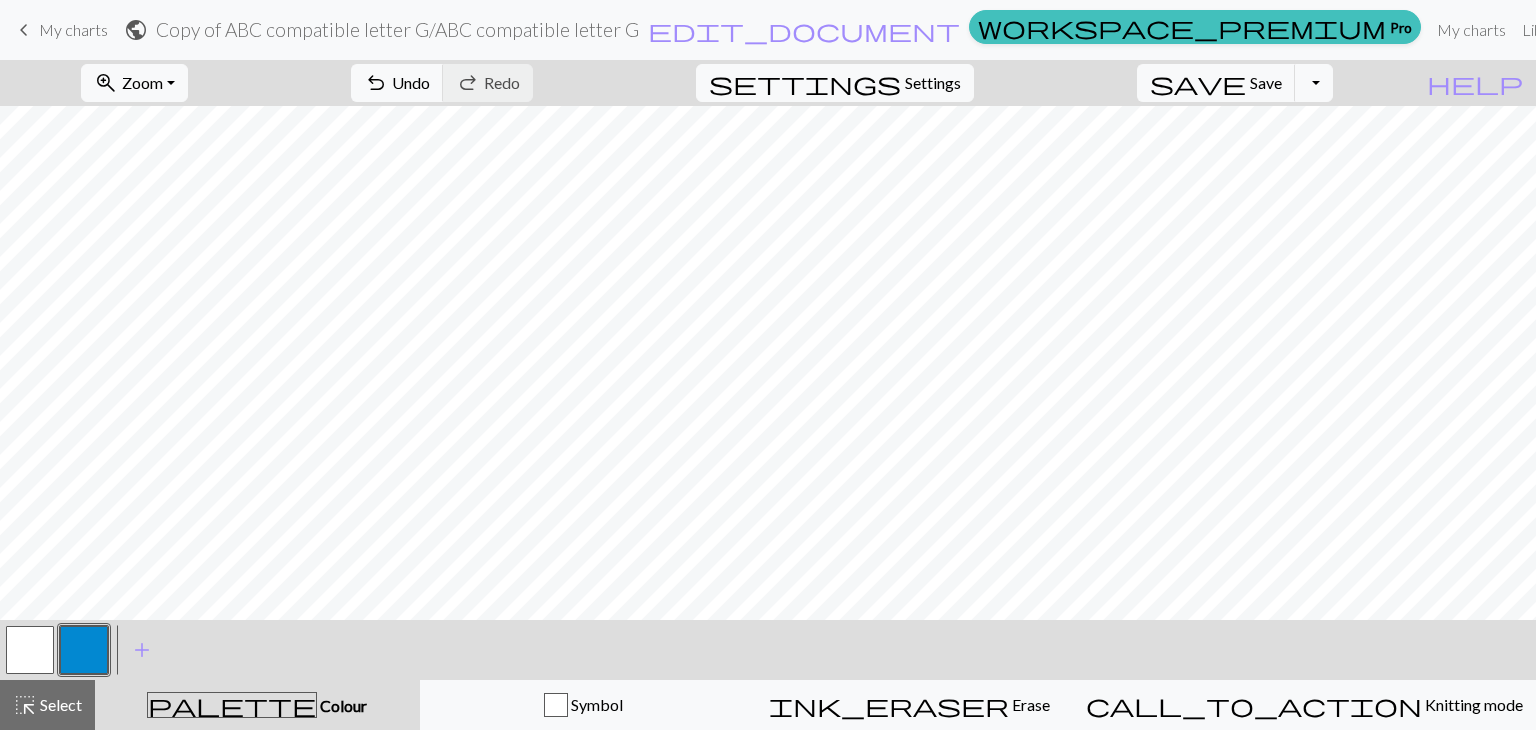 click at bounding box center (84, 650) 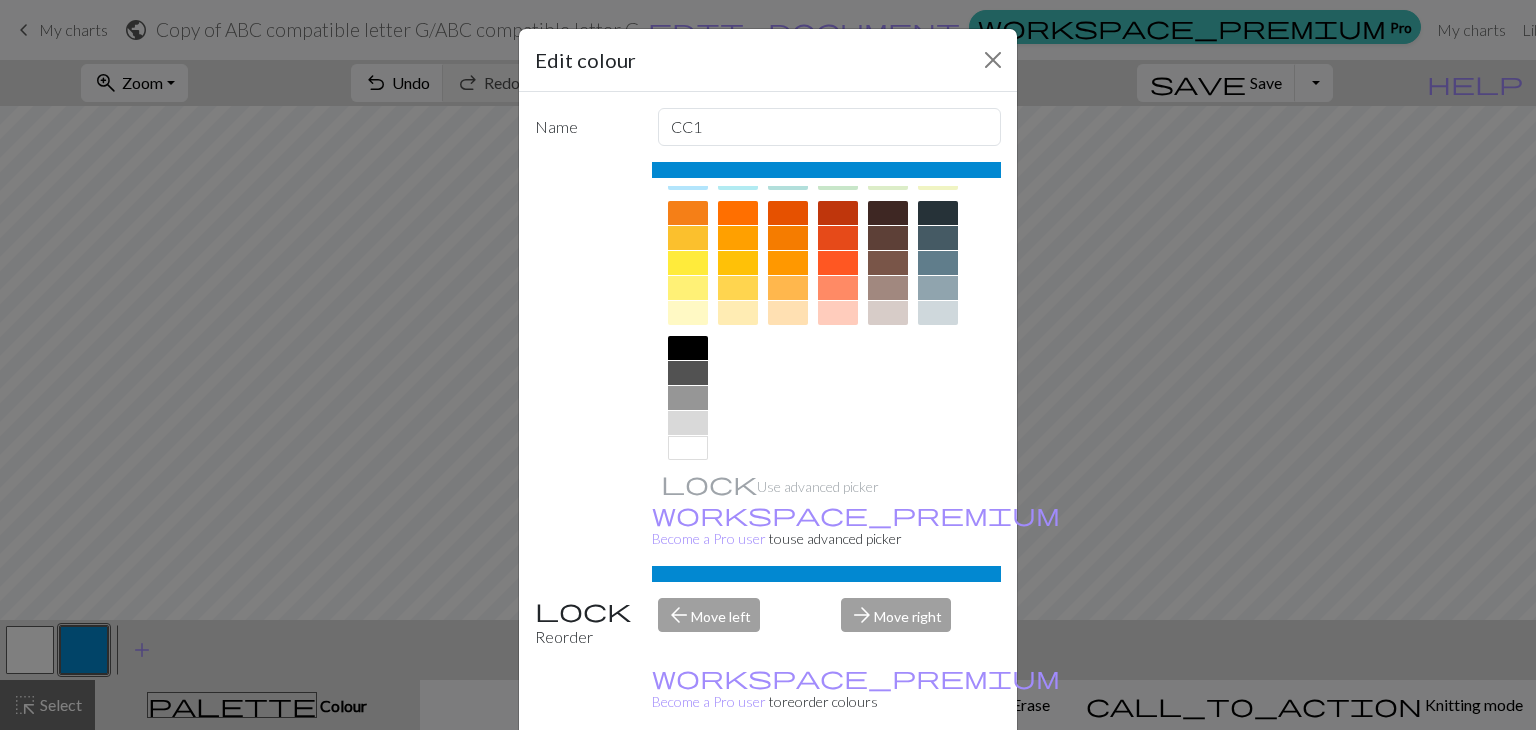 scroll, scrollTop: 289, scrollLeft: 0, axis: vertical 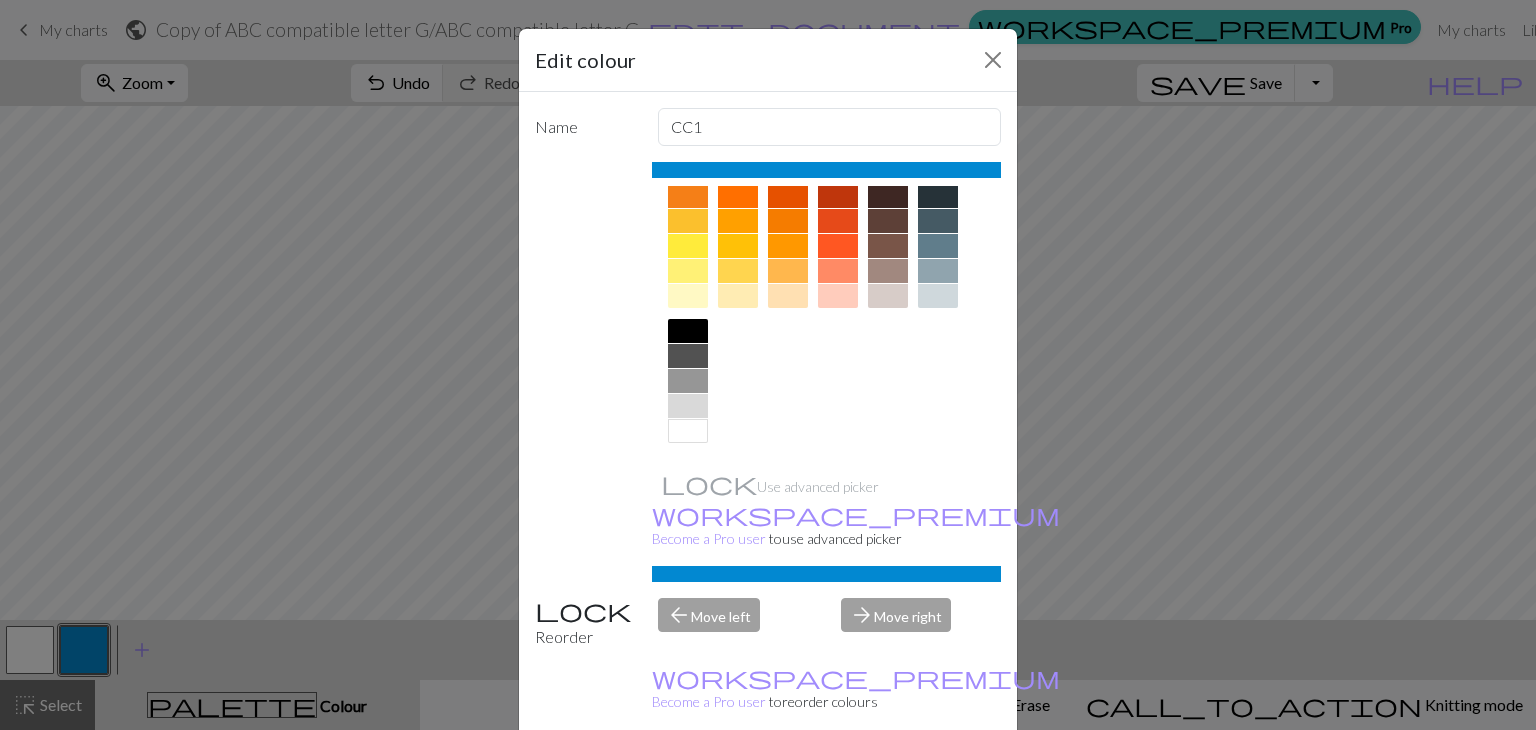 click at bounding box center [938, 246] 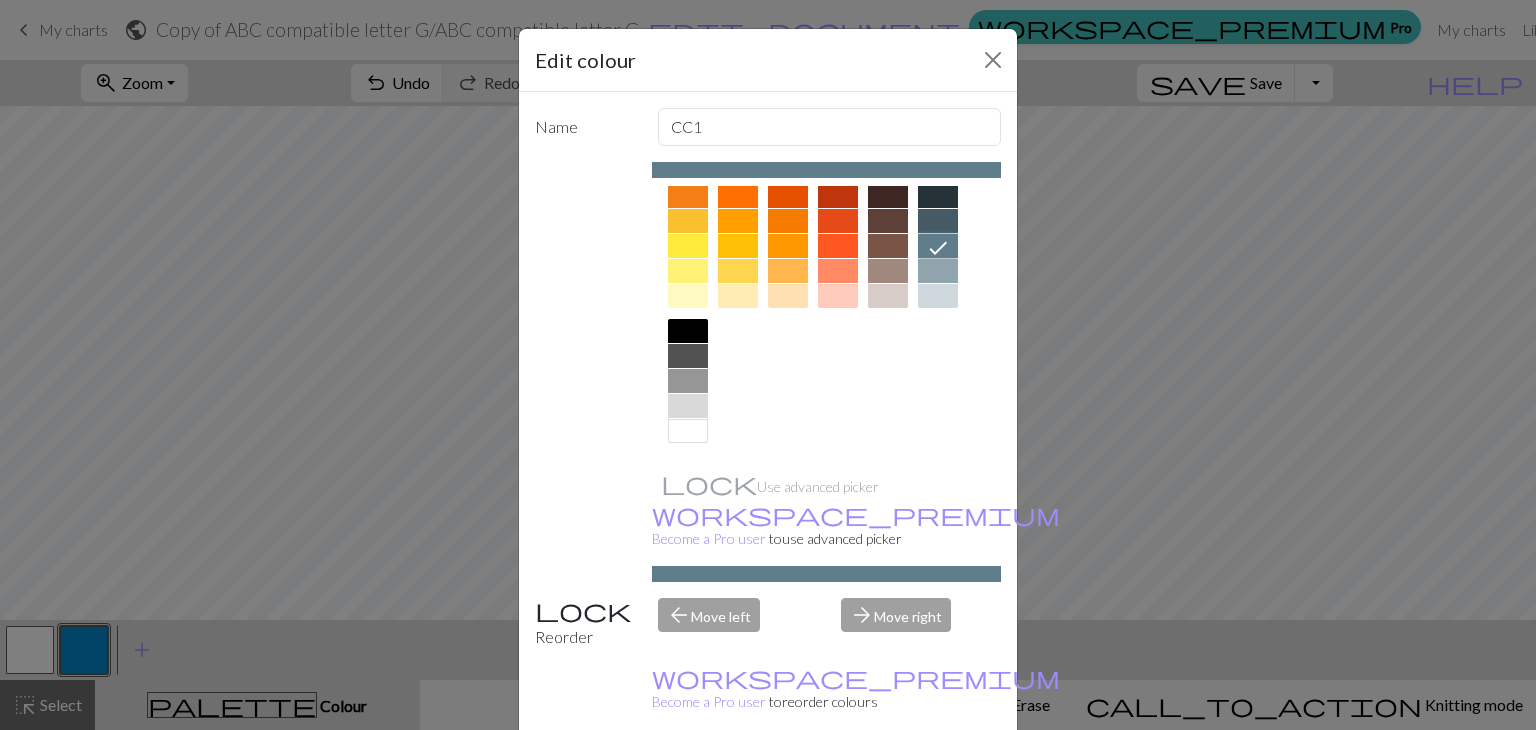 click on "Done" at bounding box center (888, 781) 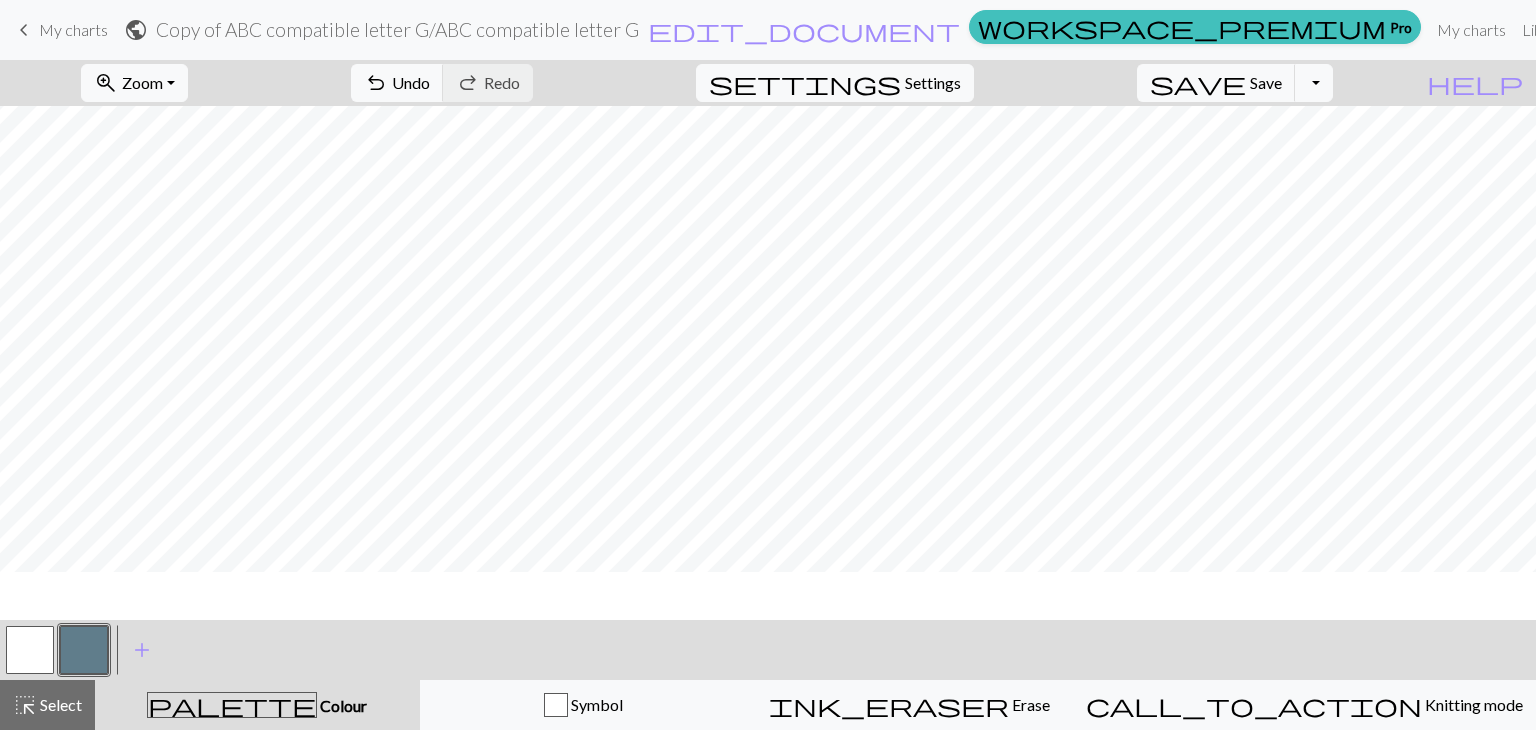 scroll, scrollTop: 0, scrollLeft: 0, axis: both 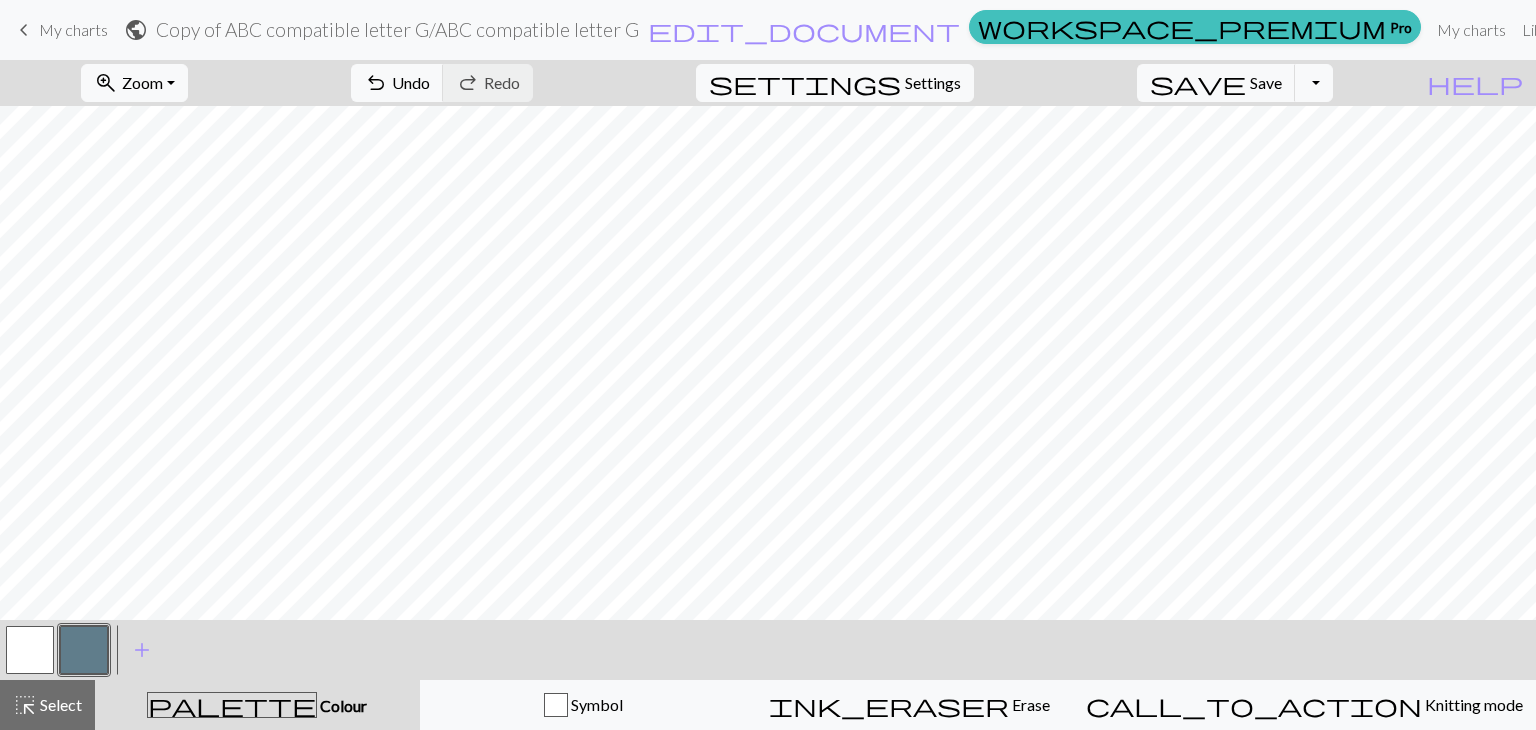 click at bounding box center [84, 650] 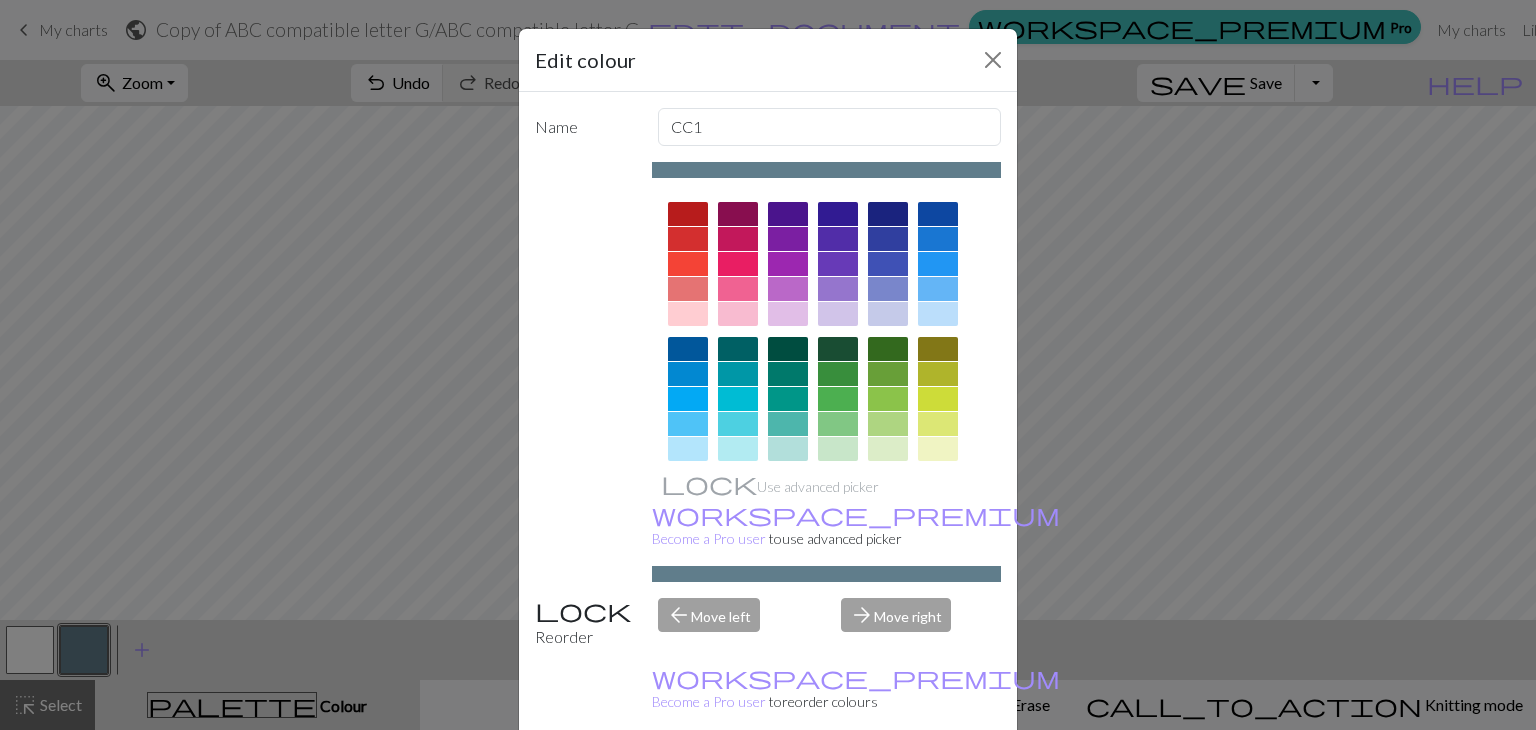 click on "Cancel" at bounding box center (964, 781) 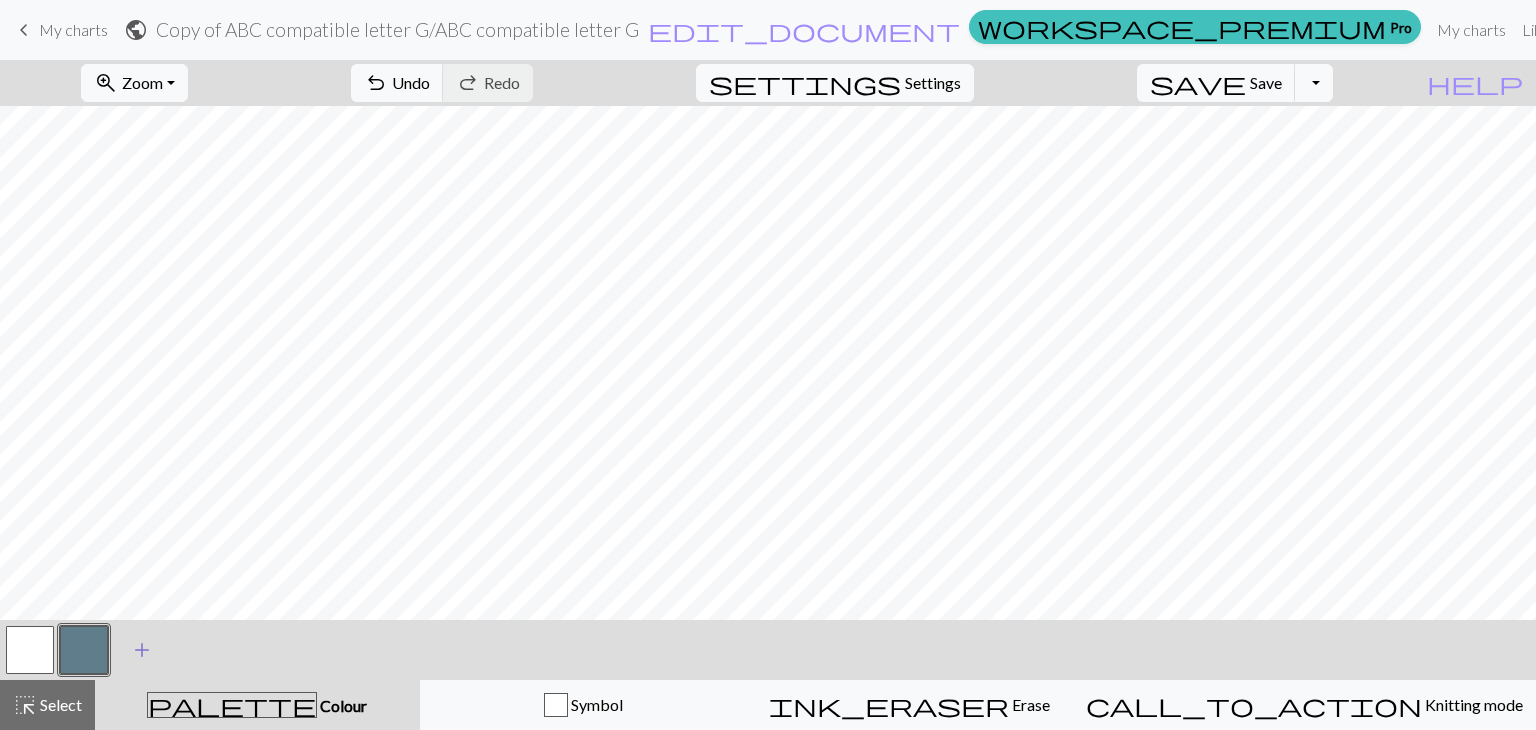 click on "add" at bounding box center (142, 650) 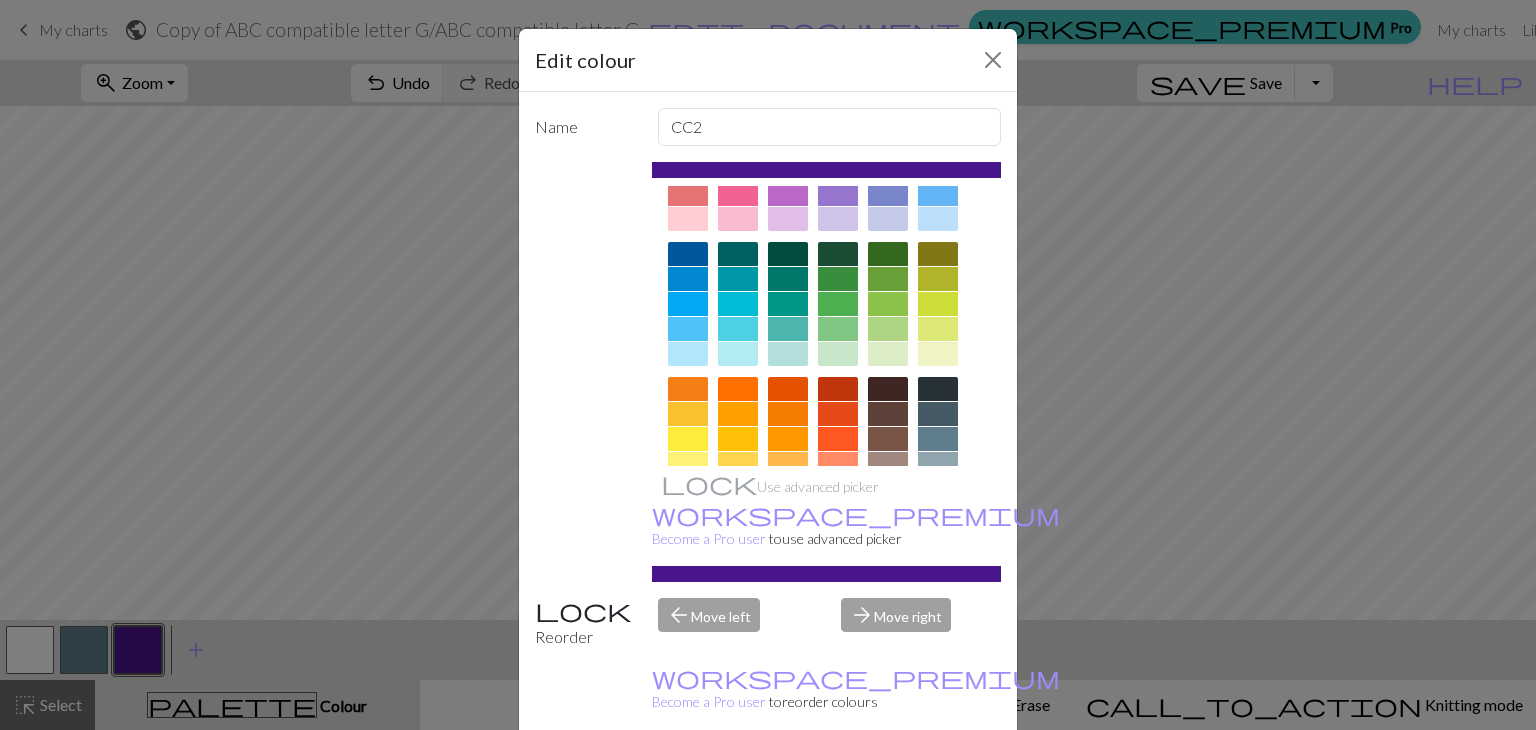 scroll, scrollTop: 289, scrollLeft: 0, axis: vertical 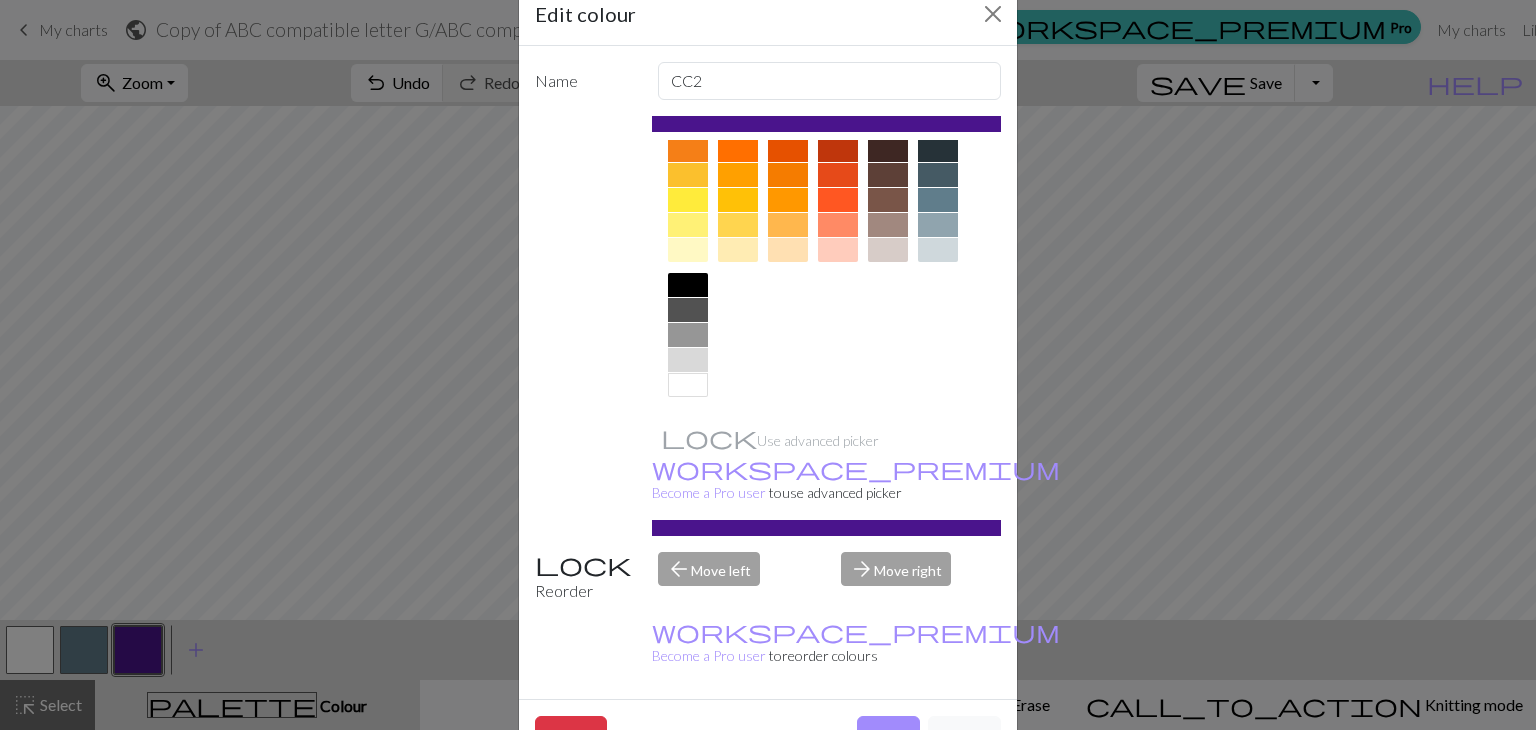 click at bounding box center [688, 285] 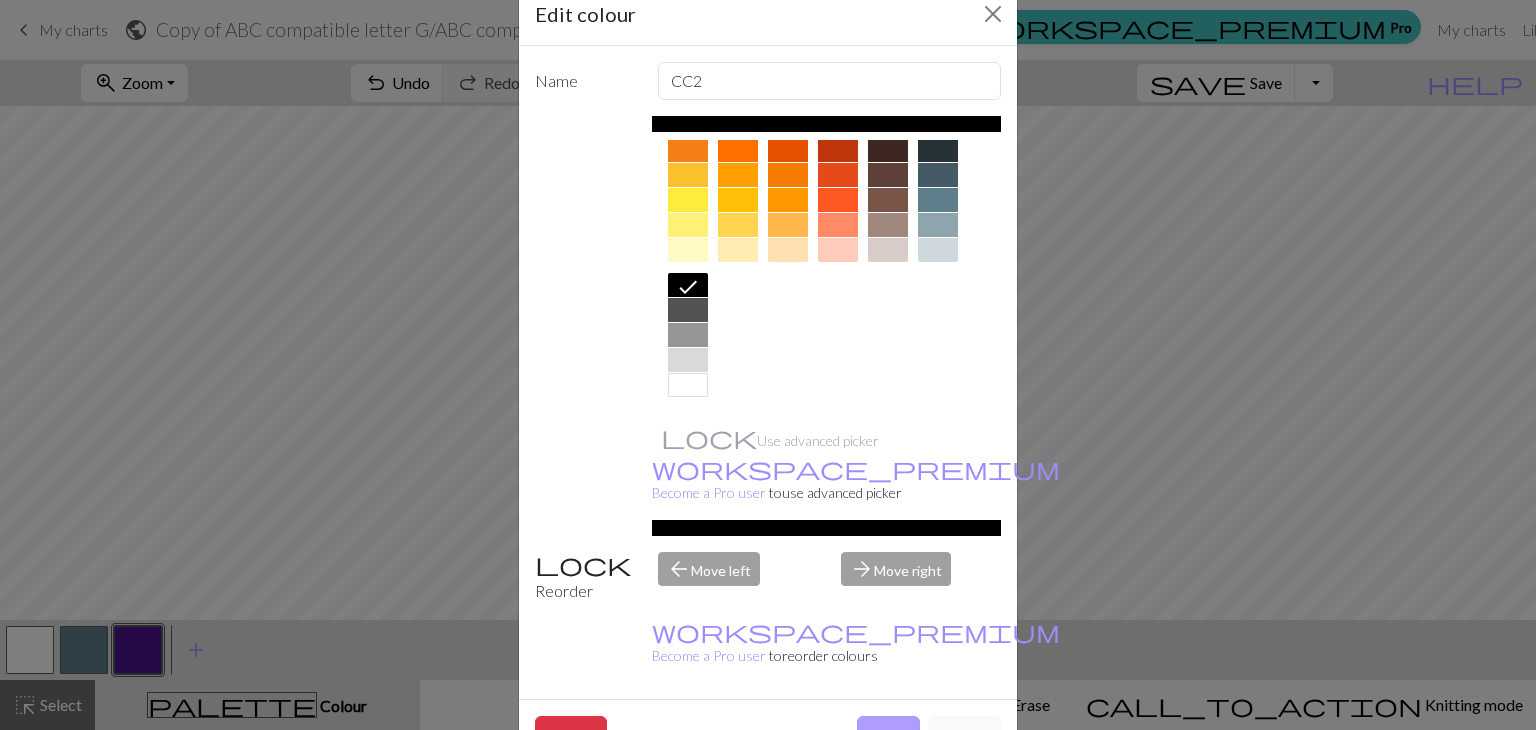 click on "Done" at bounding box center [888, 735] 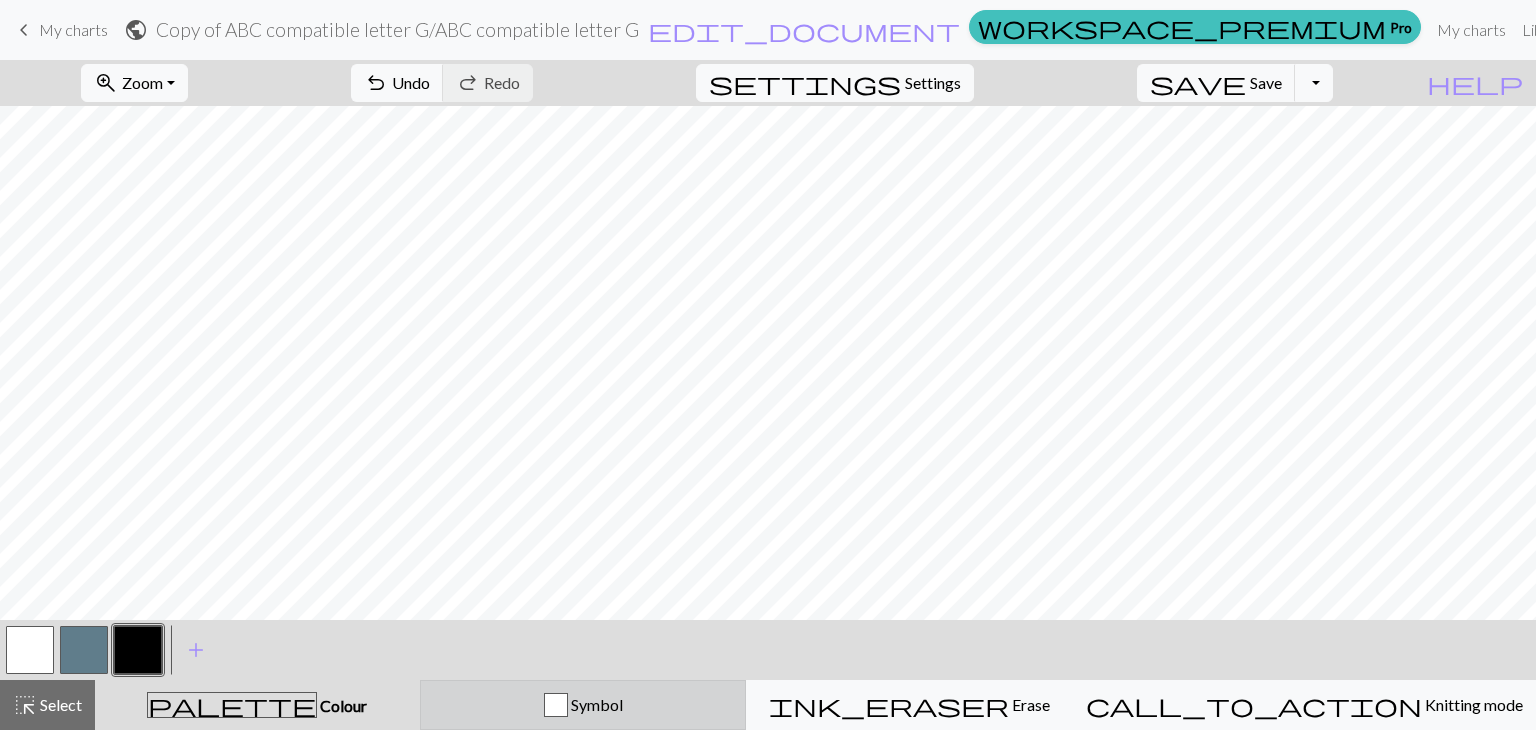 click on "Symbol" at bounding box center (583, 705) 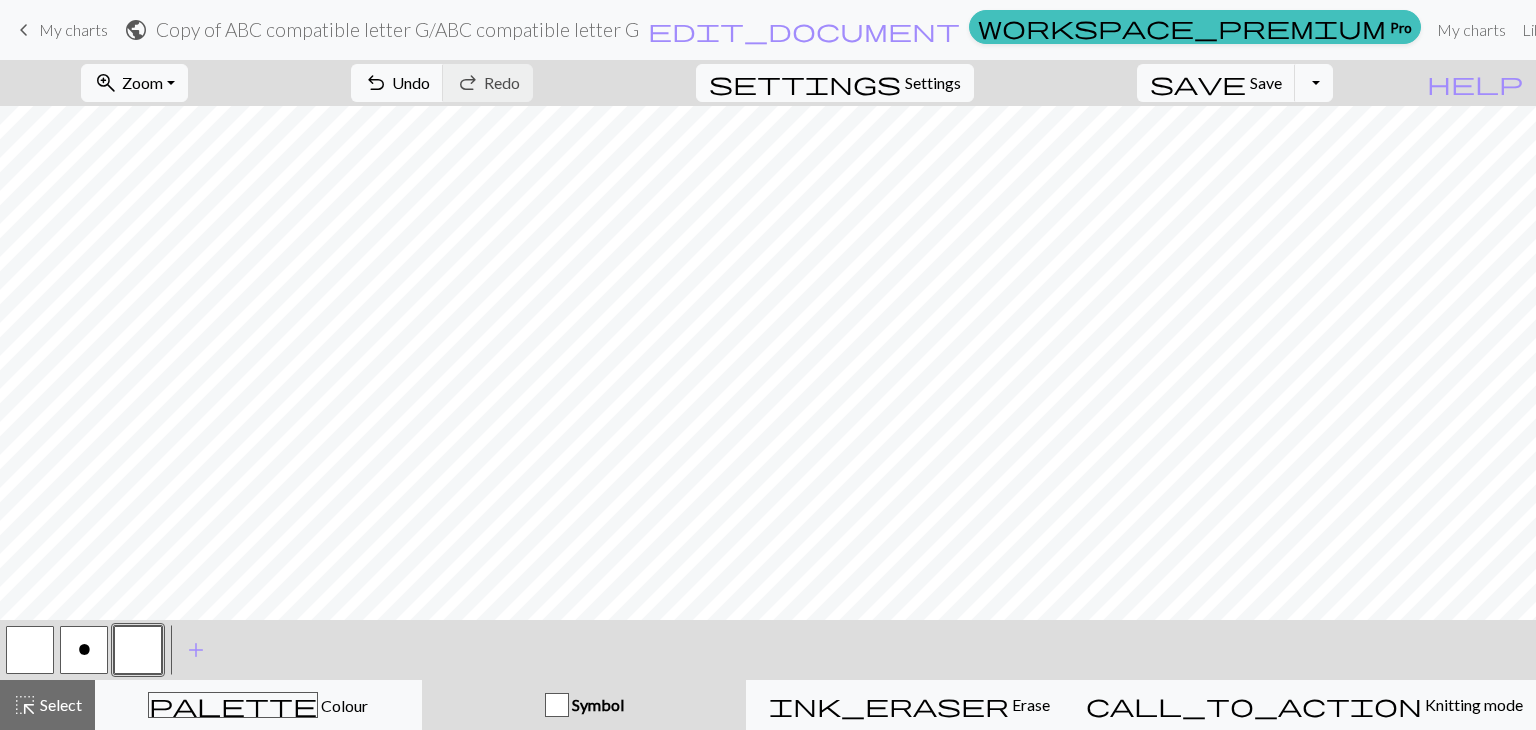 click on "o" at bounding box center [84, 650] 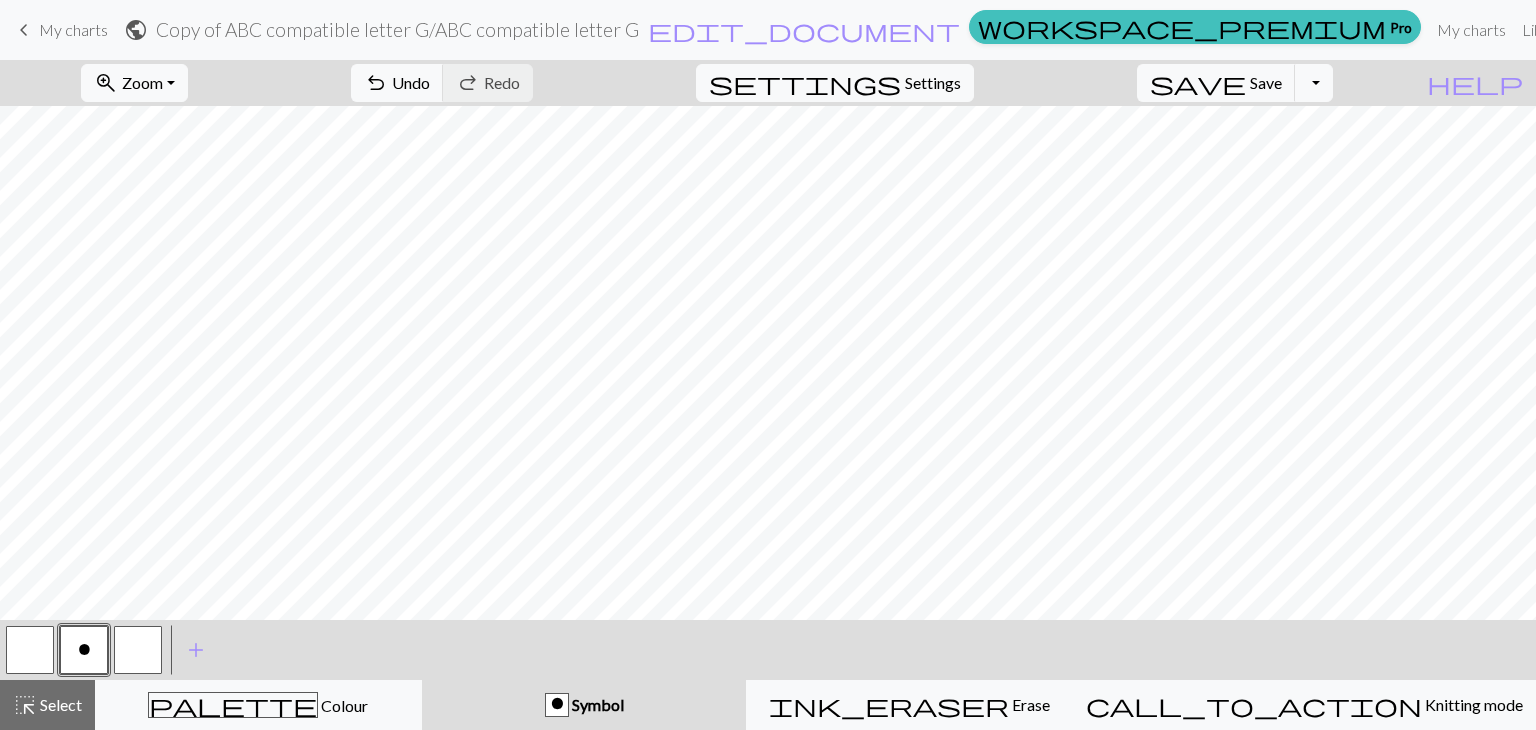 click on "o" at bounding box center (84, 650) 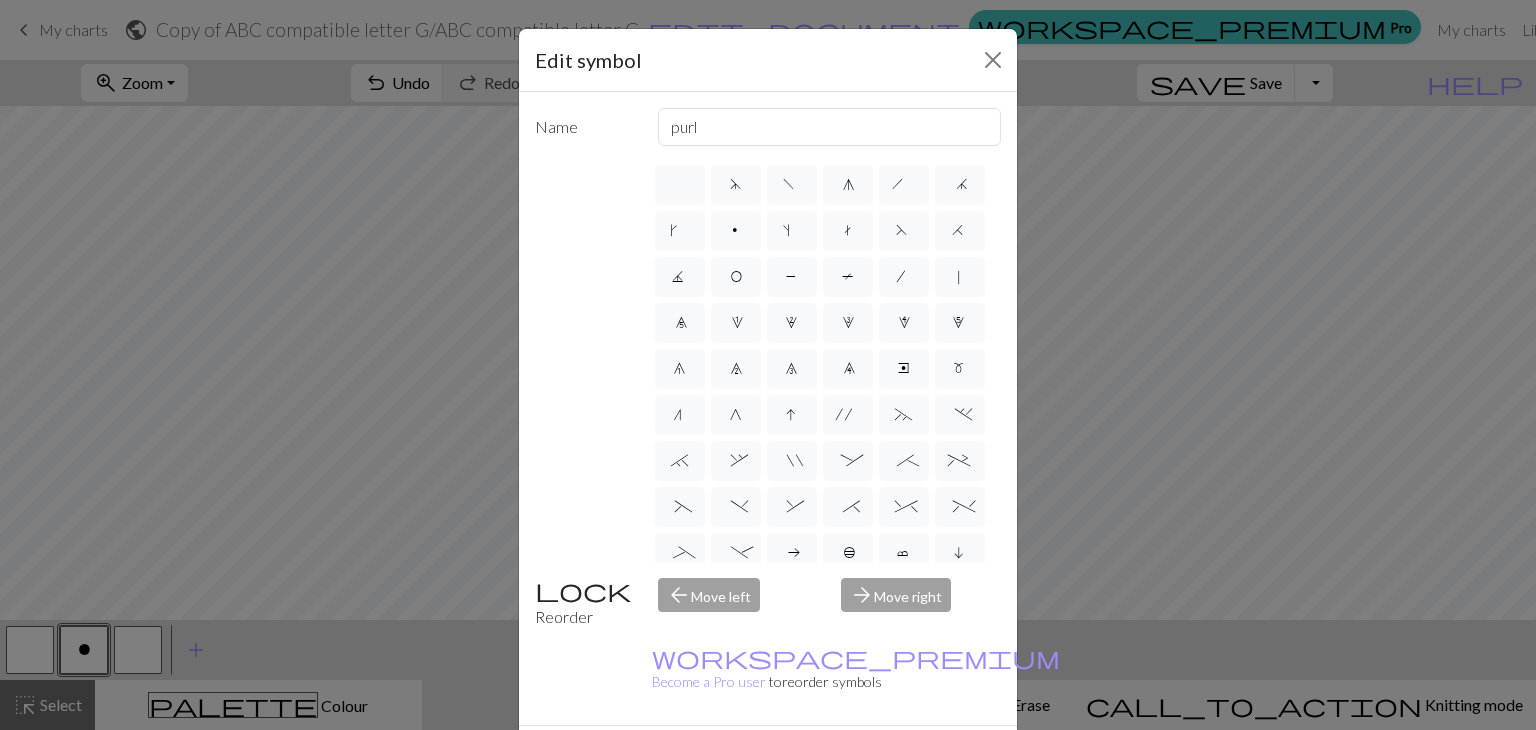 click on "Delete" at bounding box center (571, 761) 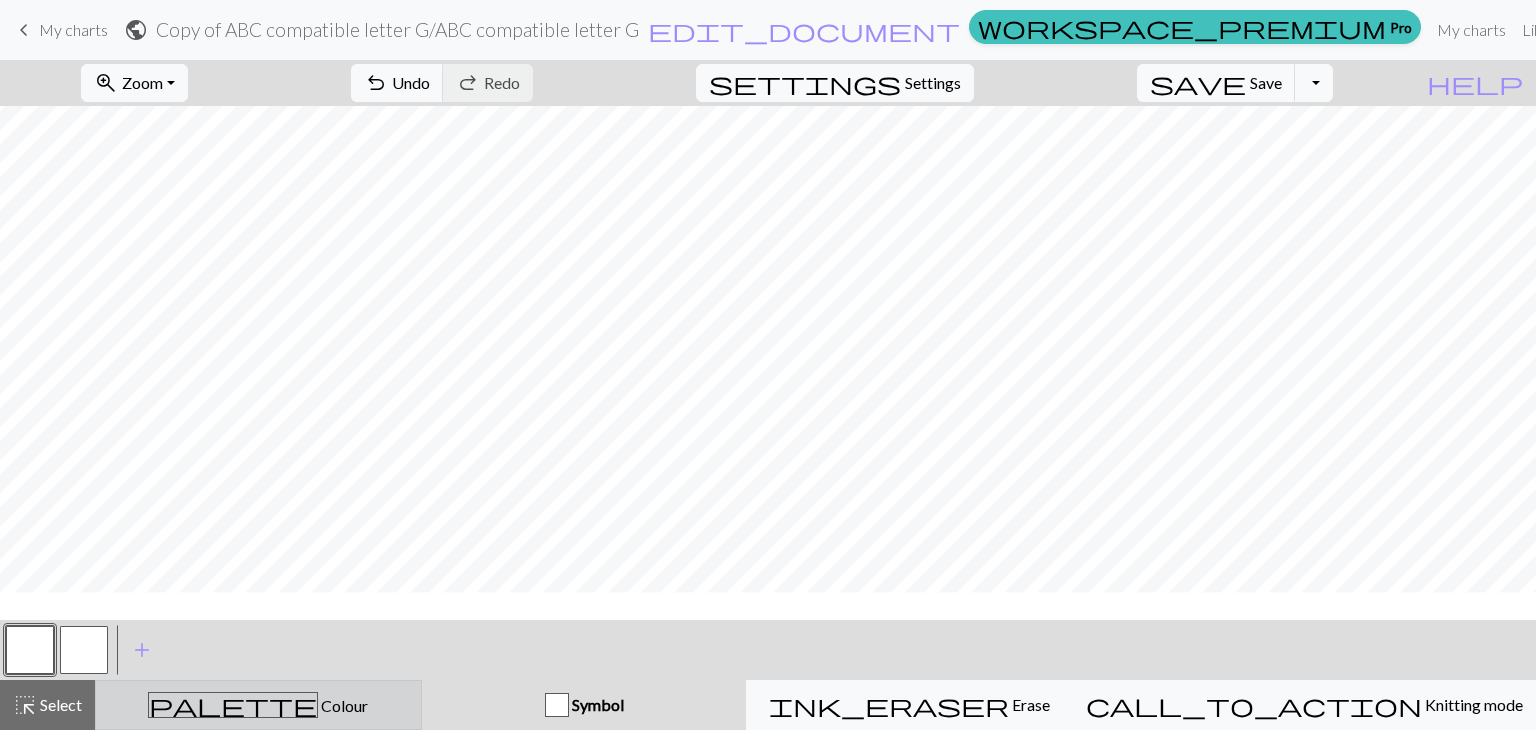 scroll, scrollTop: 0, scrollLeft: 0, axis: both 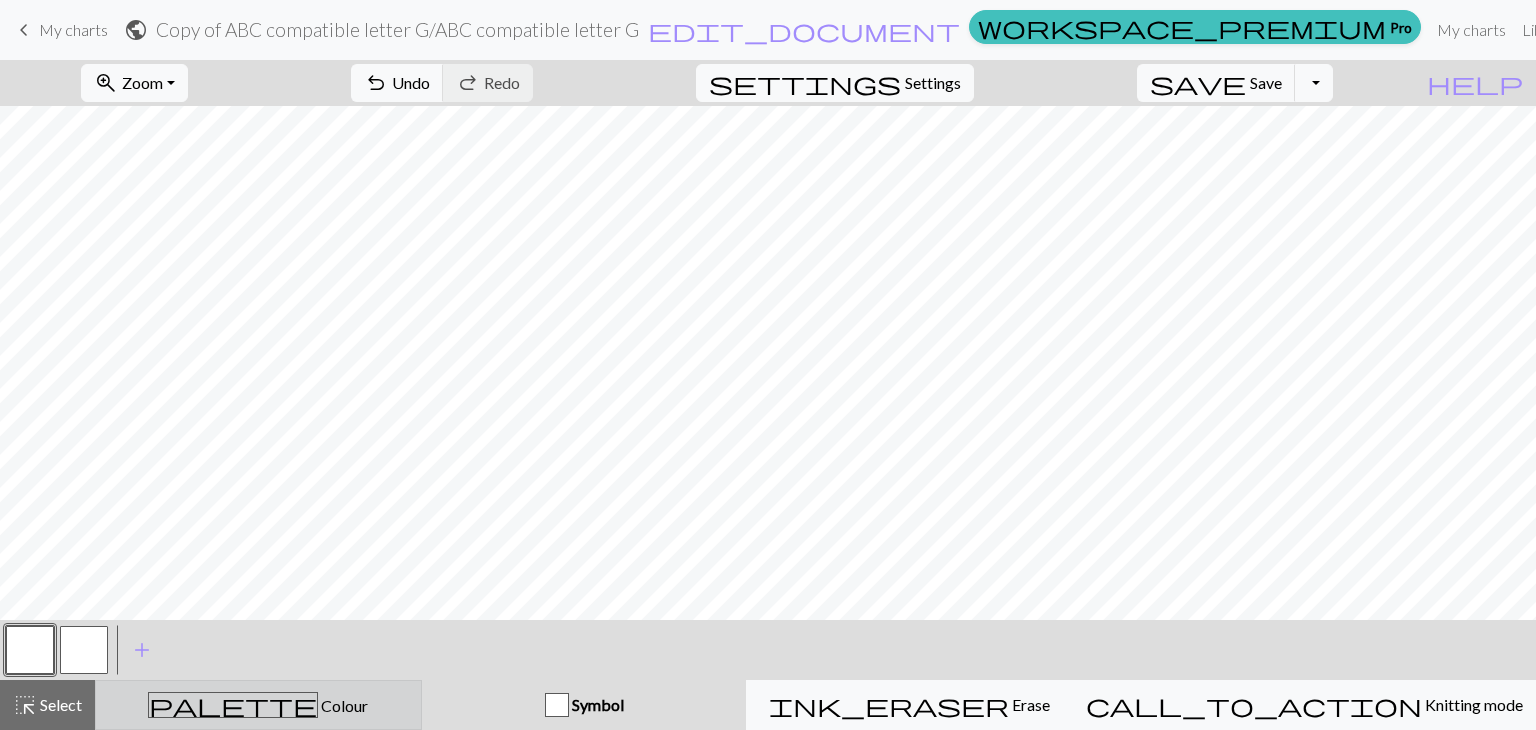 click on "palette   Colour   Colour" at bounding box center [258, 705] 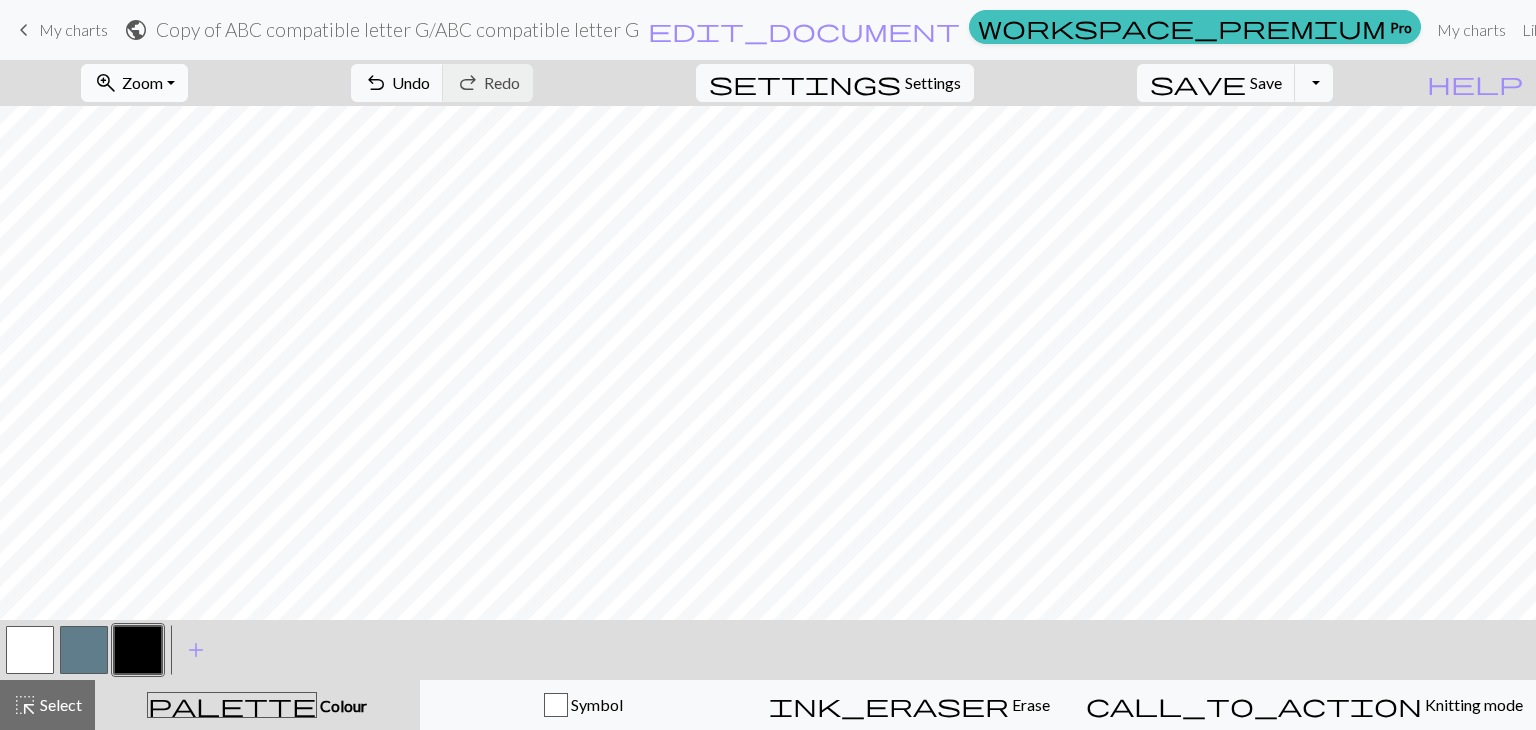 click on "zoom_in Zoom Zoom" at bounding box center [134, 83] 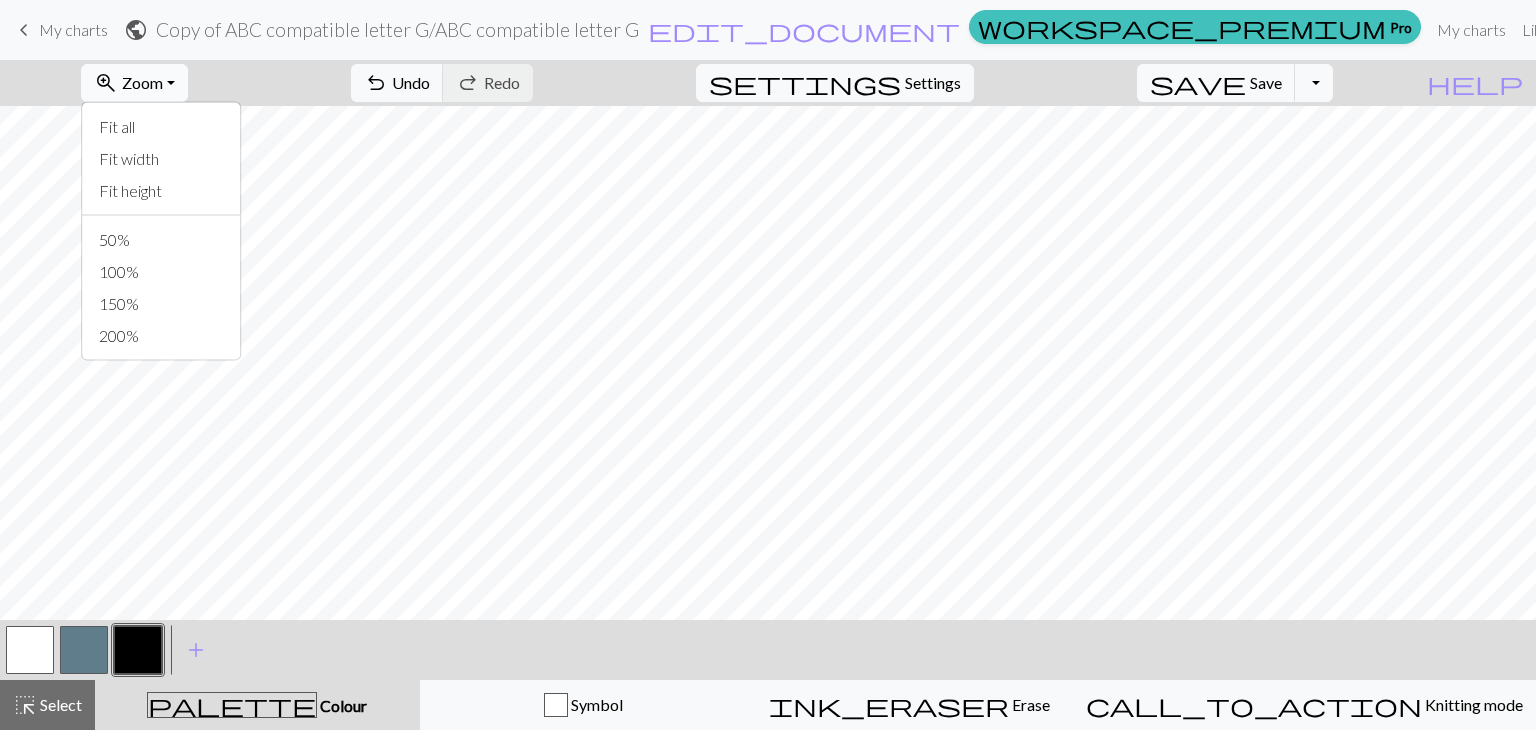 click on "zoom_in Zoom Zoom" at bounding box center (134, 83) 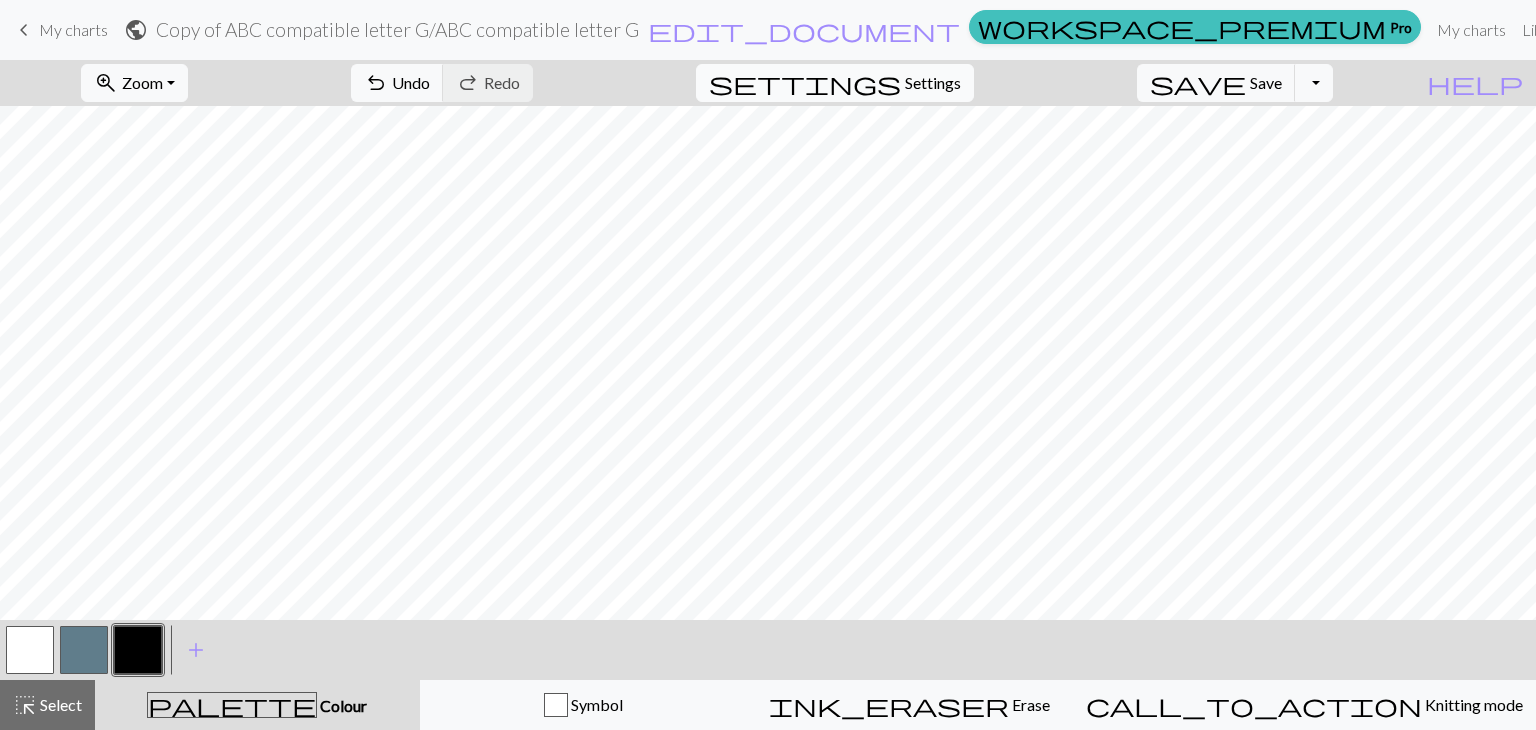 click on "Settings" at bounding box center [933, 83] 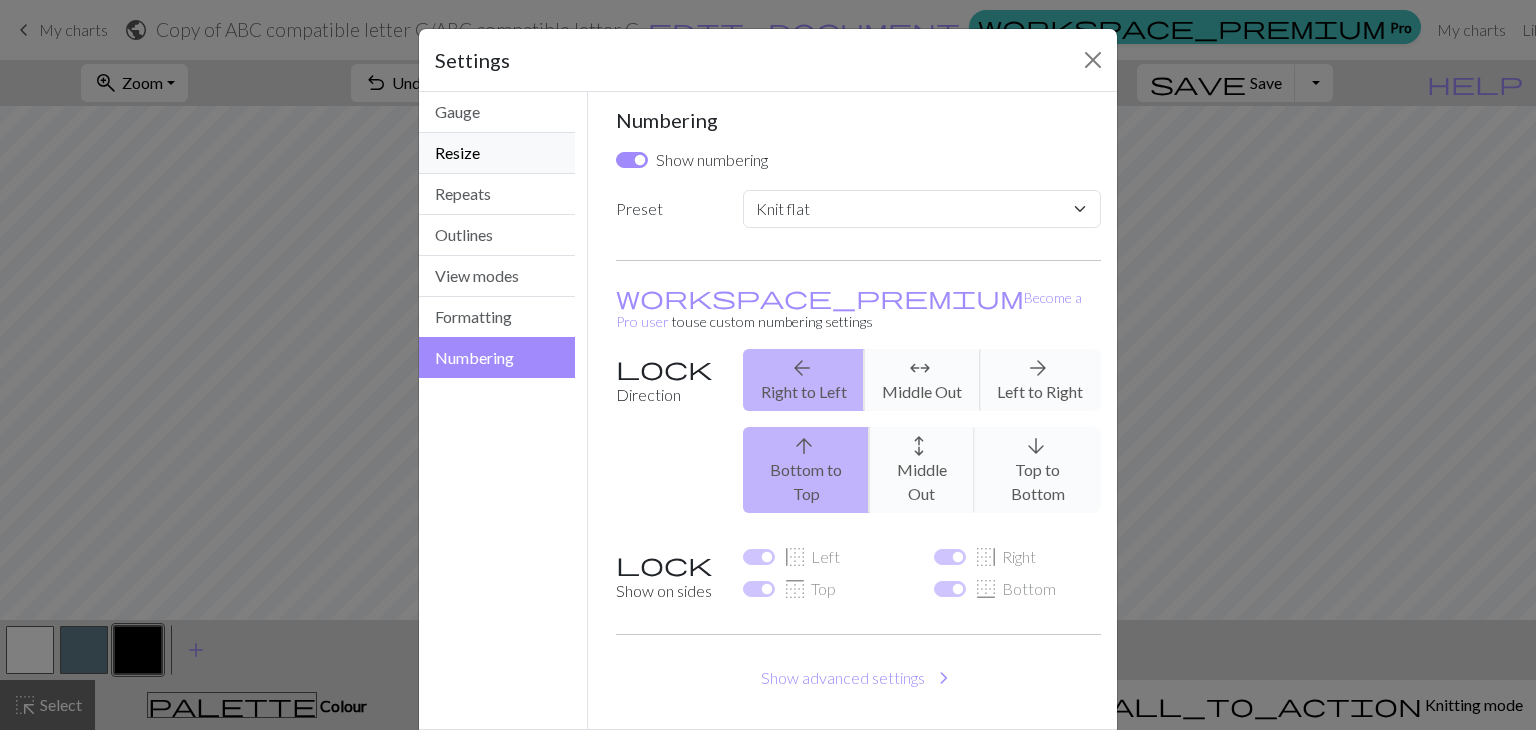 click on "Resize" at bounding box center [497, 153] 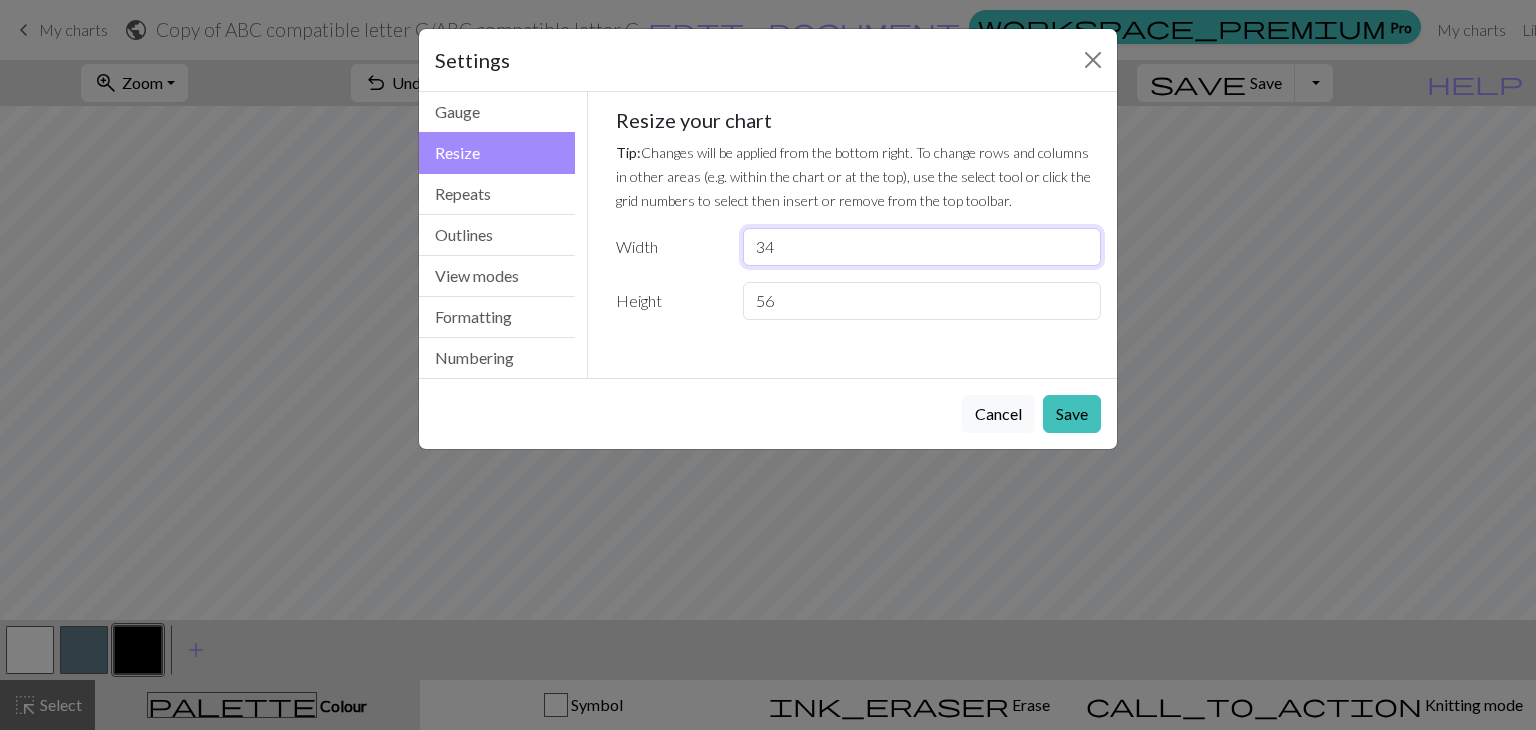 click on "34" at bounding box center [922, 247] 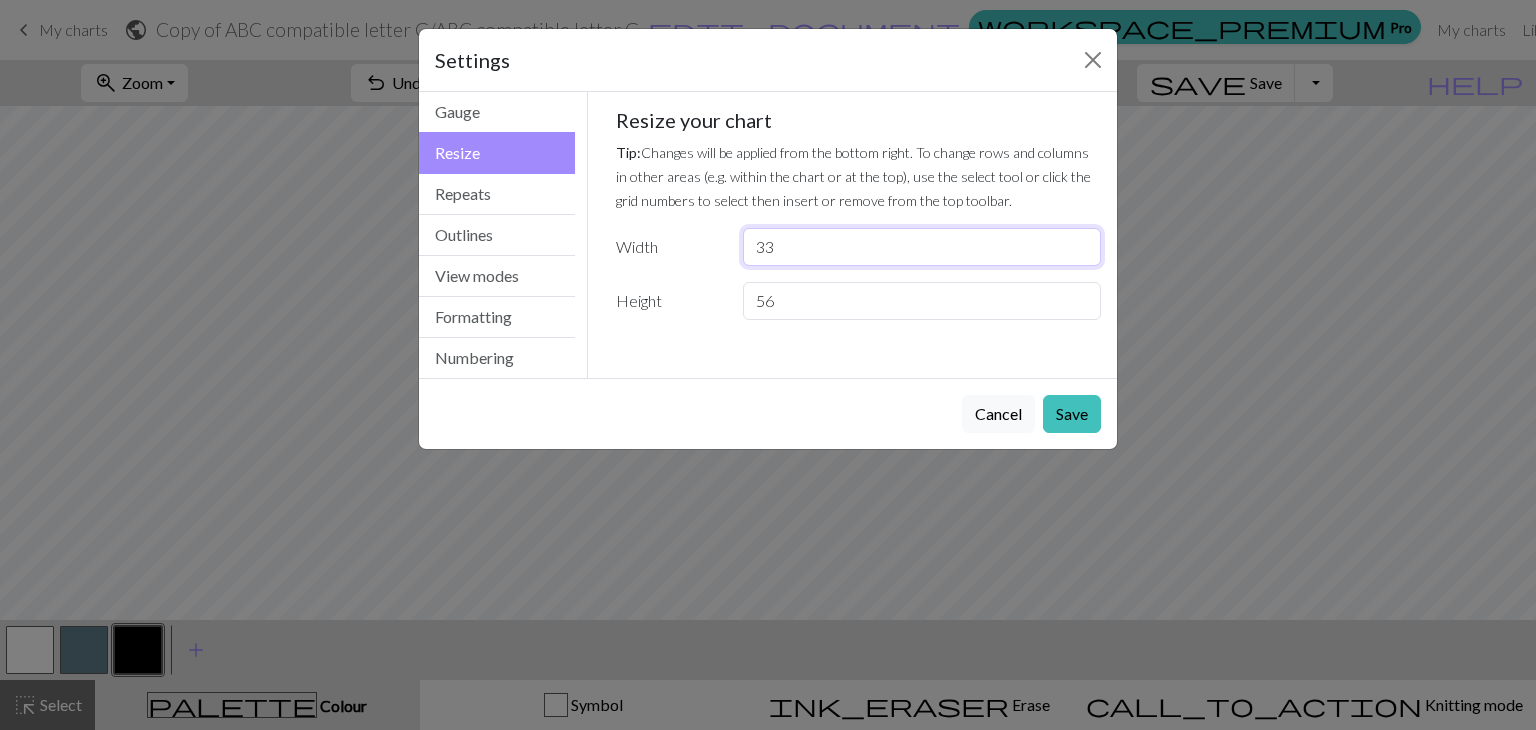 click on "33" at bounding box center [922, 247] 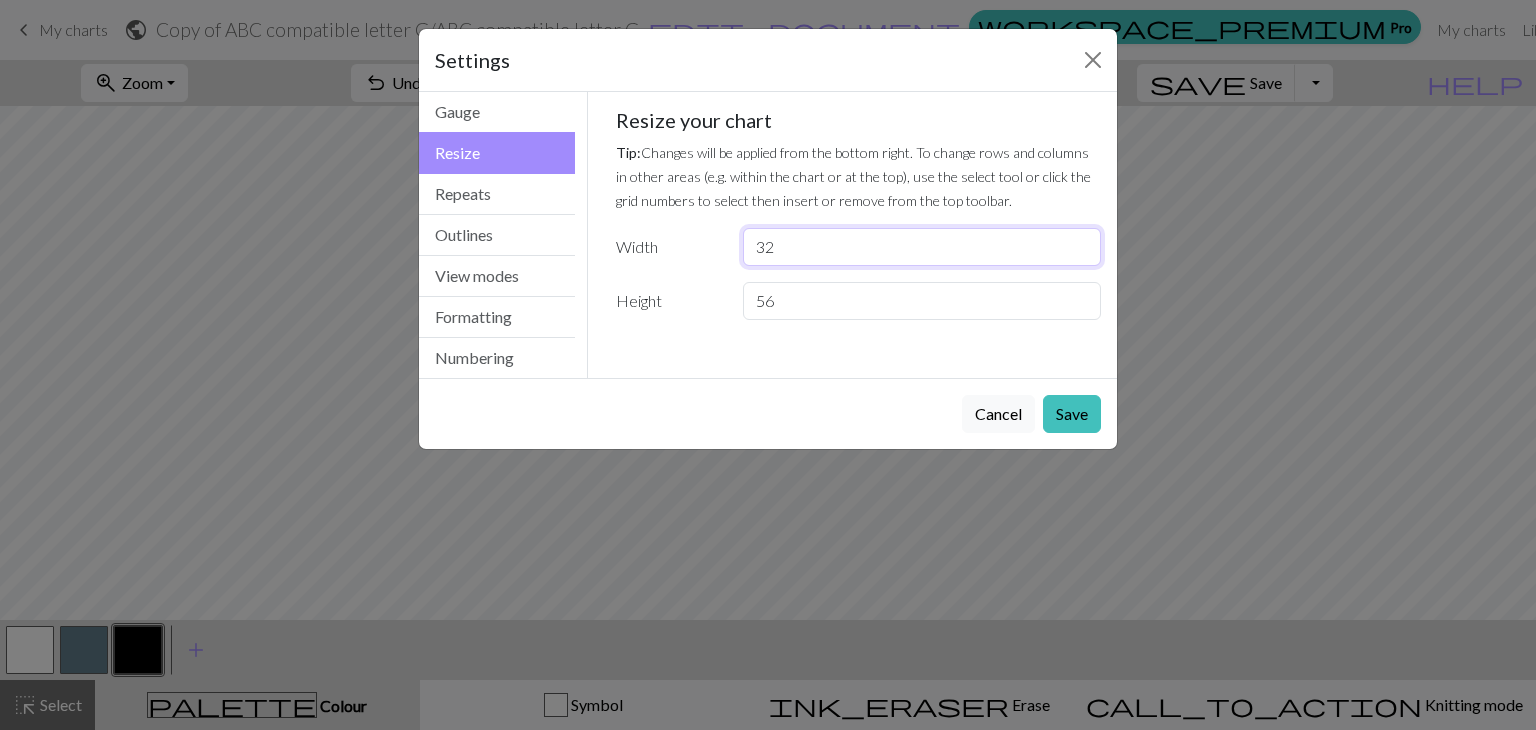 click on "32" at bounding box center [922, 247] 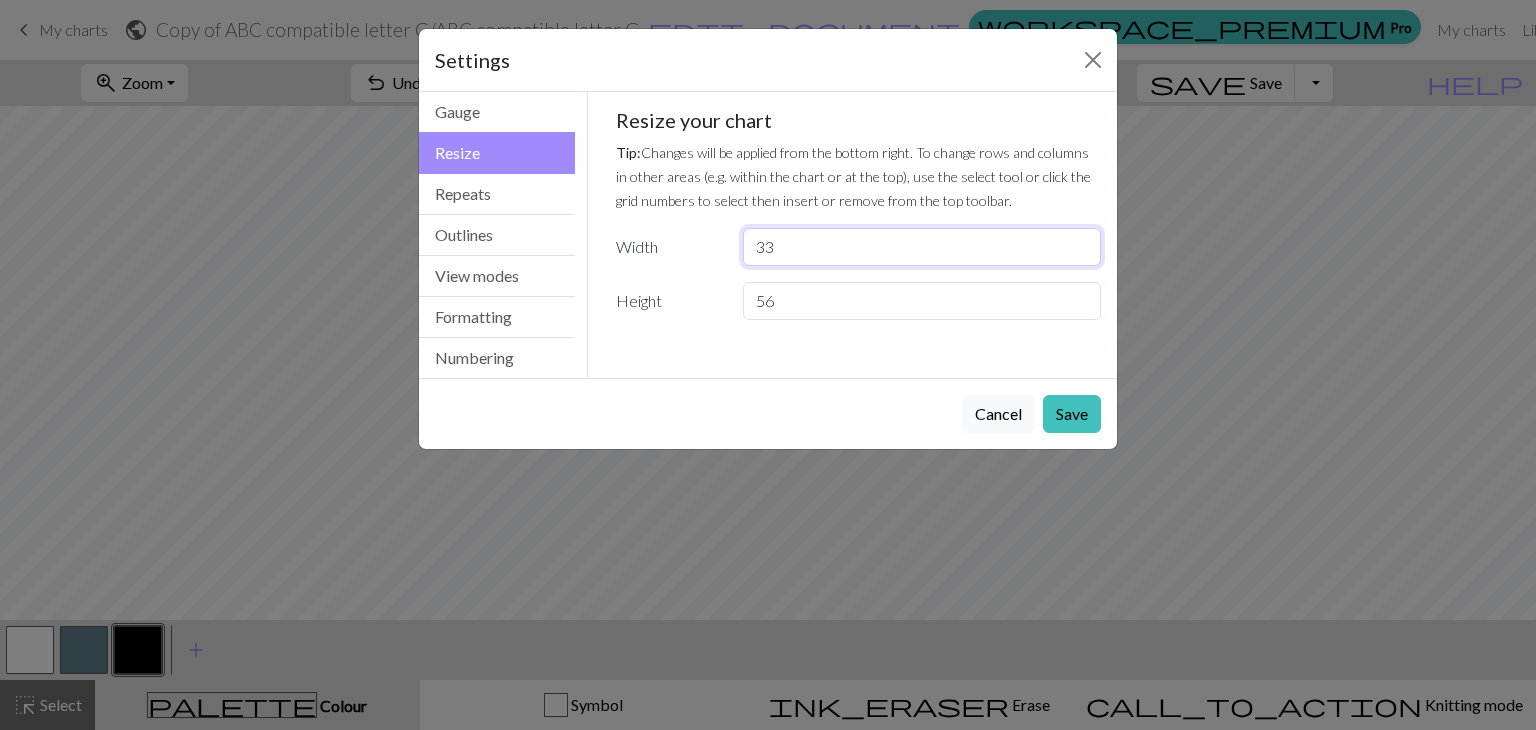 type on "33" 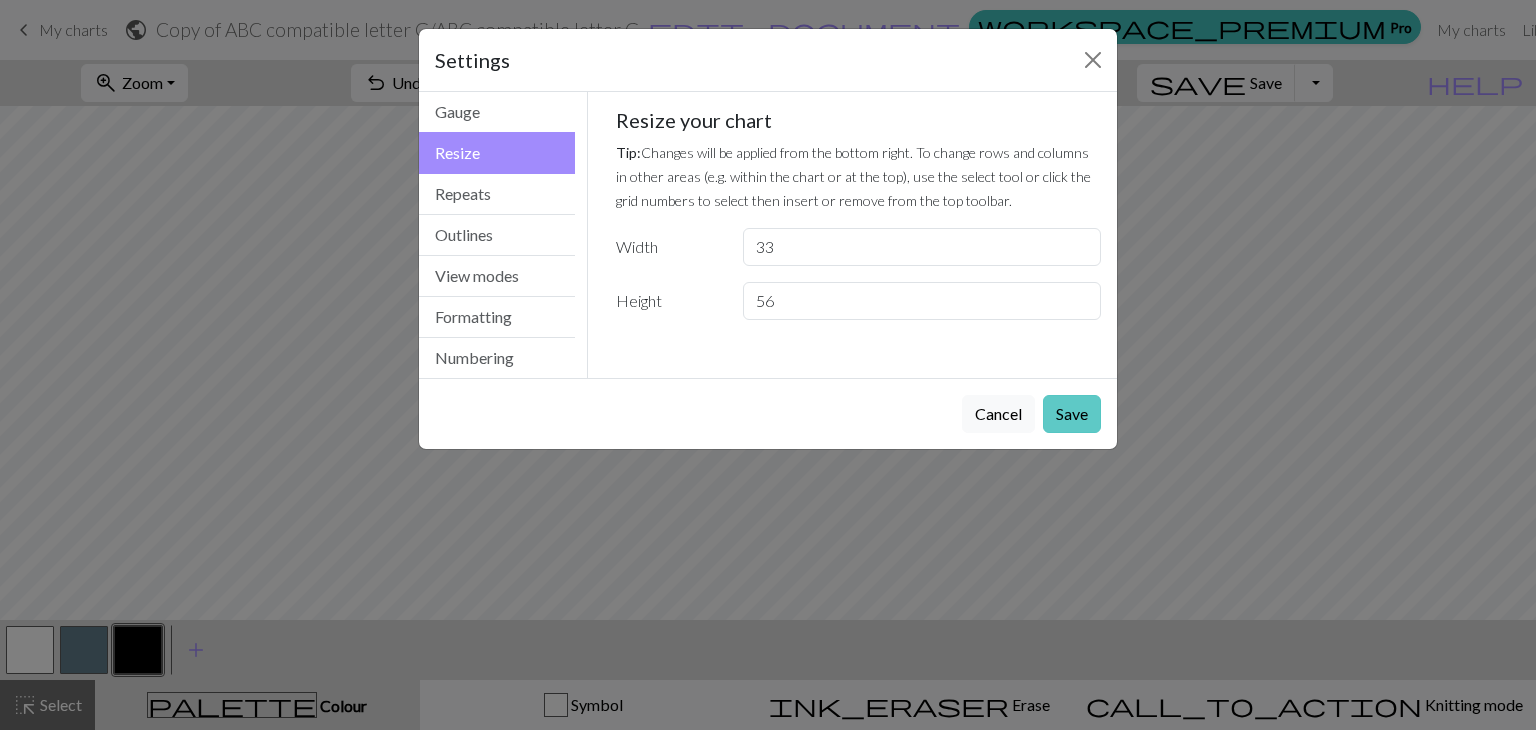 click on "Save" at bounding box center (1072, 414) 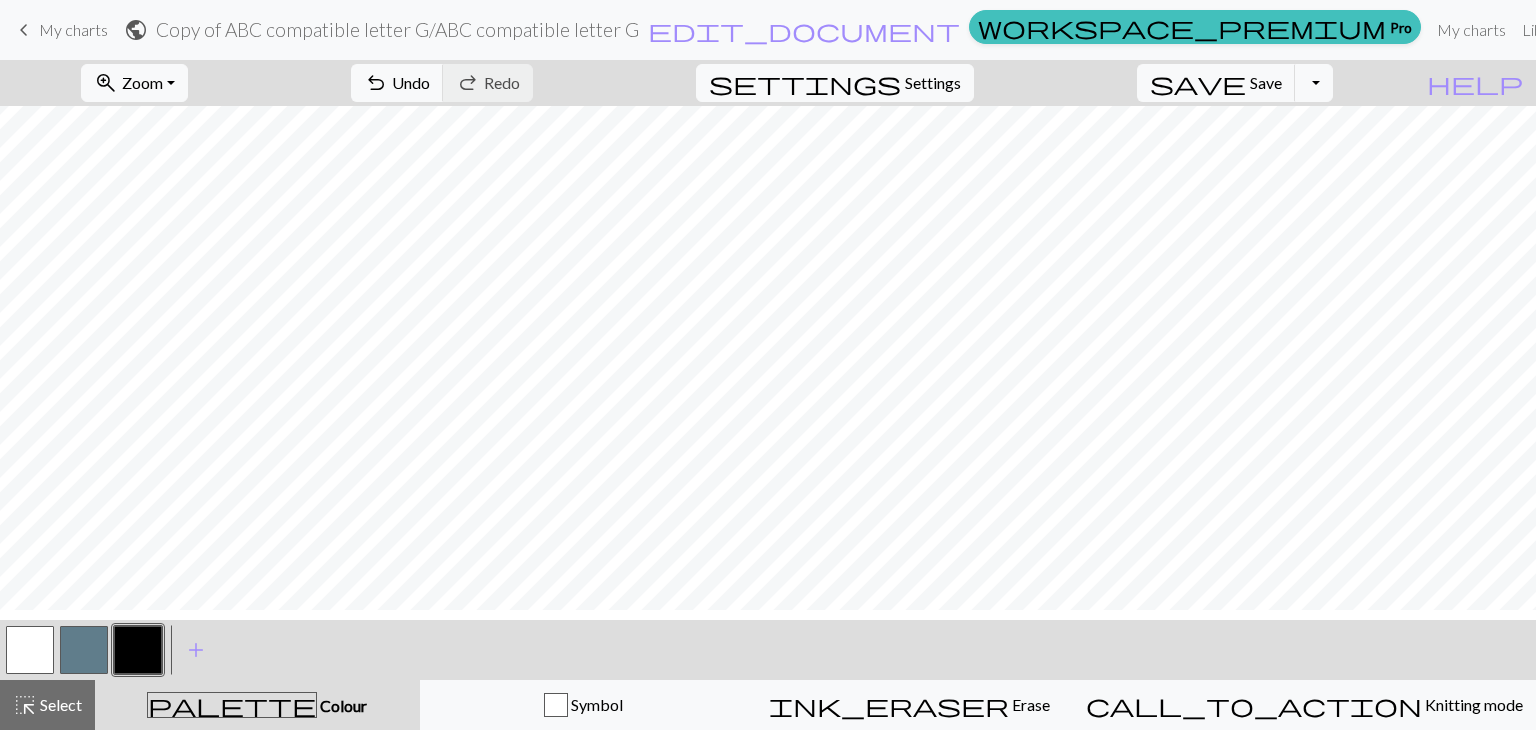 scroll, scrollTop: 0, scrollLeft: 0, axis: both 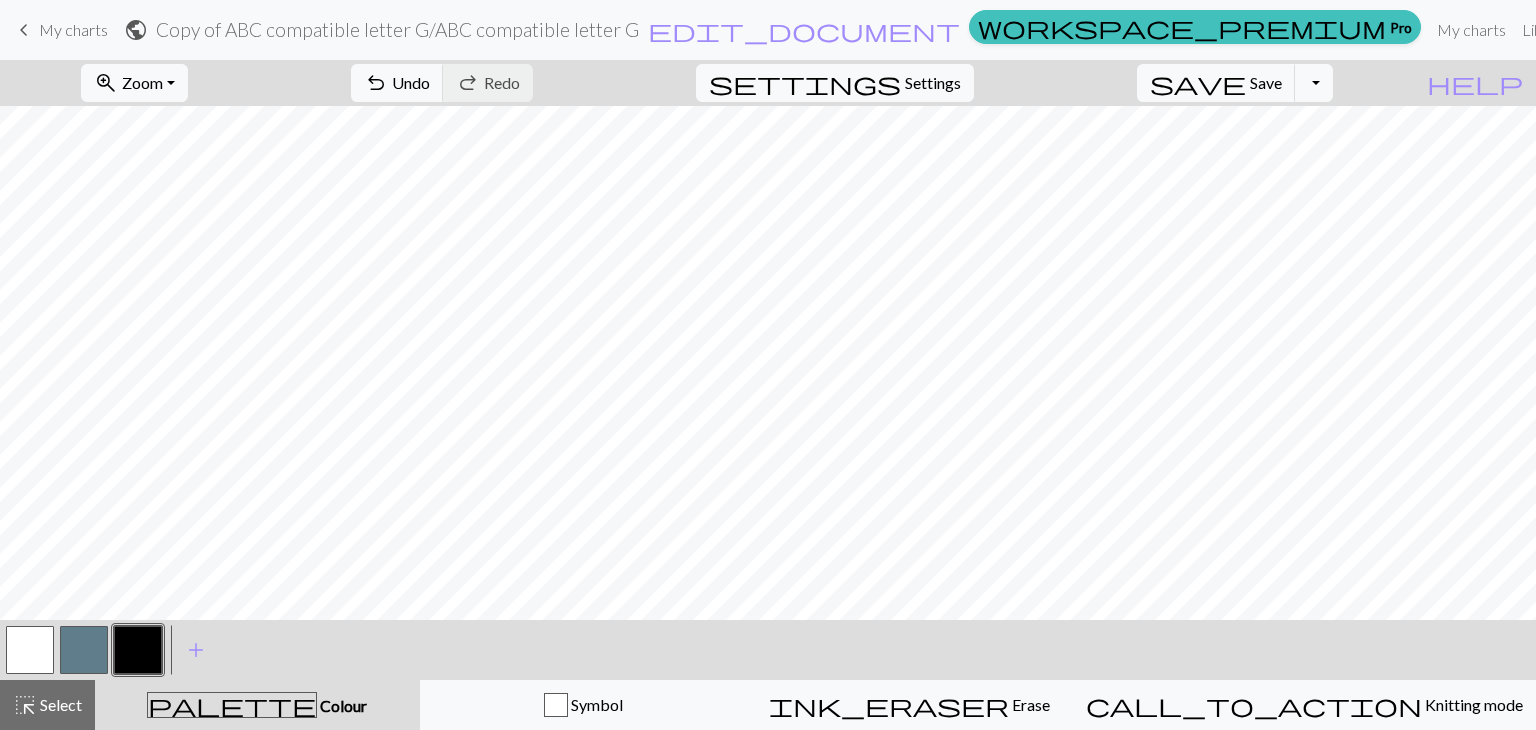type 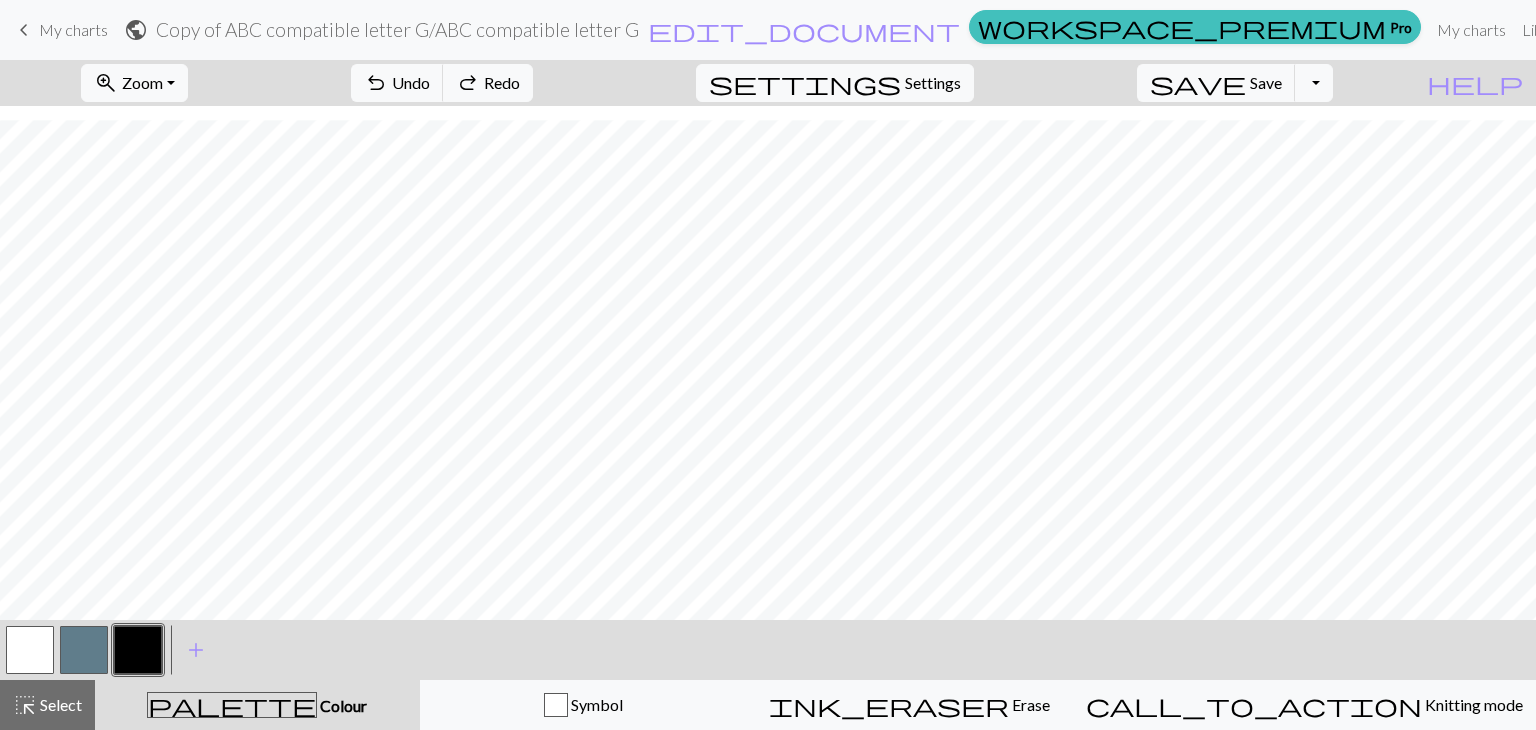 scroll, scrollTop: 243, scrollLeft: 0, axis: vertical 